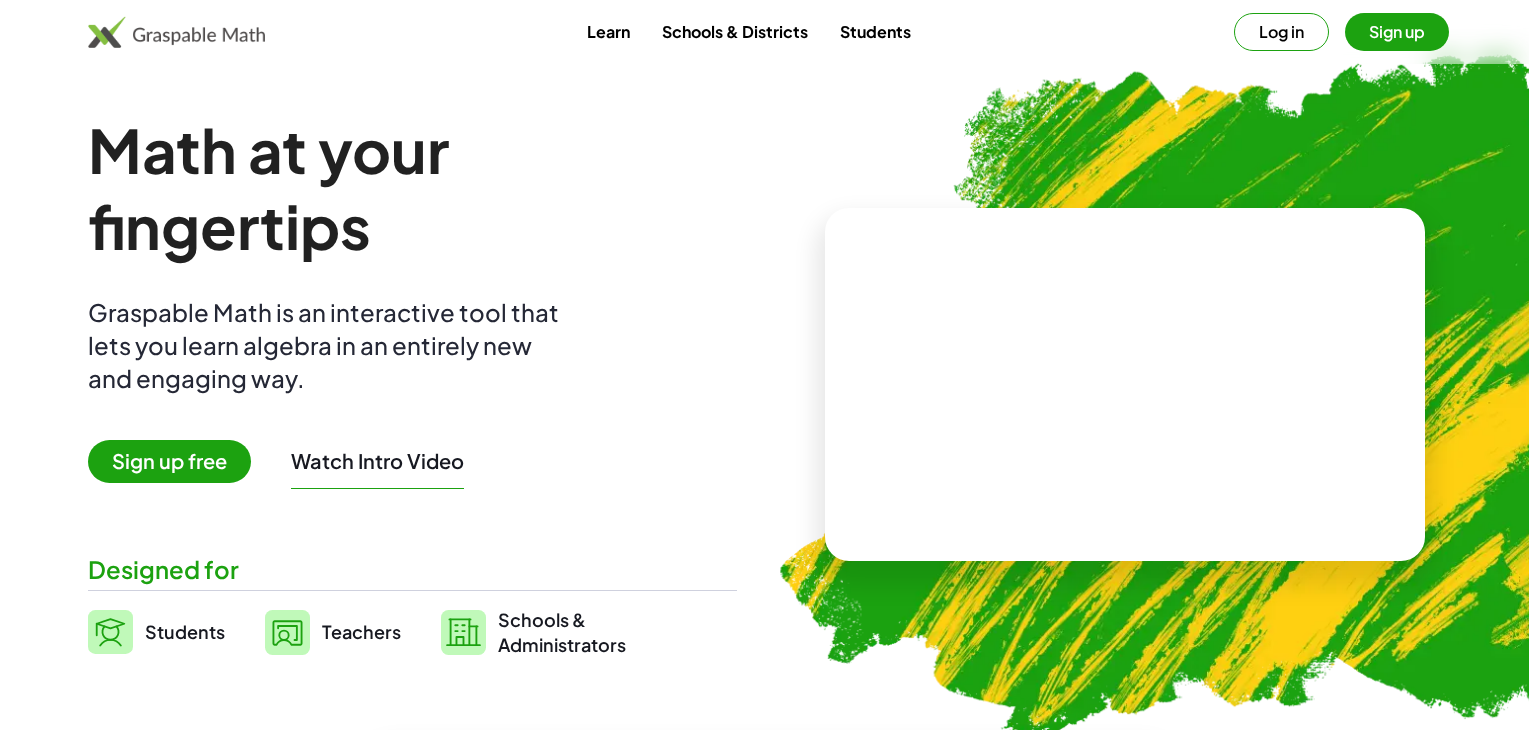 scroll, scrollTop: 0, scrollLeft: 0, axis: both 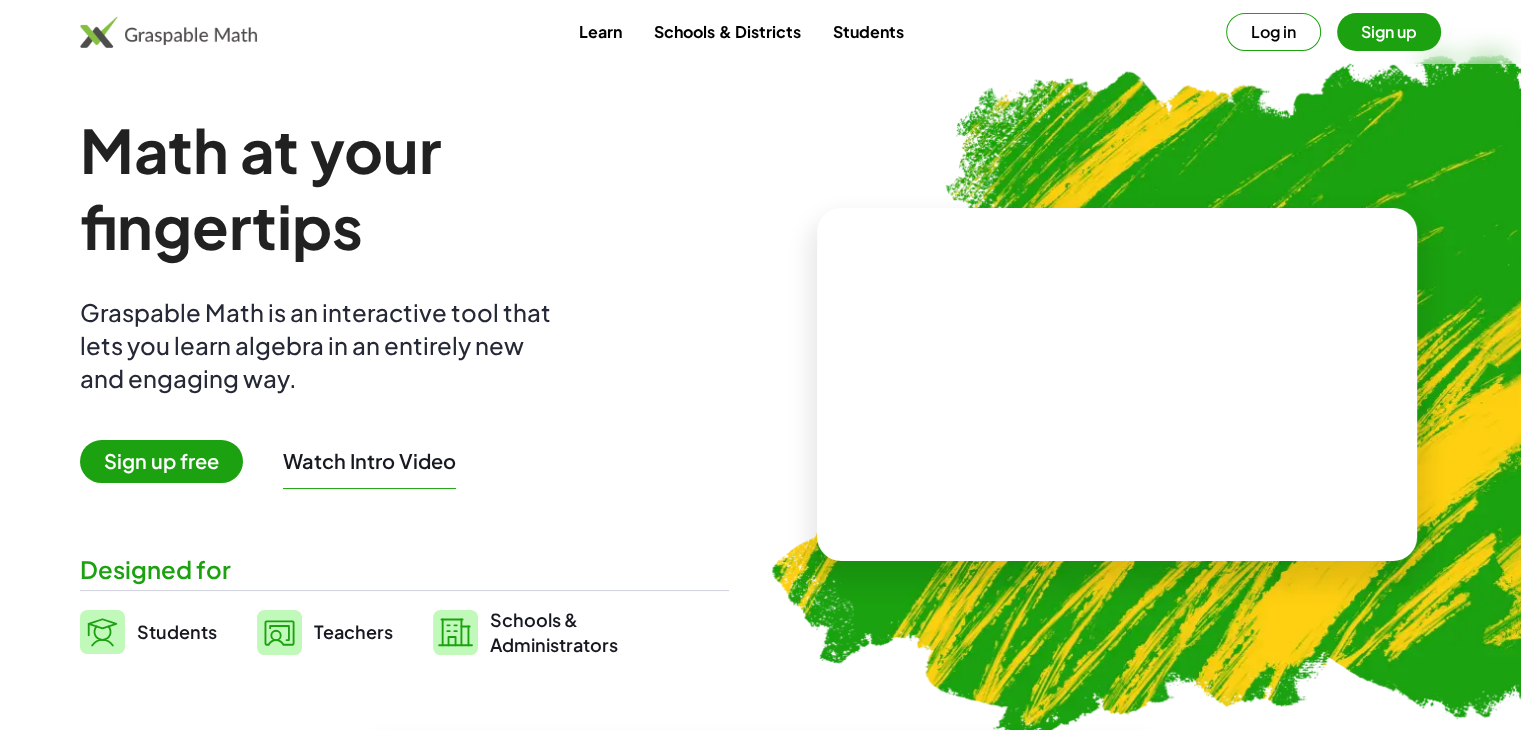click on "Students" at bounding box center [177, 631] 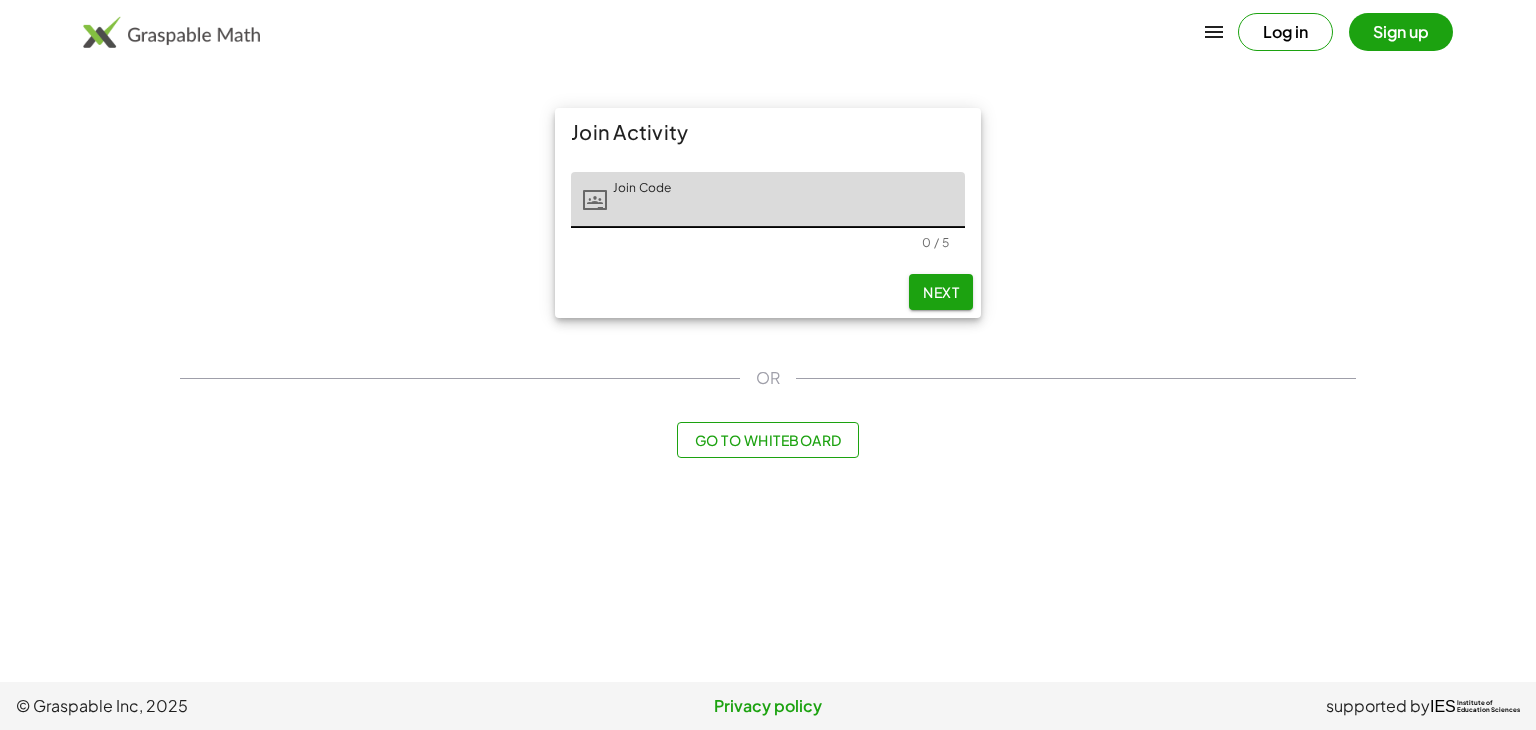 click on "Go to Whiteboard" 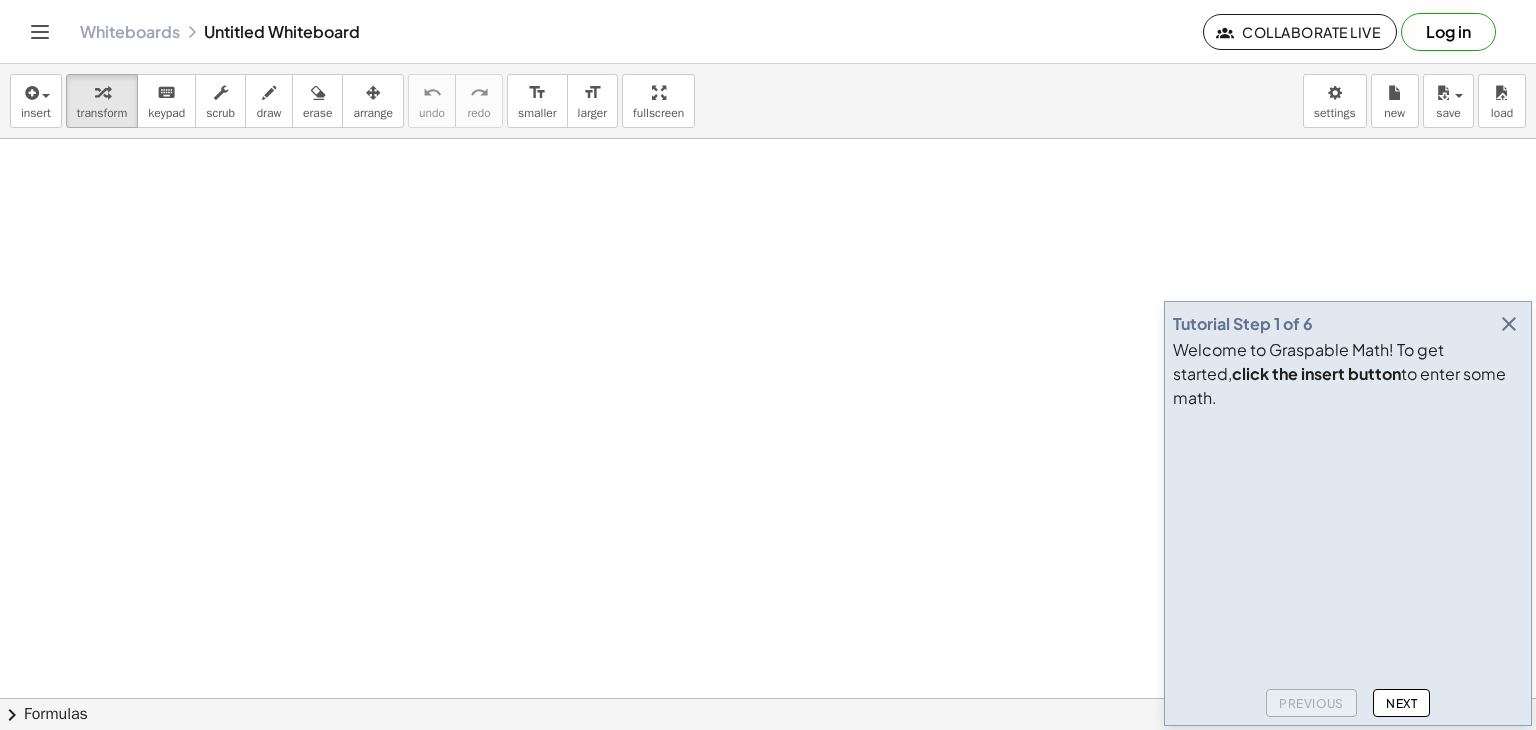 click at bounding box center [1509, 324] 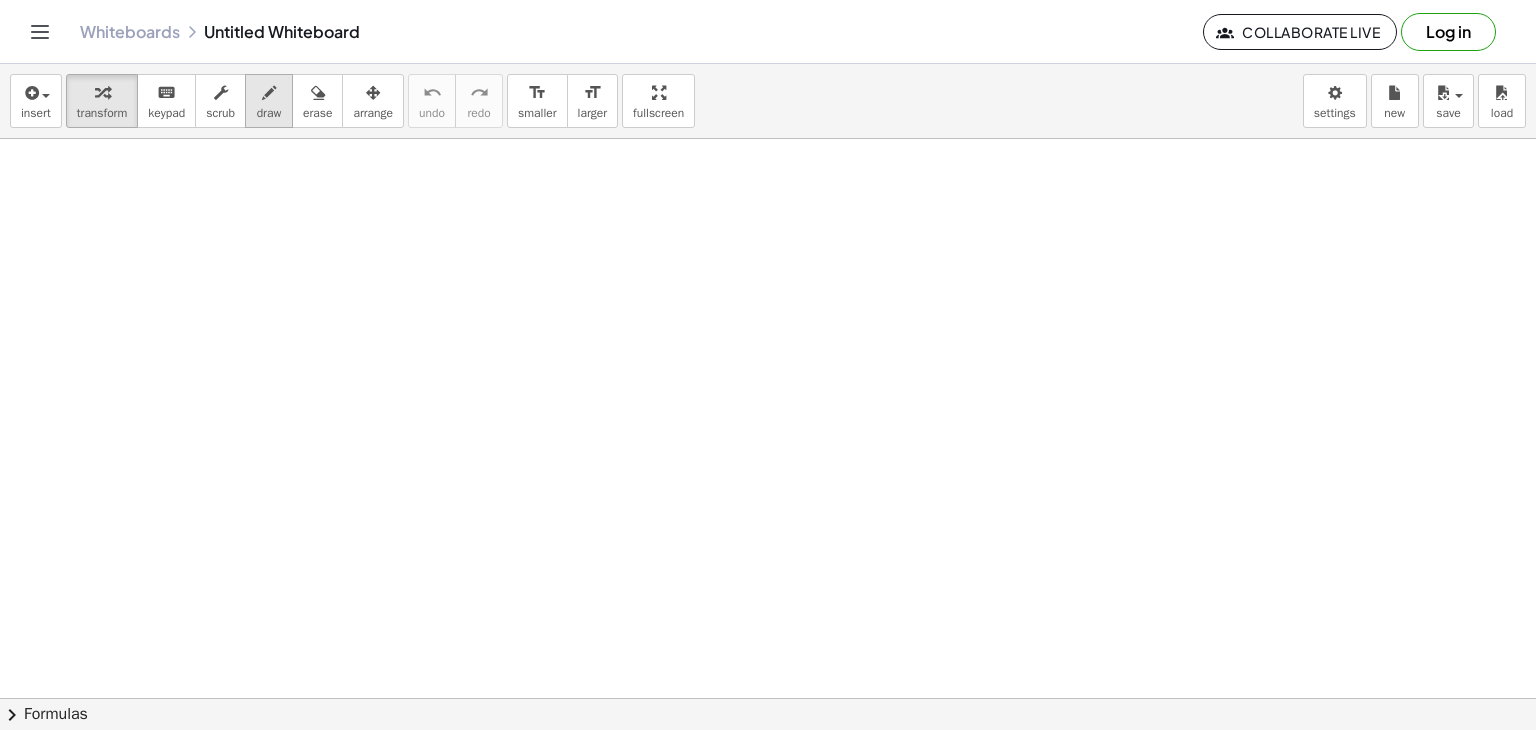 click at bounding box center (269, 93) 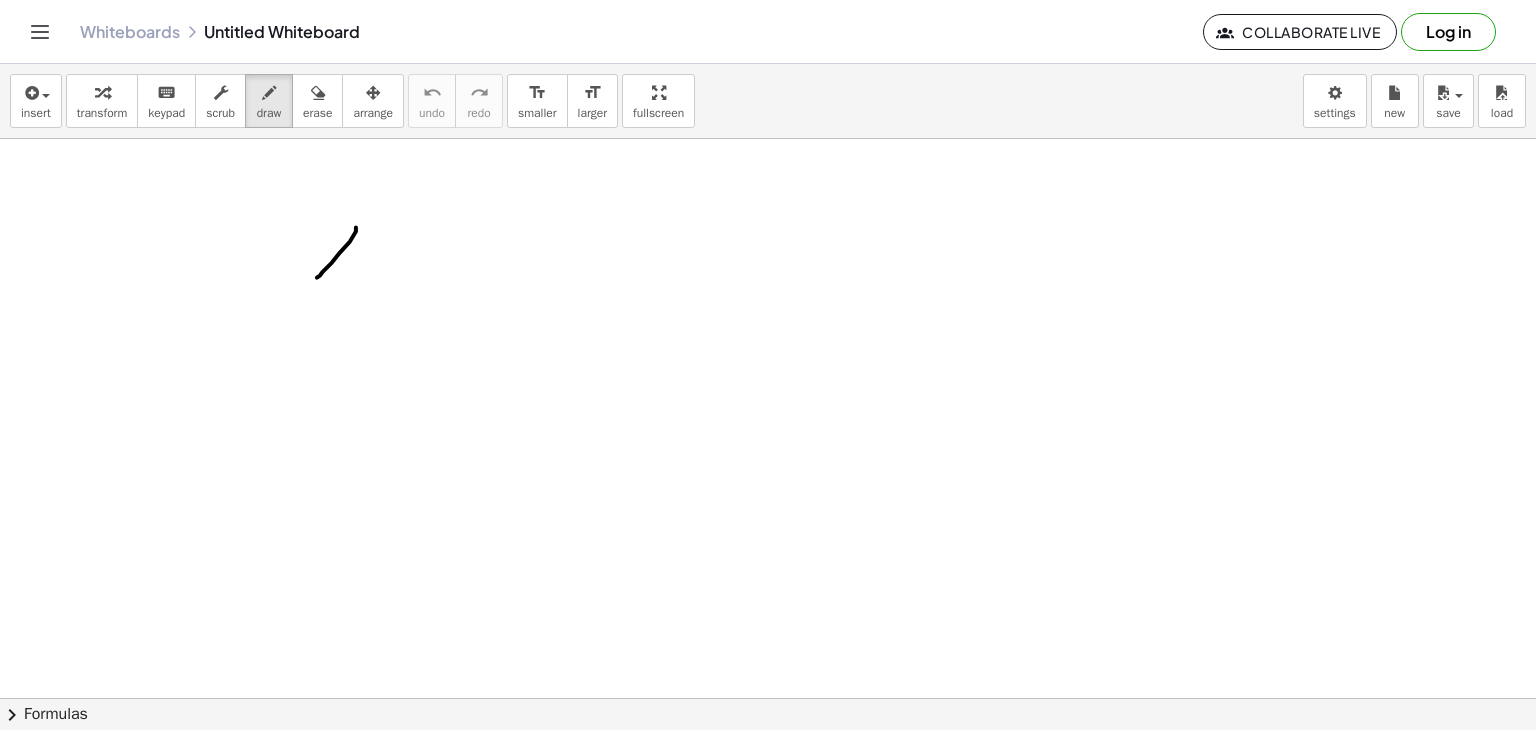 drag, startPoint x: 356, startPoint y: 227, endPoint x: 317, endPoint y: 277, distance: 63.411354 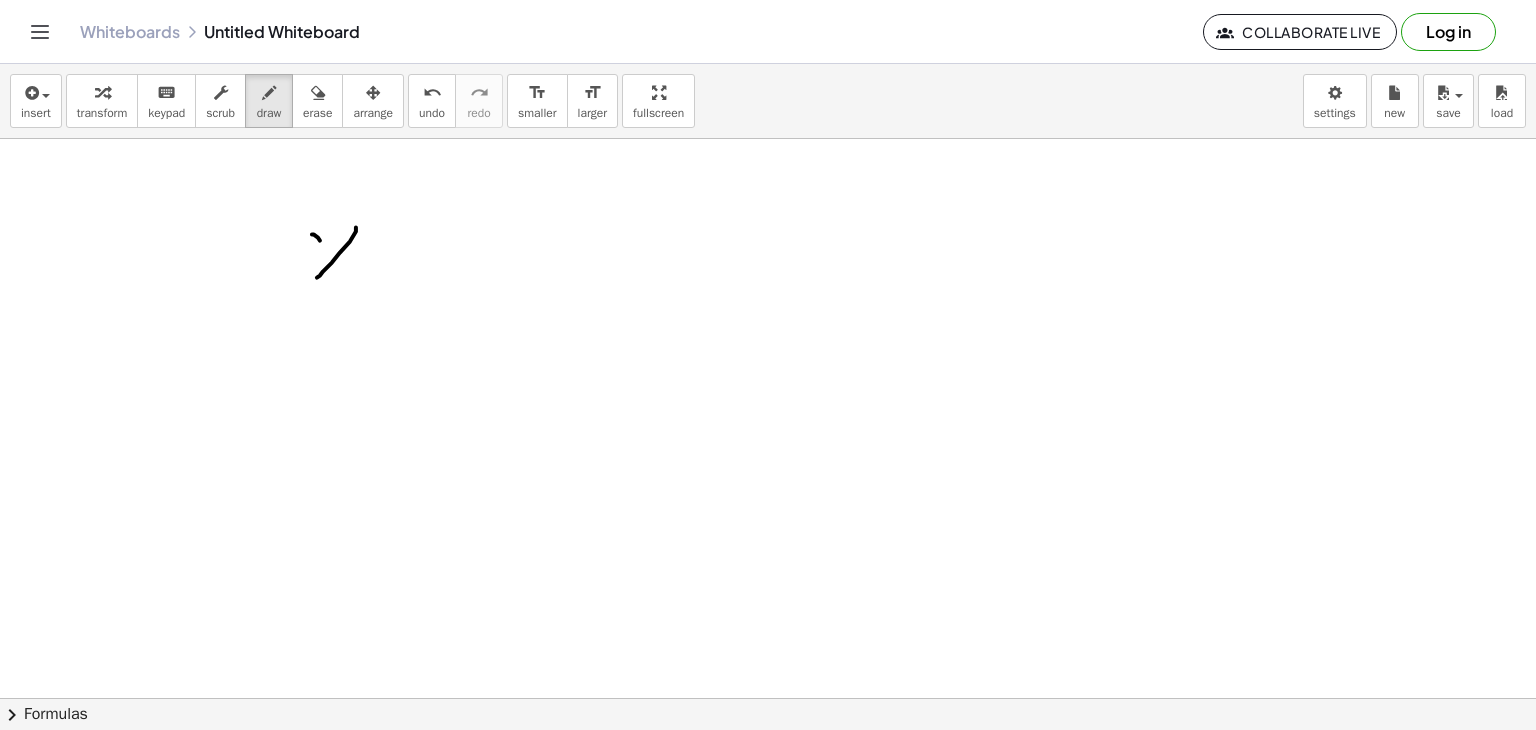 drag, startPoint x: 320, startPoint y: 240, endPoint x: 359, endPoint y: 270, distance: 49.20366 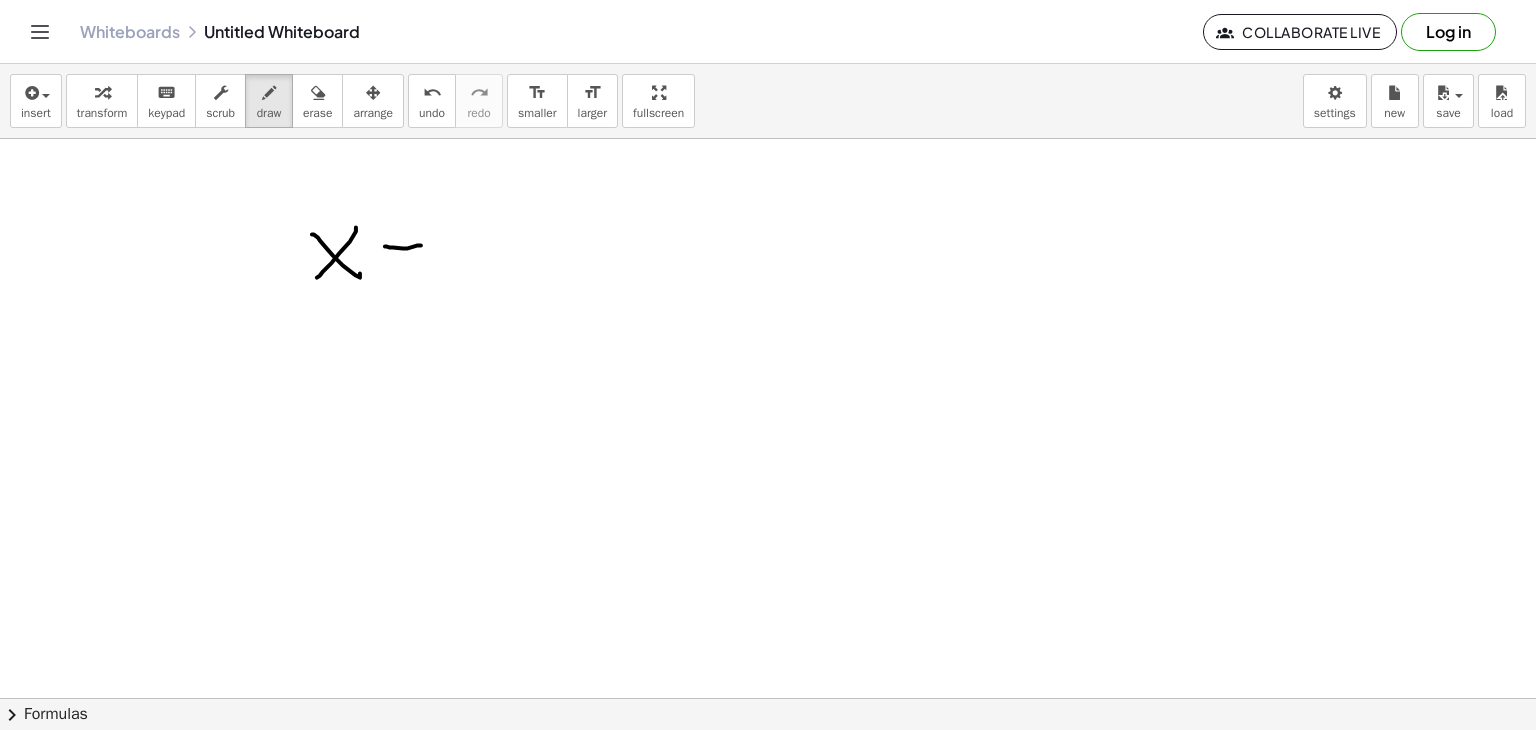 drag, startPoint x: 386, startPoint y: 246, endPoint x: 421, endPoint y: 245, distance: 35.014282 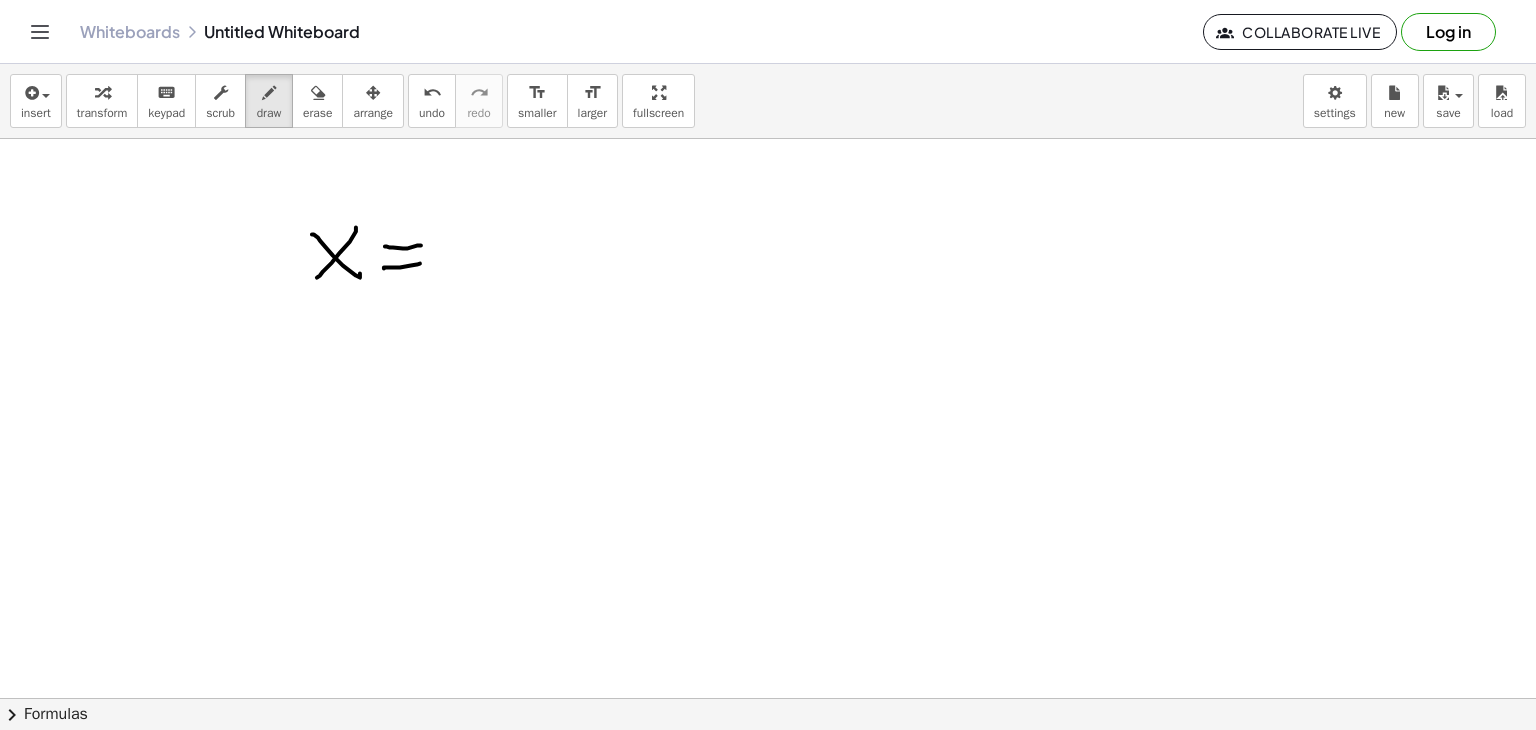 drag, startPoint x: 400, startPoint y: 267, endPoint x: 420, endPoint y: 263, distance: 20.396078 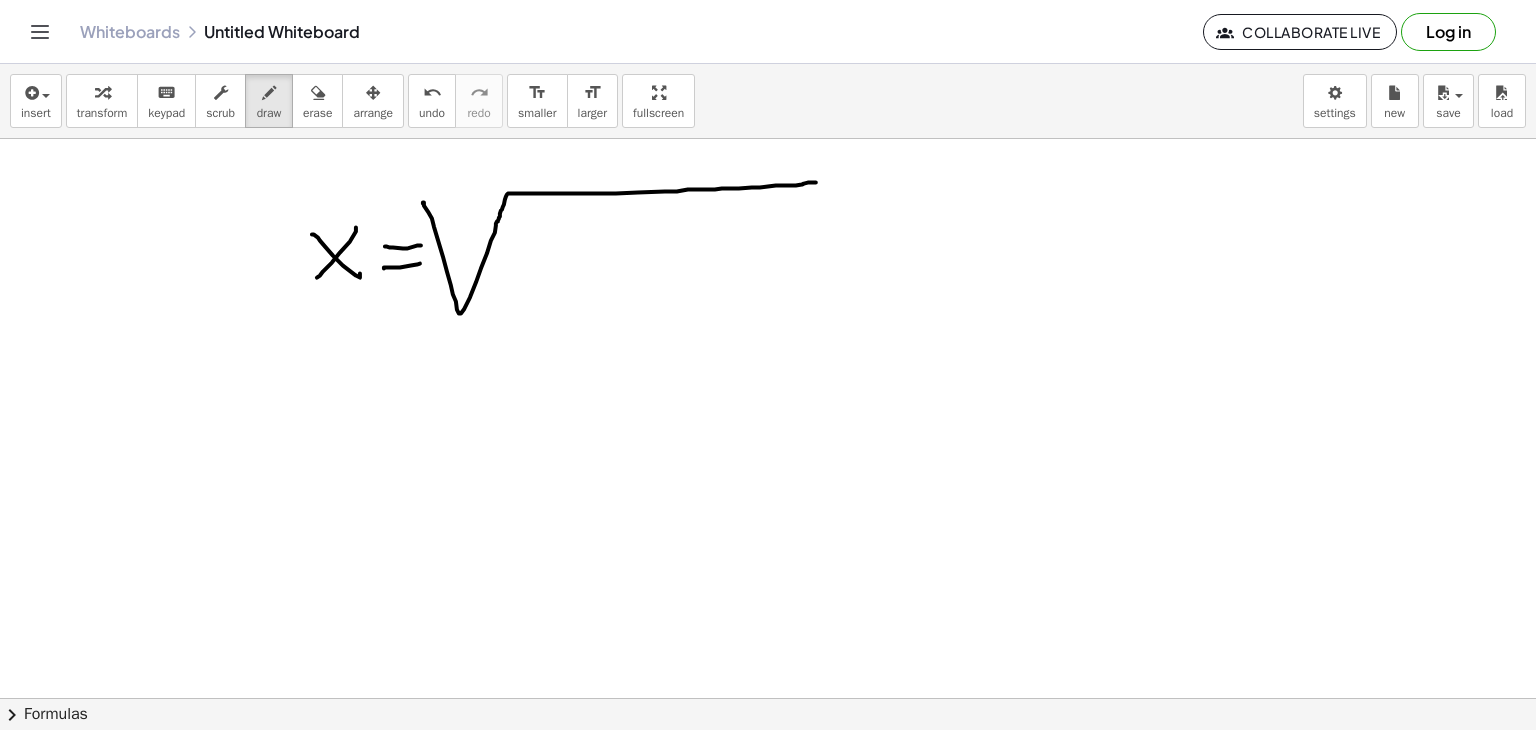drag, startPoint x: 423, startPoint y: 202, endPoint x: 552, endPoint y: 231, distance: 132.21951 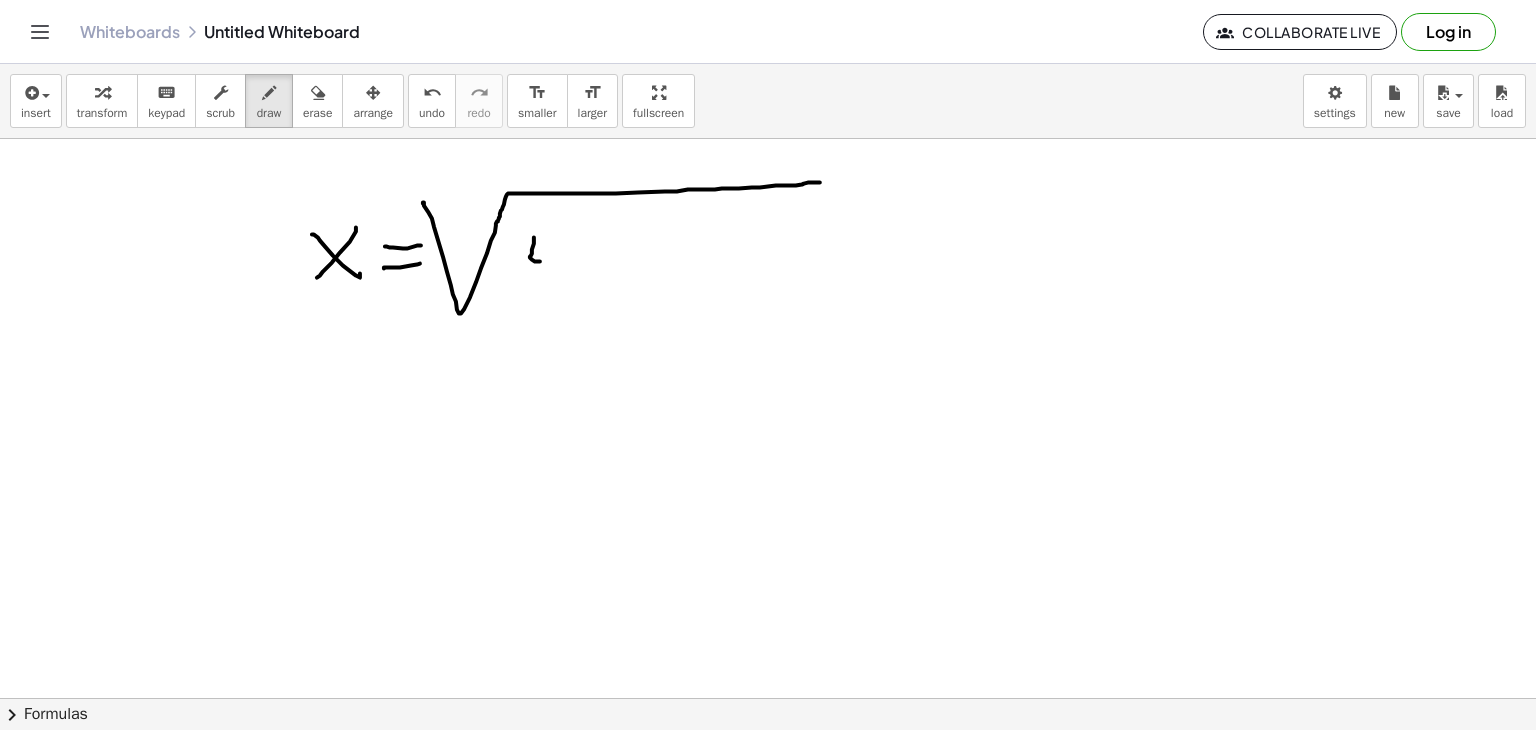 drag, startPoint x: 534, startPoint y: 237, endPoint x: 555, endPoint y: 253, distance: 26.400757 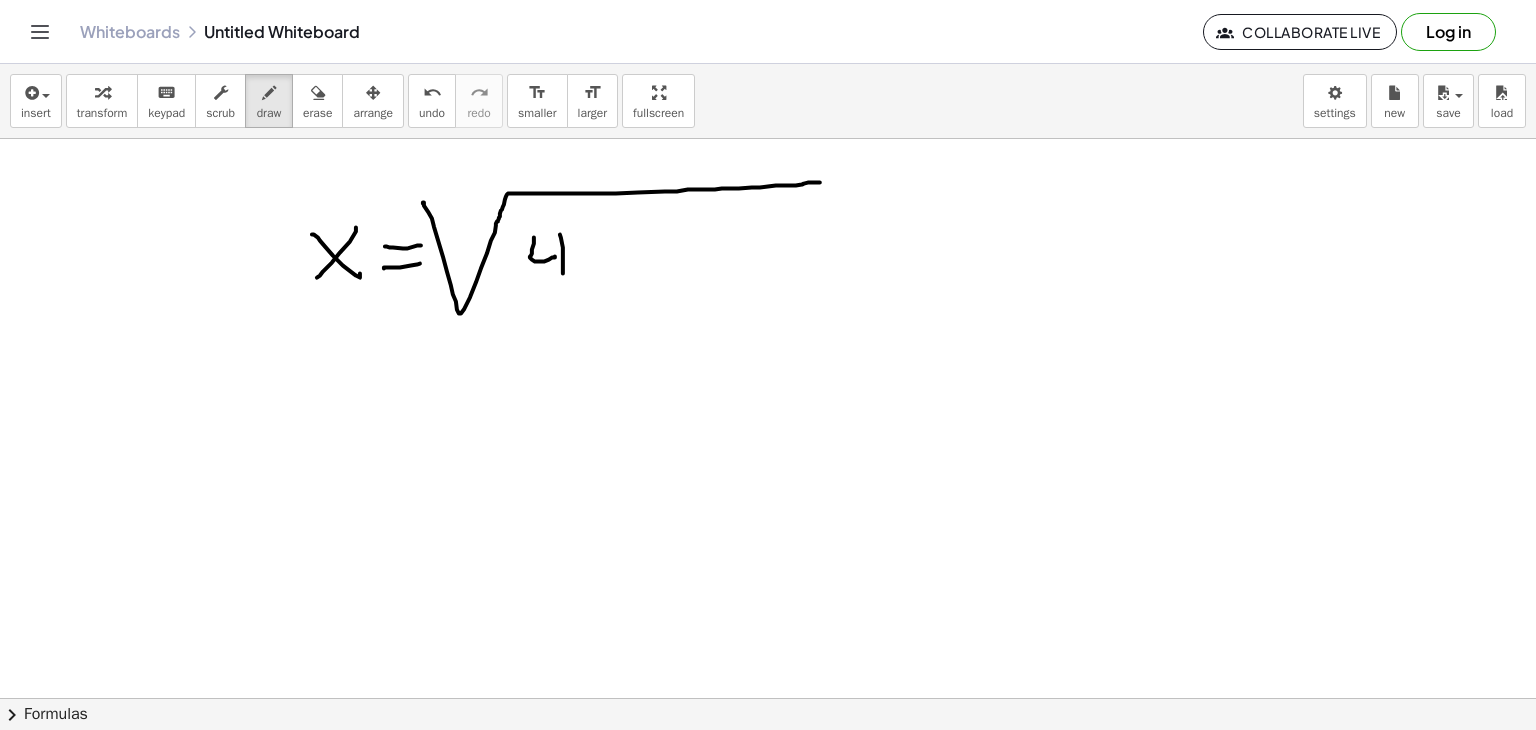 drag, startPoint x: 560, startPoint y: 234, endPoint x: 563, endPoint y: 273, distance: 39.115215 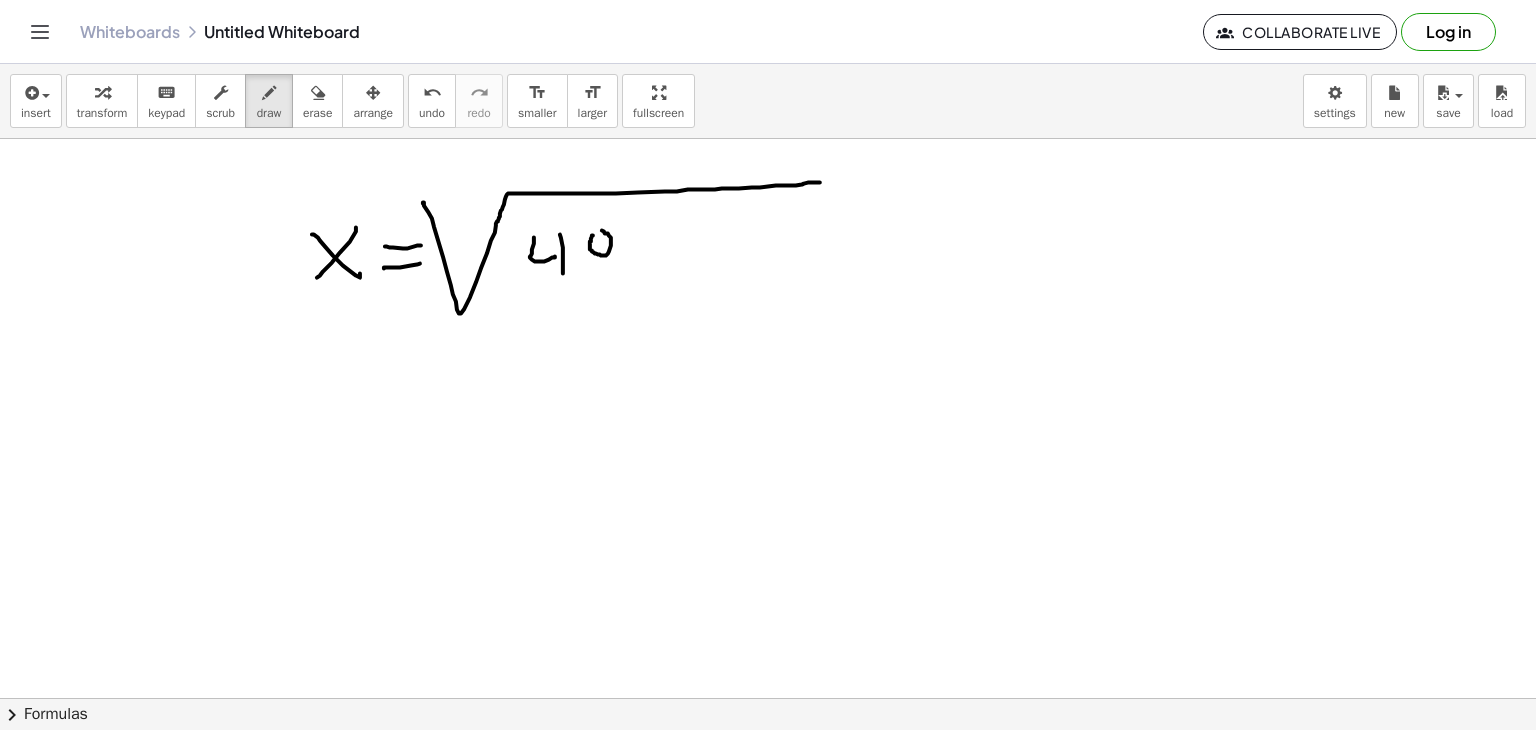 click at bounding box center (768, 698) 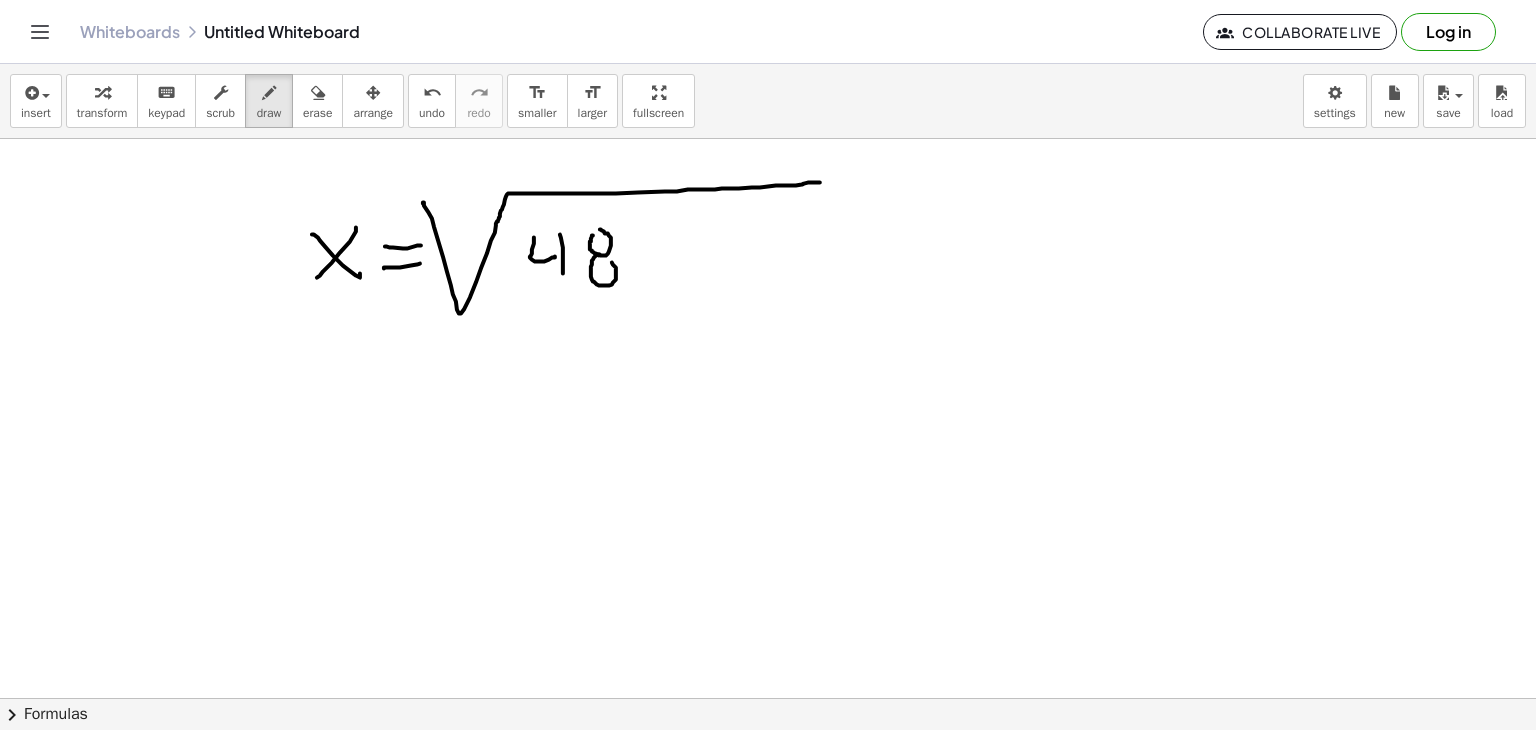 drag, startPoint x: 598, startPoint y: 254, endPoint x: 609, endPoint y: 261, distance: 13.038404 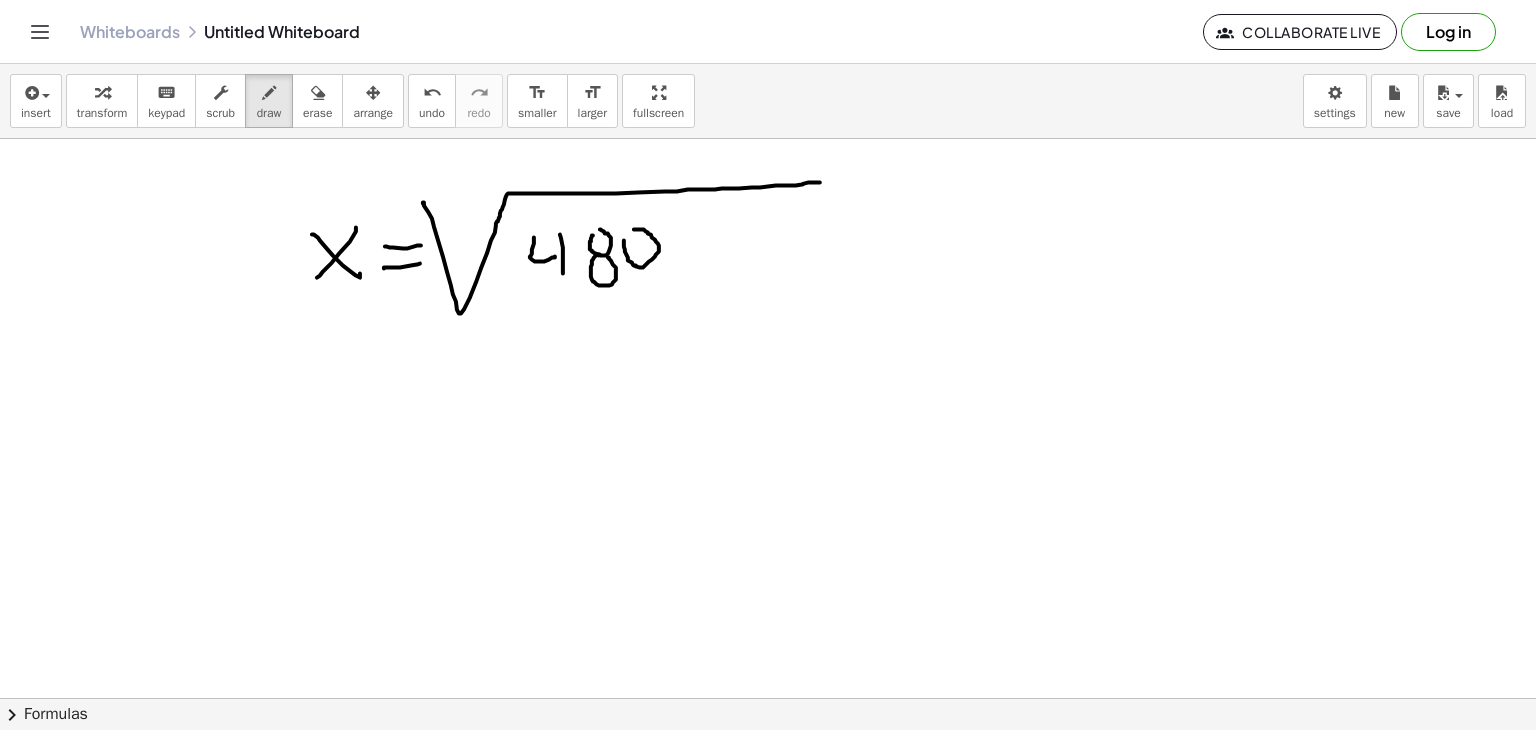drag, startPoint x: 624, startPoint y: 240, endPoint x: 646, endPoint y: 225, distance: 26.627054 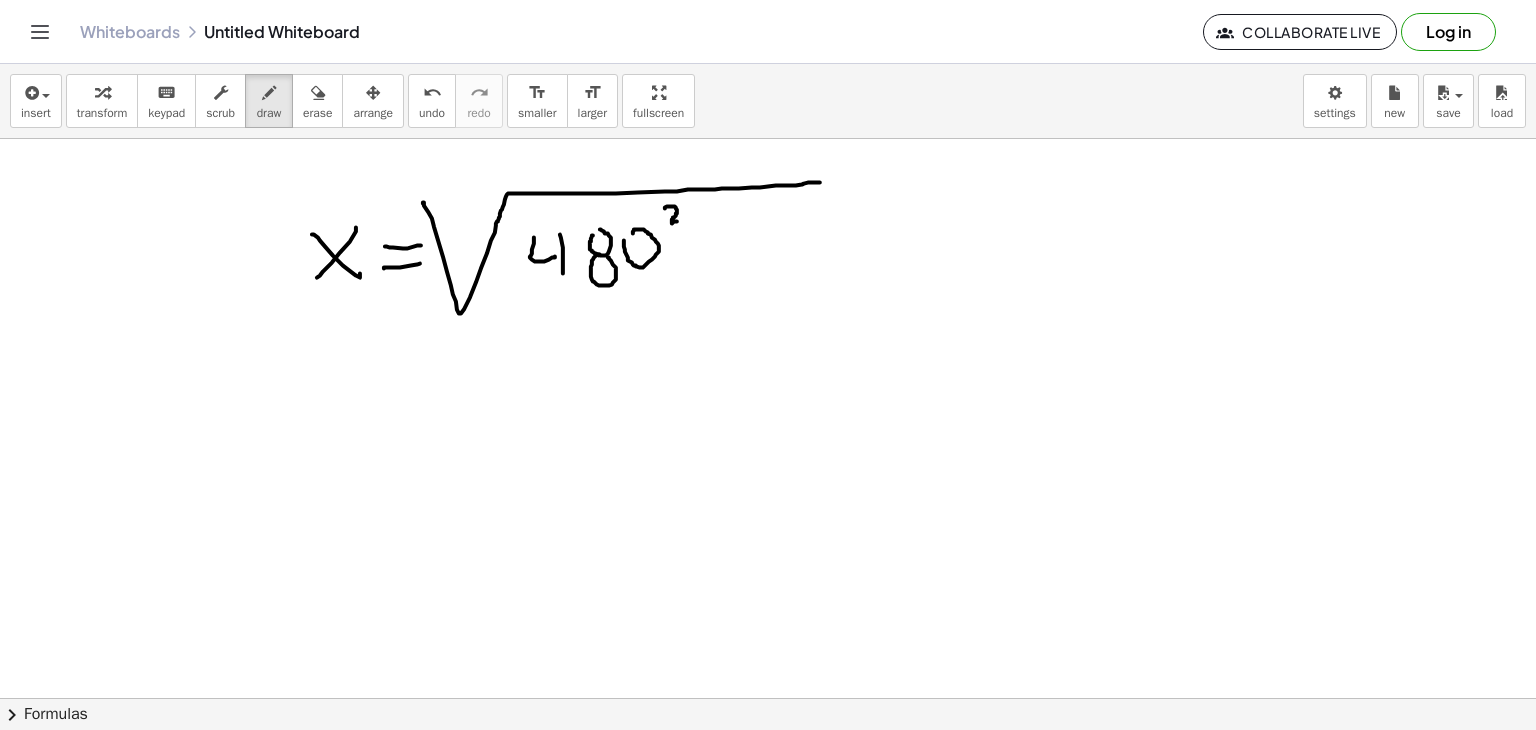 drag, startPoint x: 665, startPoint y: 208, endPoint x: 690, endPoint y: 216, distance: 26.24881 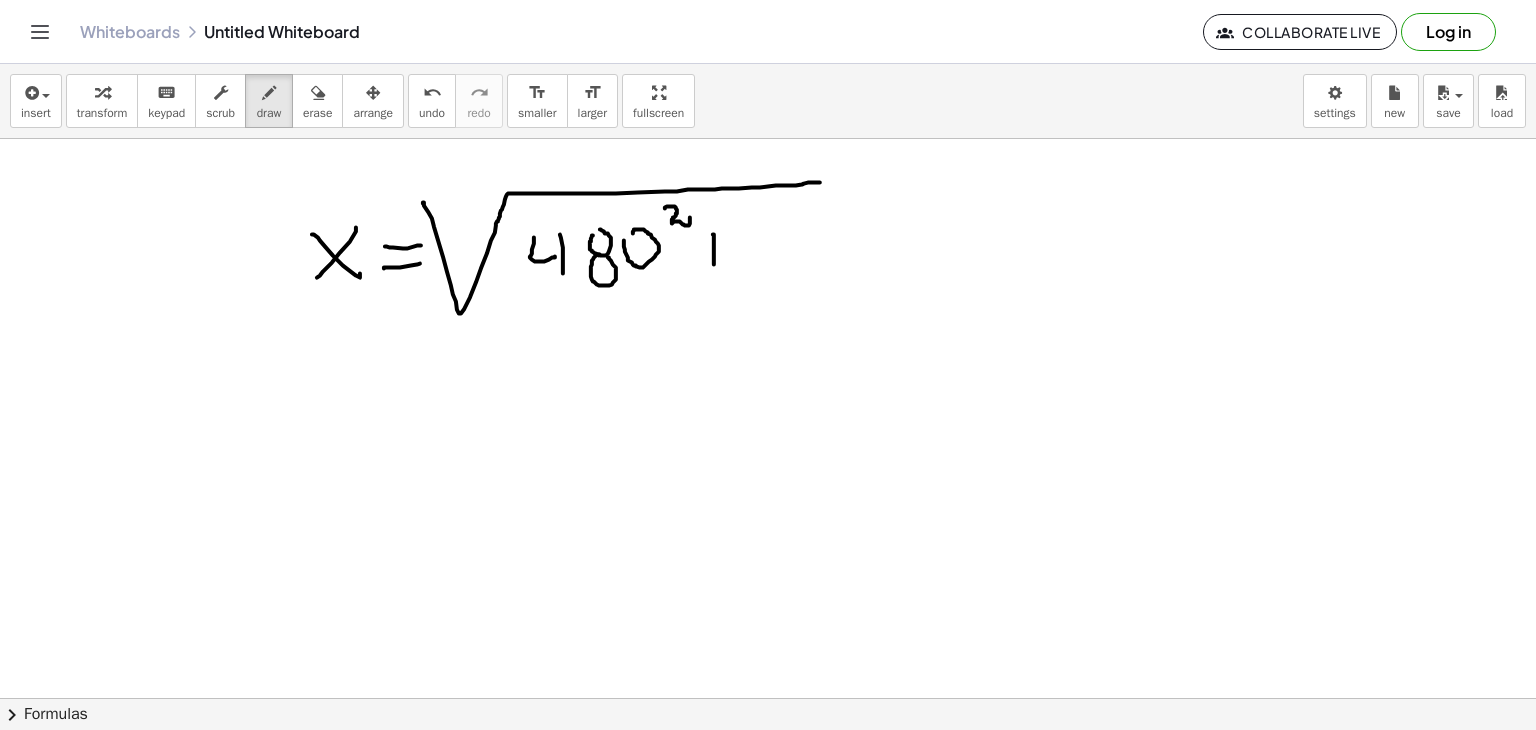 drag, startPoint x: 713, startPoint y: 234, endPoint x: 714, endPoint y: 266, distance: 32.01562 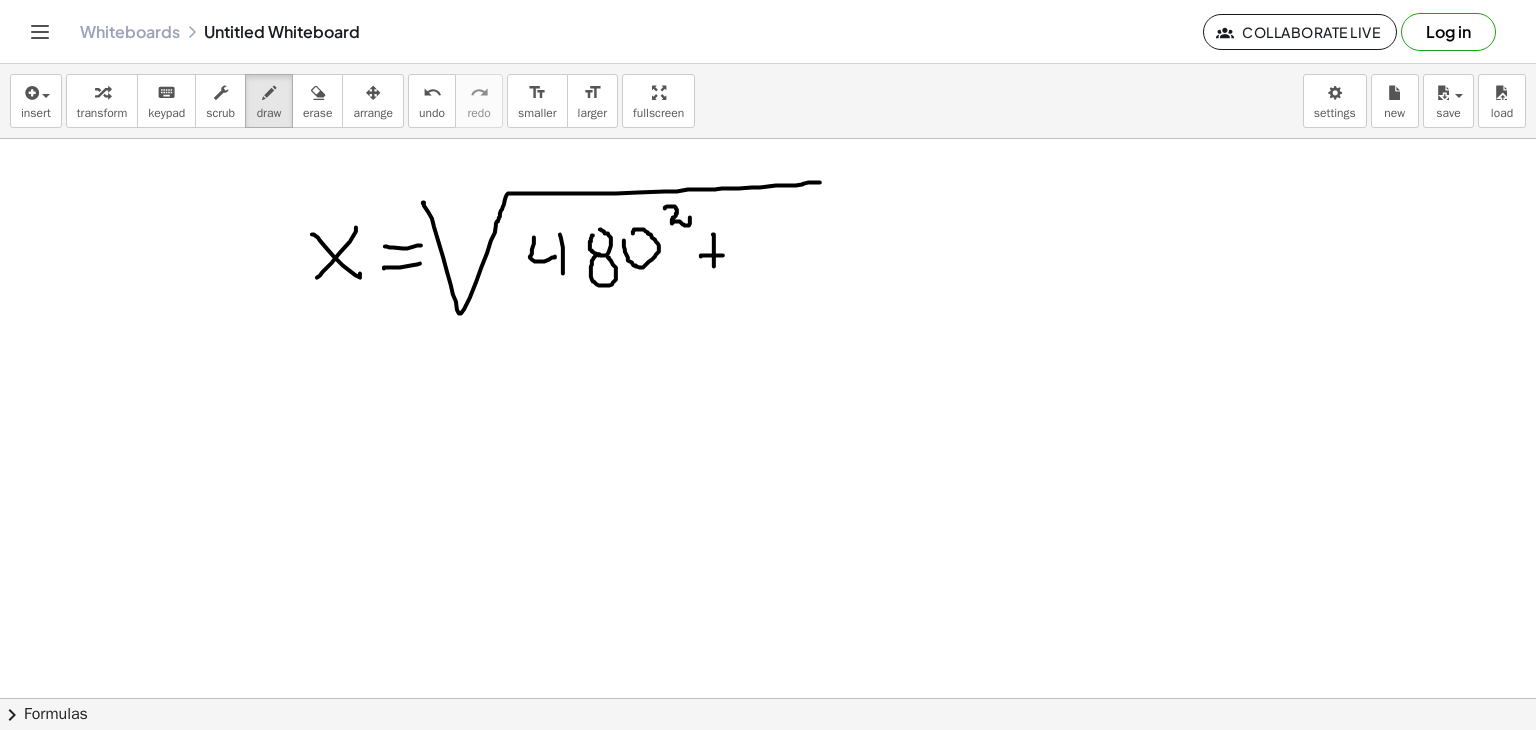 drag, startPoint x: 701, startPoint y: 256, endPoint x: 771, endPoint y: 266, distance: 70.71068 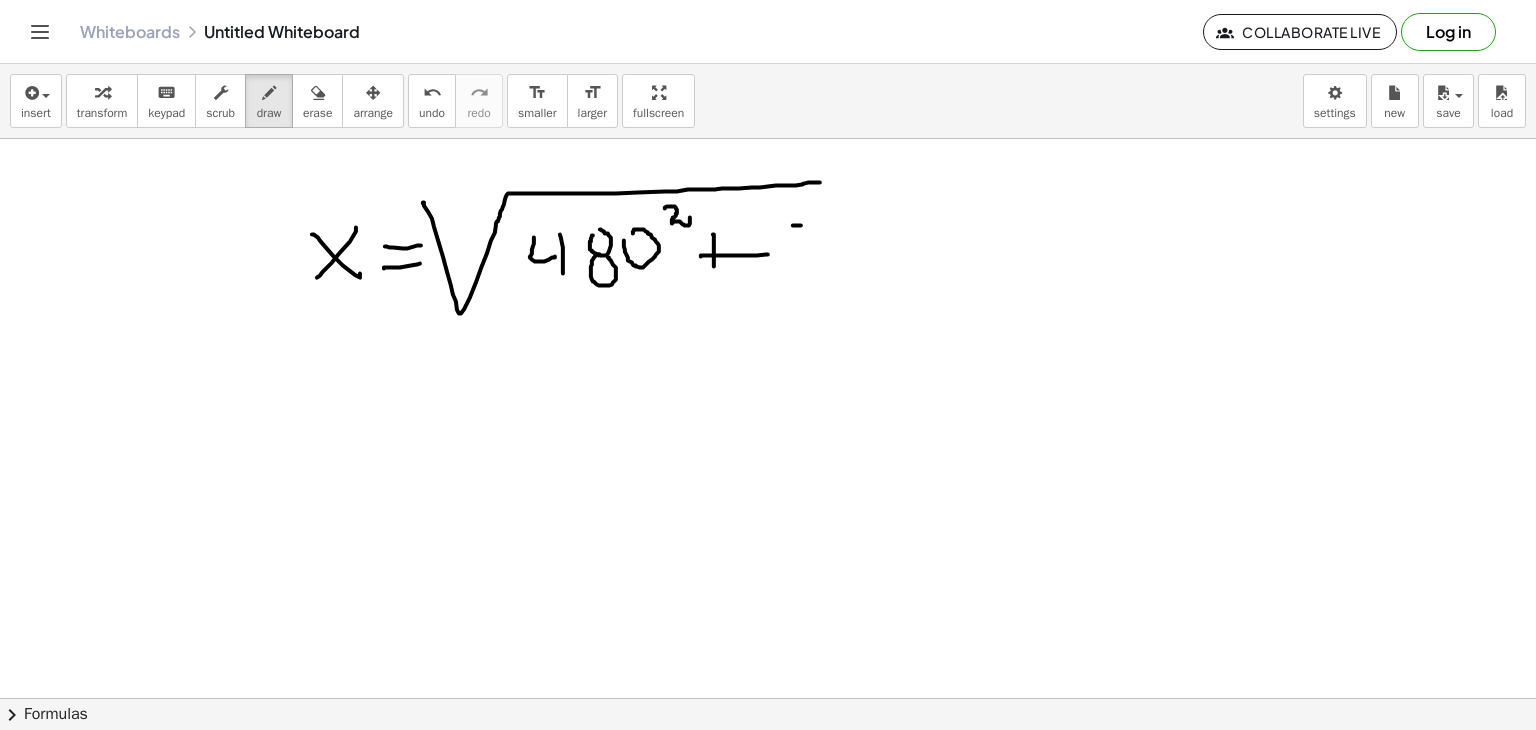 click at bounding box center [768, 698] 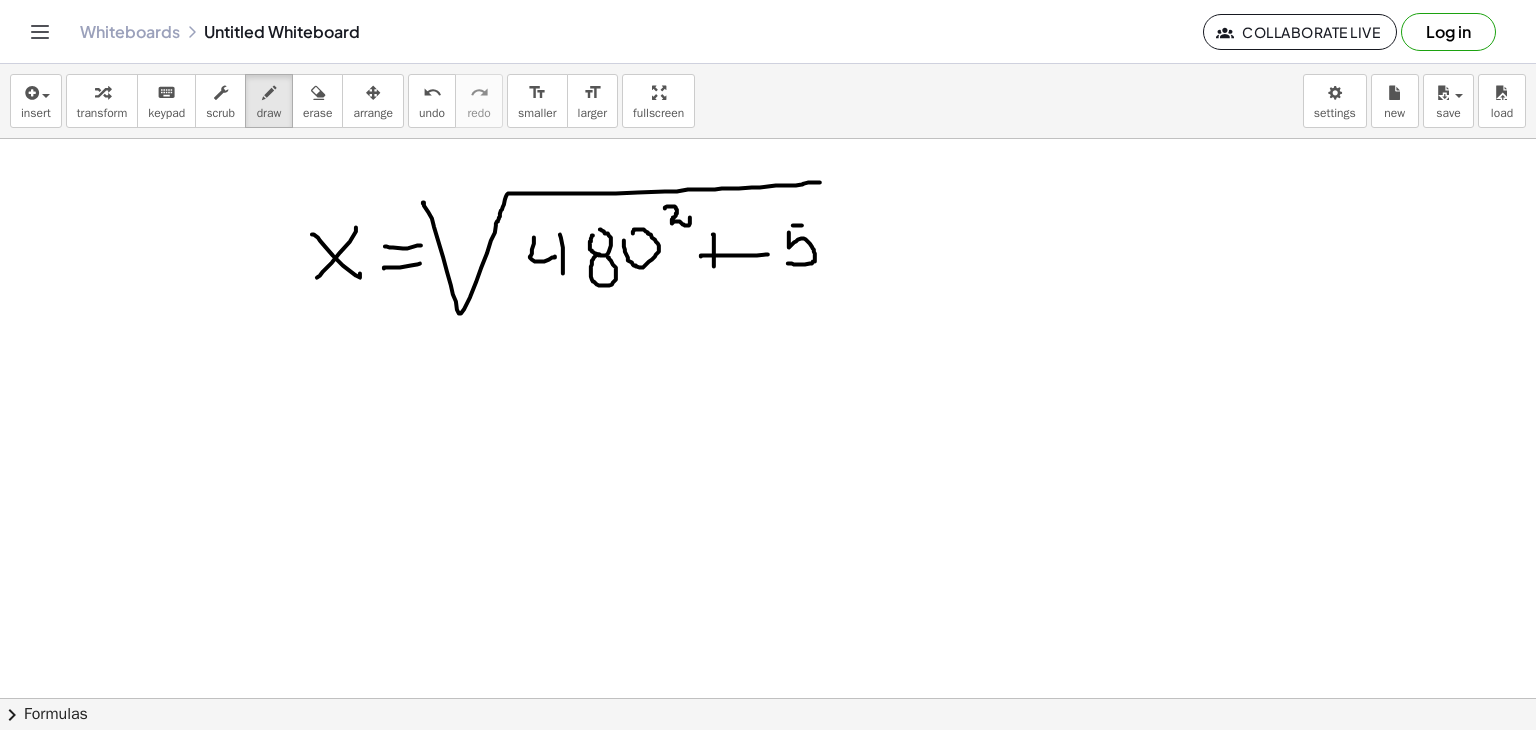 drag, startPoint x: 789, startPoint y: 247, endPoint x: 788, endPoint y: 263, distance: 16.03122 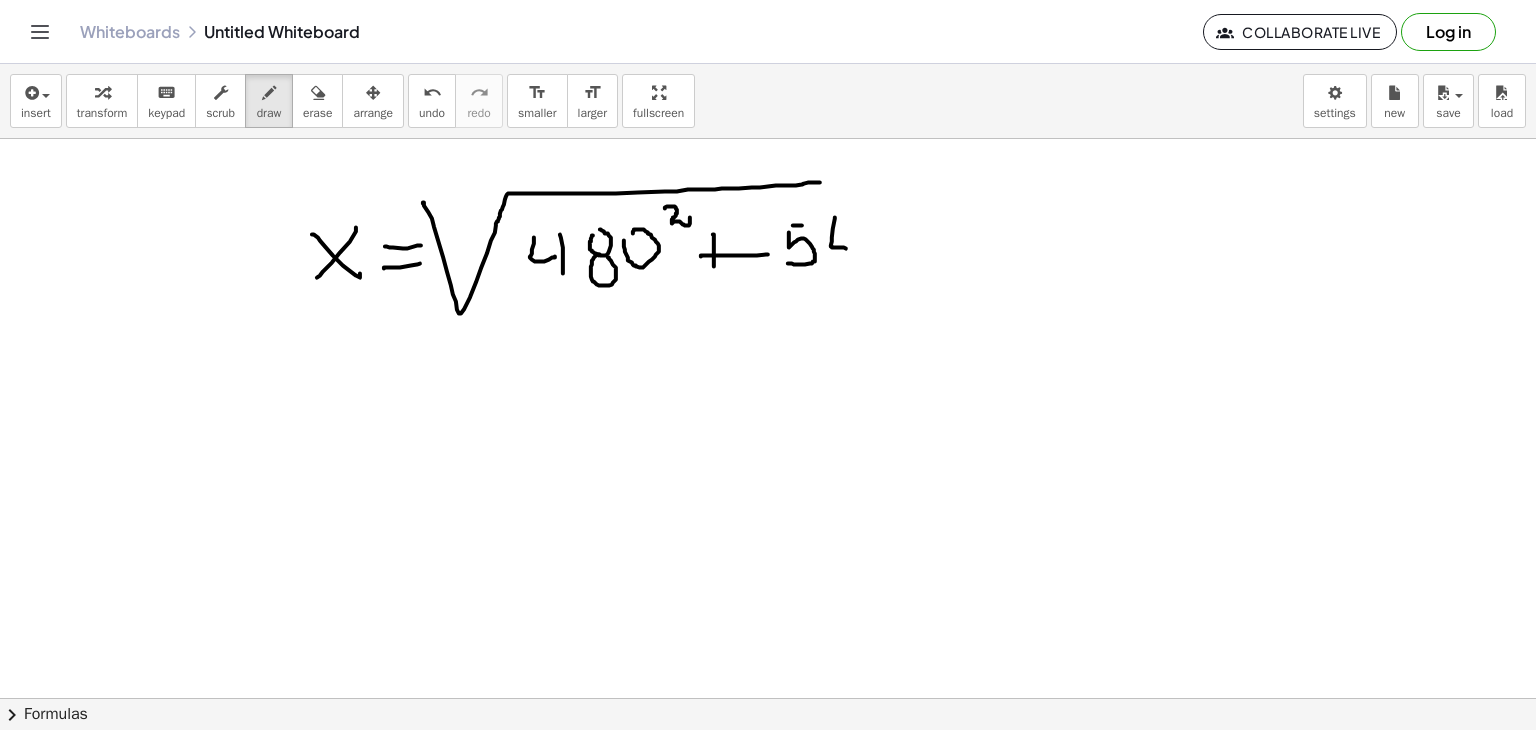 drag, startPoint x: 835, startPoint y: 217, endPoint x: 846, endPoint y: 245, distance: 30.083218 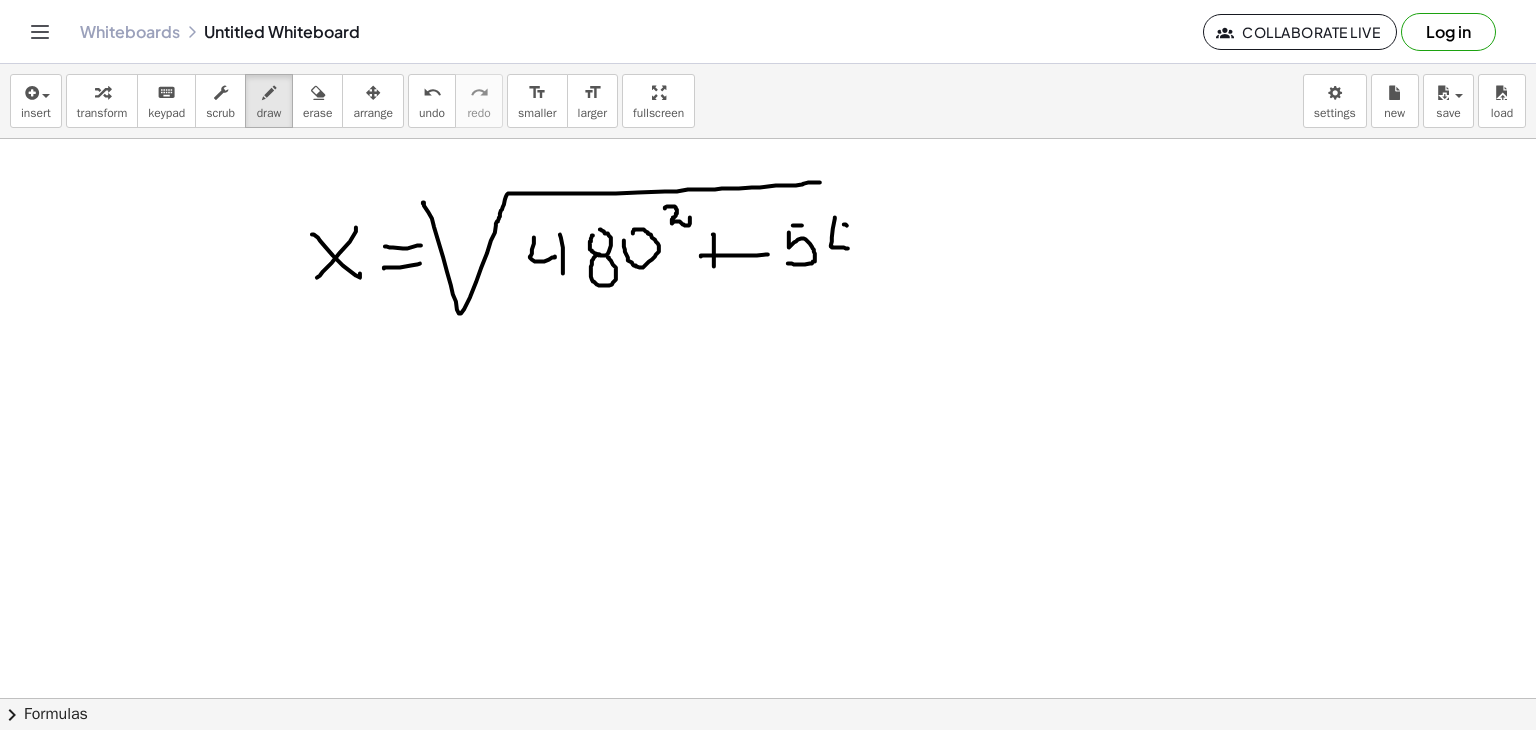 drag, startPoint x: 847, startPoint y: 225, endPoint x: 849, endPoint y: 268, distance: 43.046486 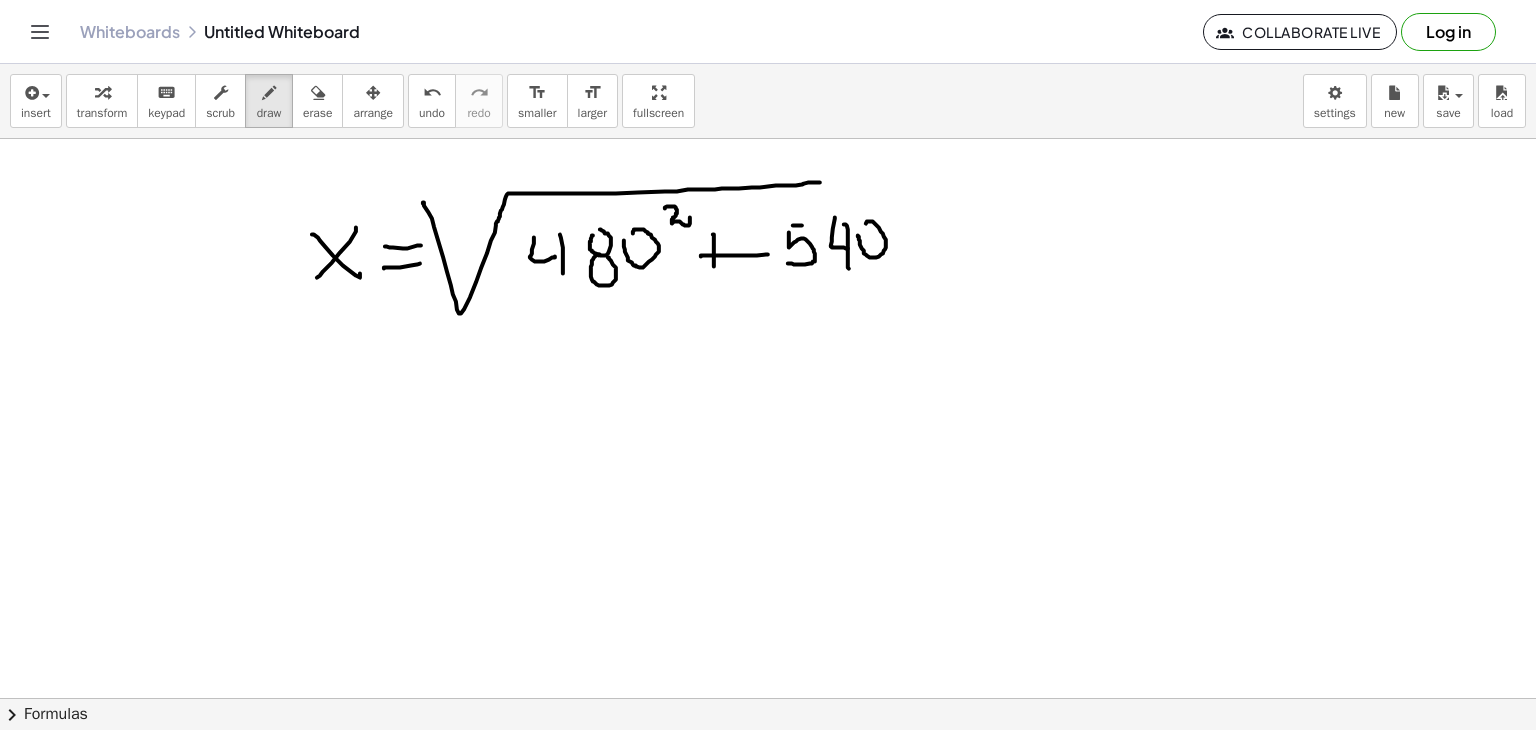 click at bounding box center (768, 698) 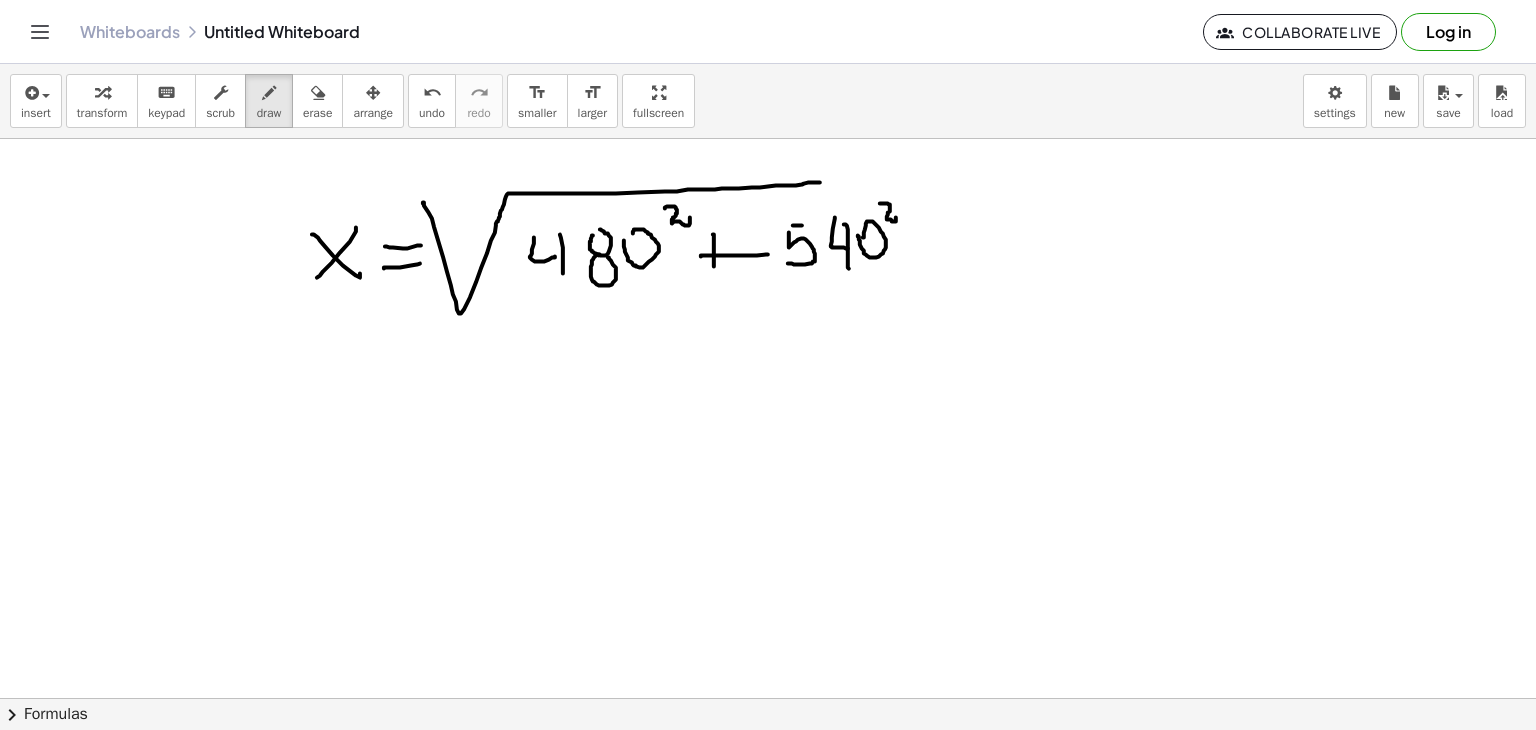 drag, startPoint x: 880, startPoint y: 203, endPoint x: 885, endPoint y: 213, distance: 11.18034 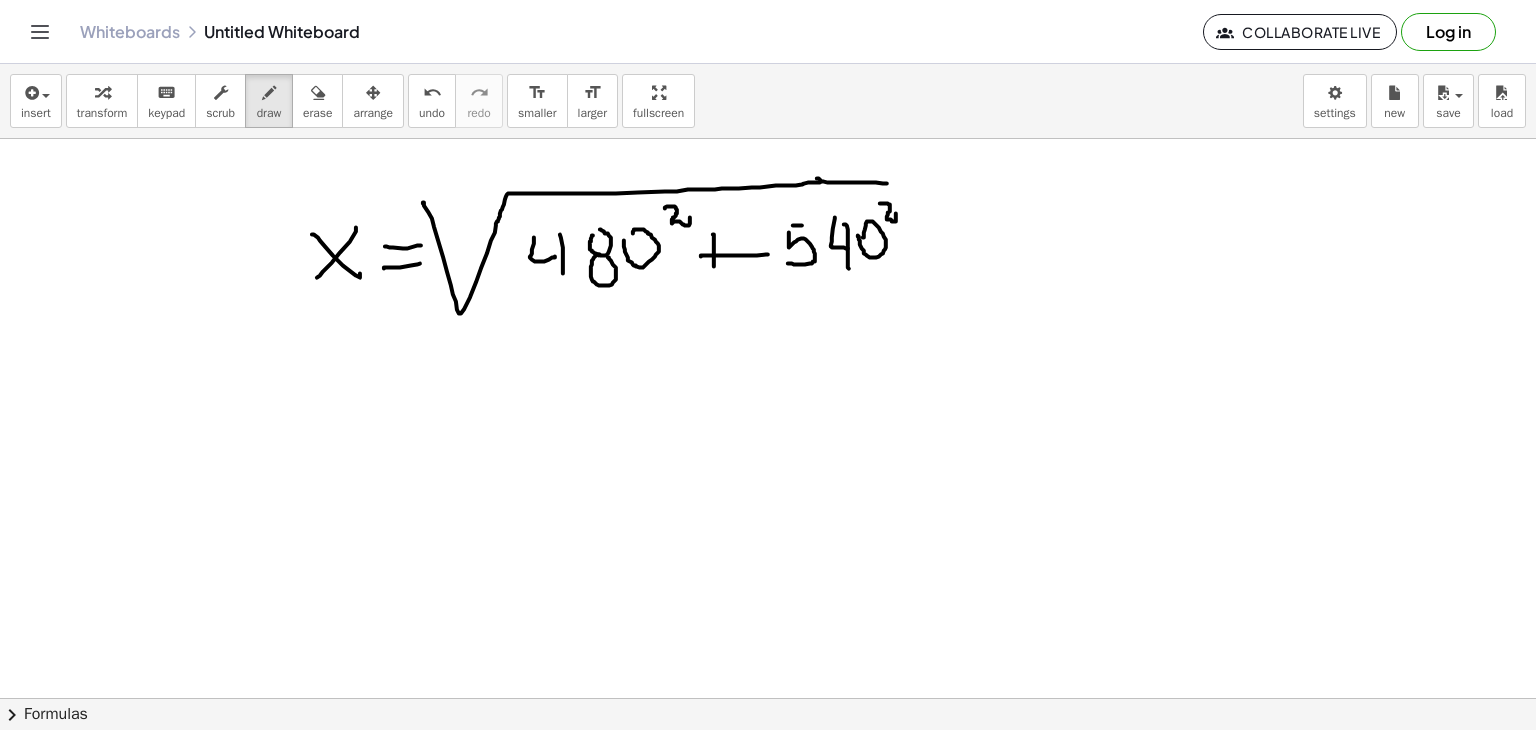 drag, startPoint x: 817, startPoint y: 178, endPoint x: 849, endPoint y: 199, distance: 38.27532 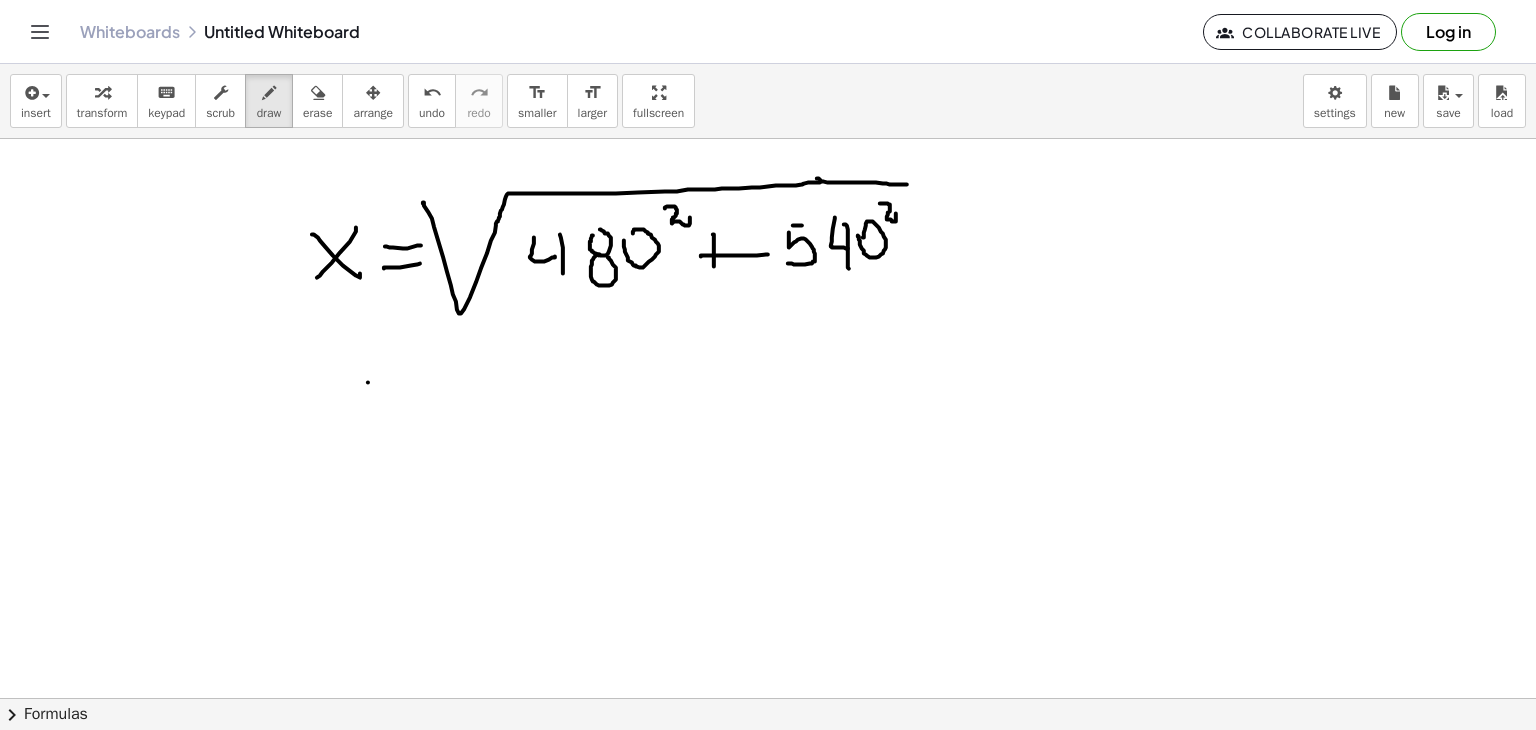 drag, startPoint x: 368, startPoint y: 382, endPoint x: 316, endPoint y: 438, distance: 76.41989 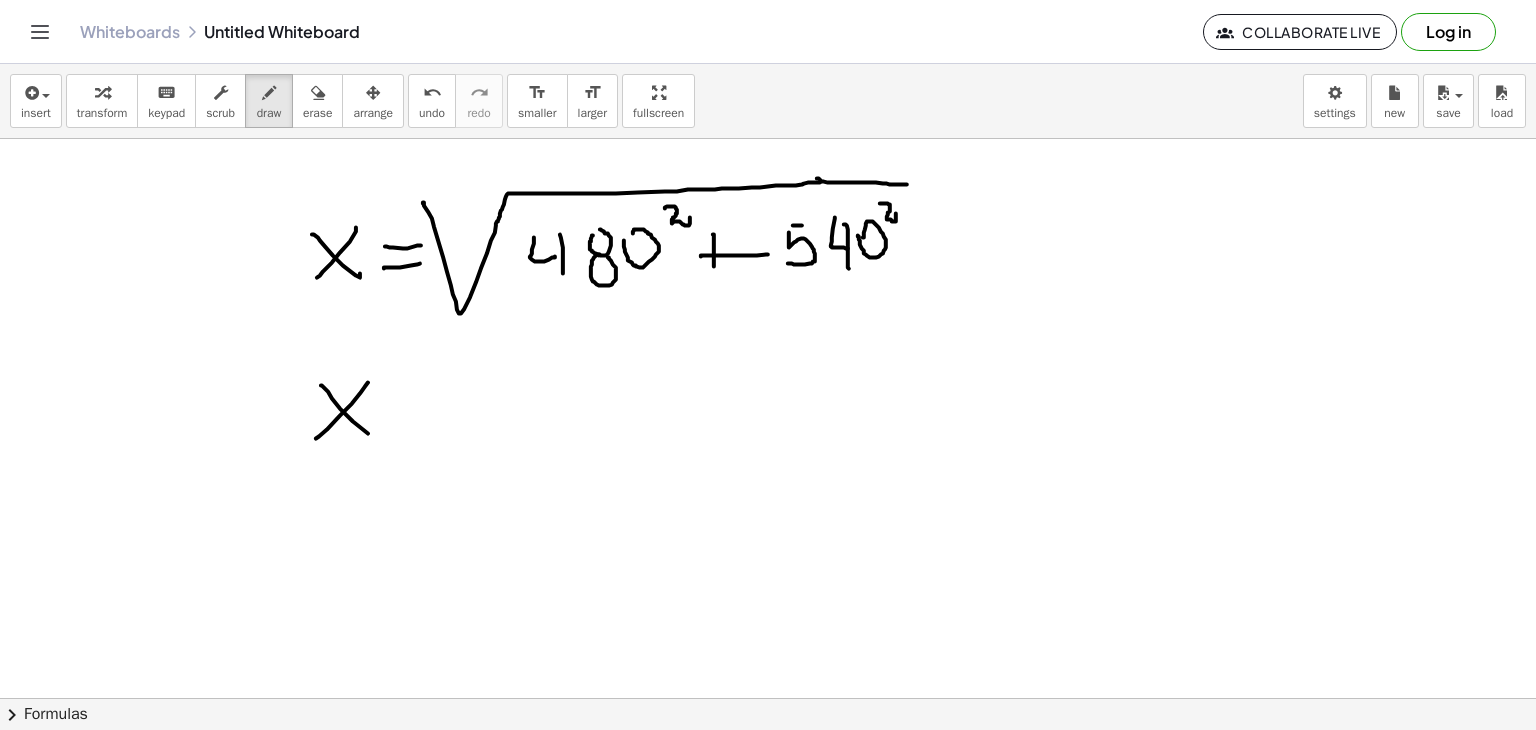 drag, startPoint x: 321, startPoint y: 385, endPoint x: 368, endPoint y: 433, distance: 67.17886 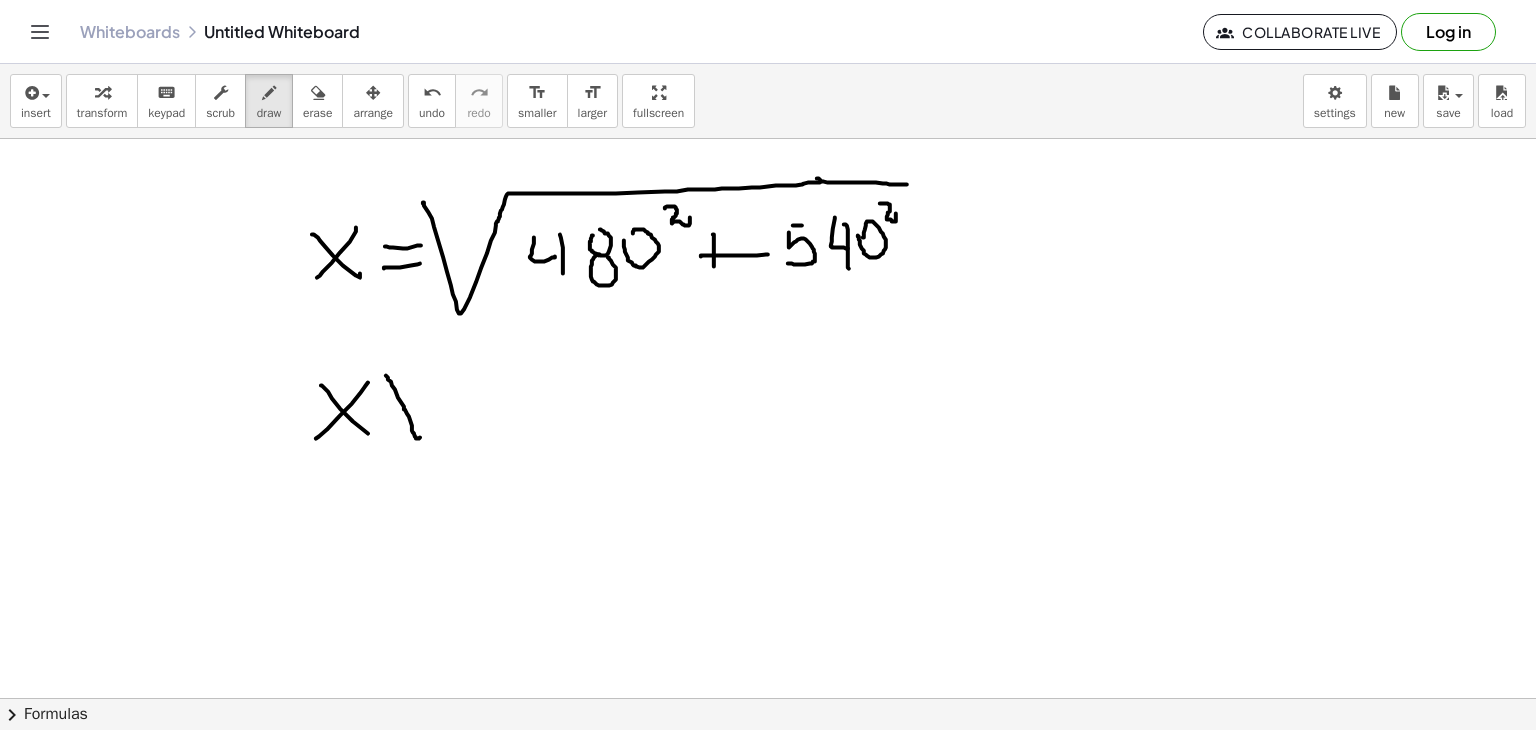 drag, startPoint x: 386, startPoint y: 375, endPoint x: 420, endPoint y: 437, distance: 70.71068 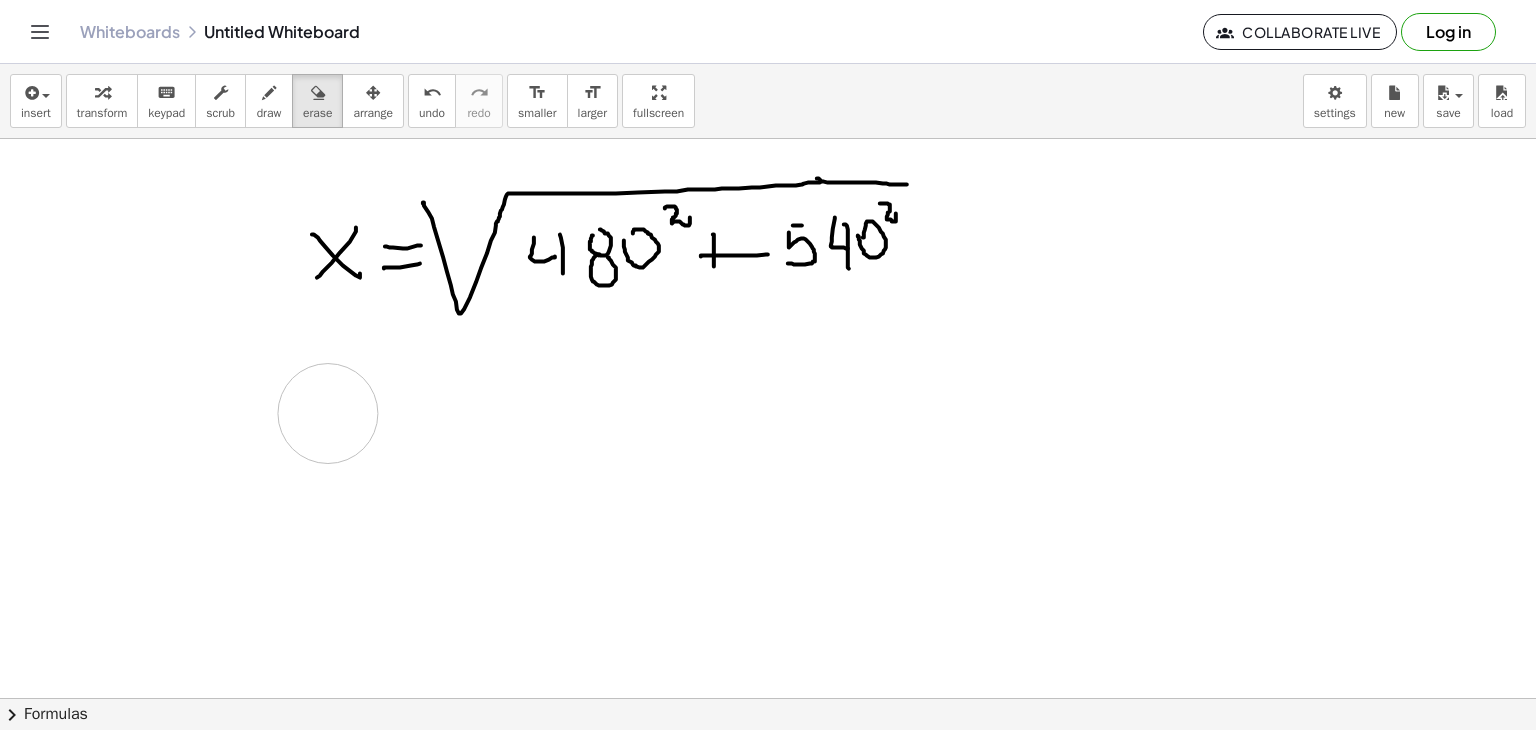 drag, startPoint x: 393, startPoint y: 357, endPoint x: 328, endPoint y: 413, distance: 85.79627 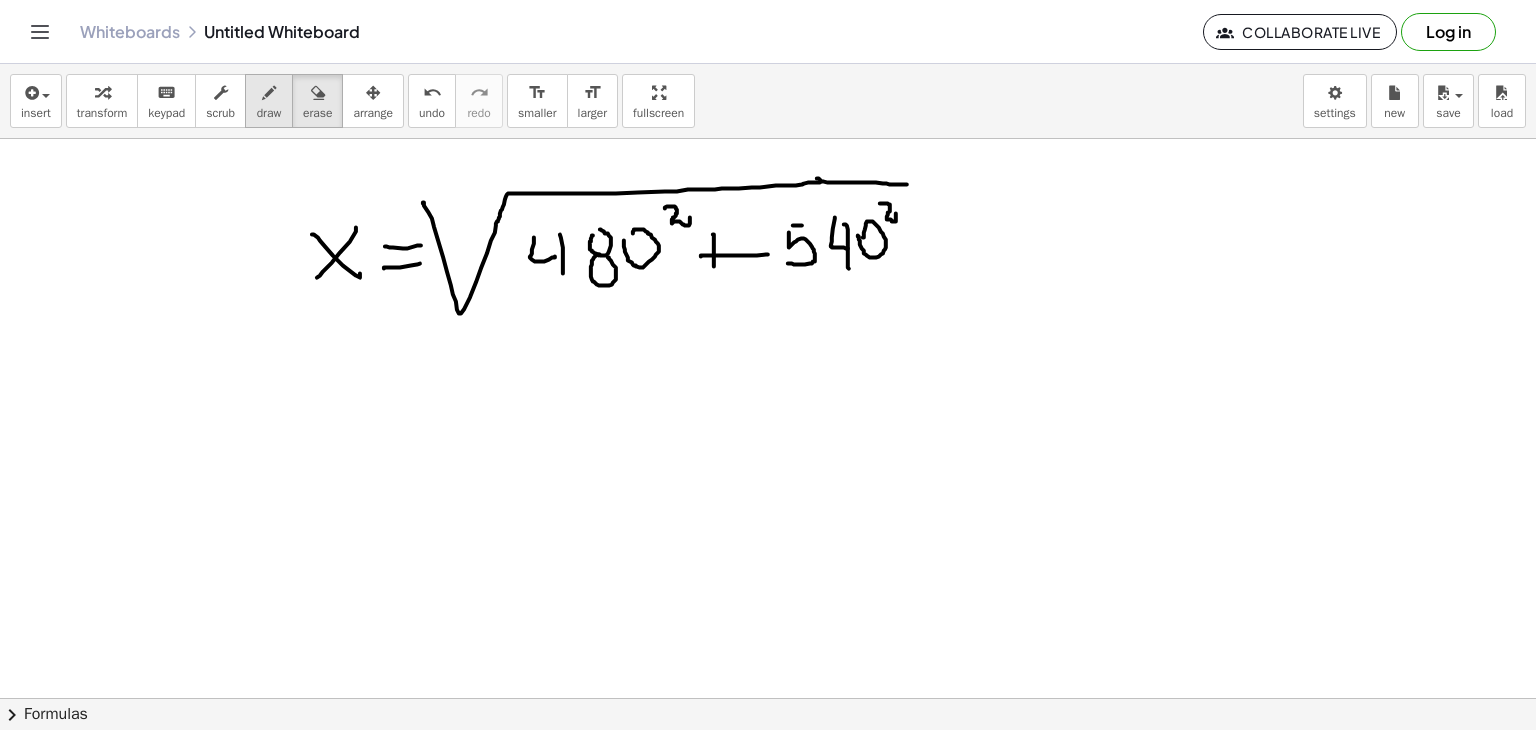 click on "draw" at bounding box center (269, 101) 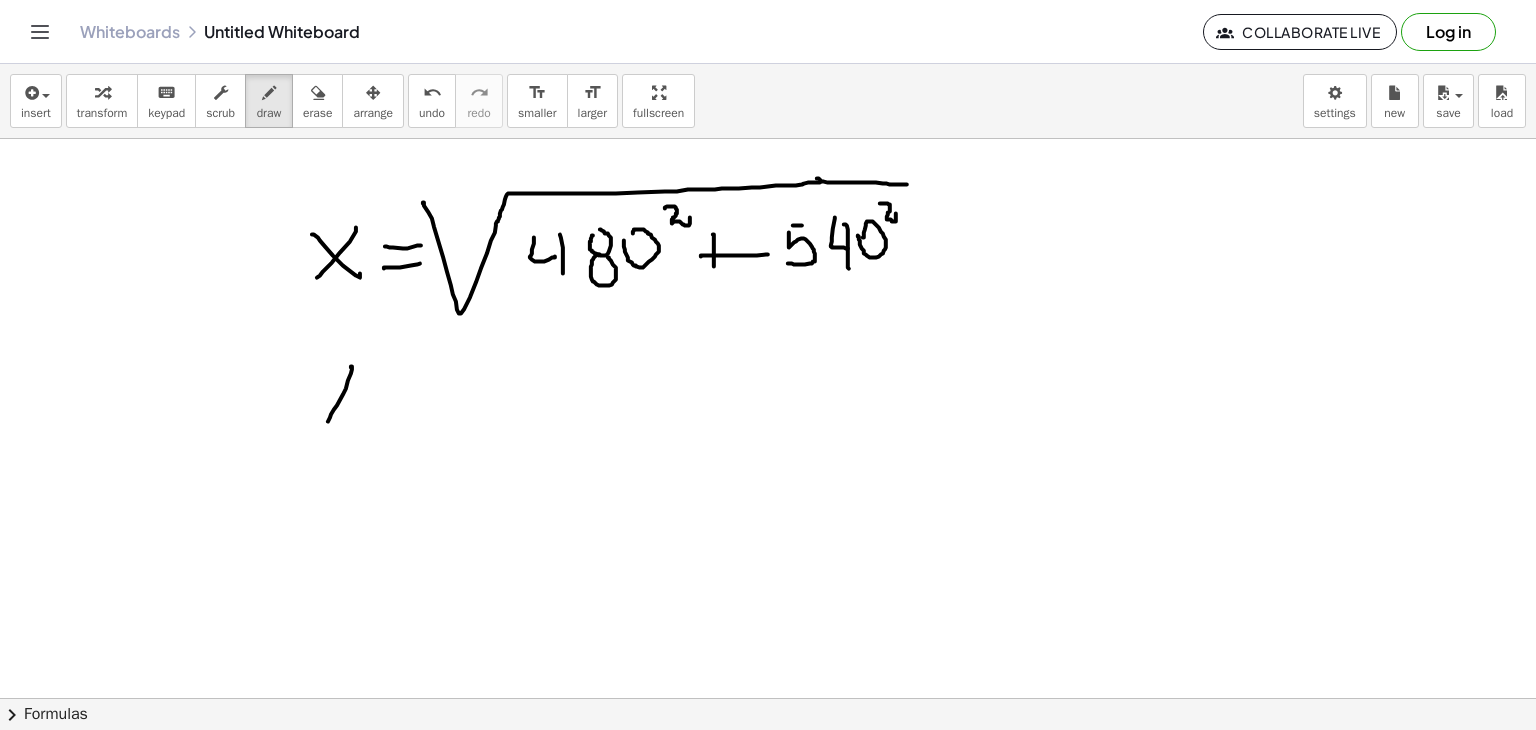 drag, startPoint x: 351, startPoint y: 367, endPoint x: 321, endPoint y: 377, distance: 31.622776 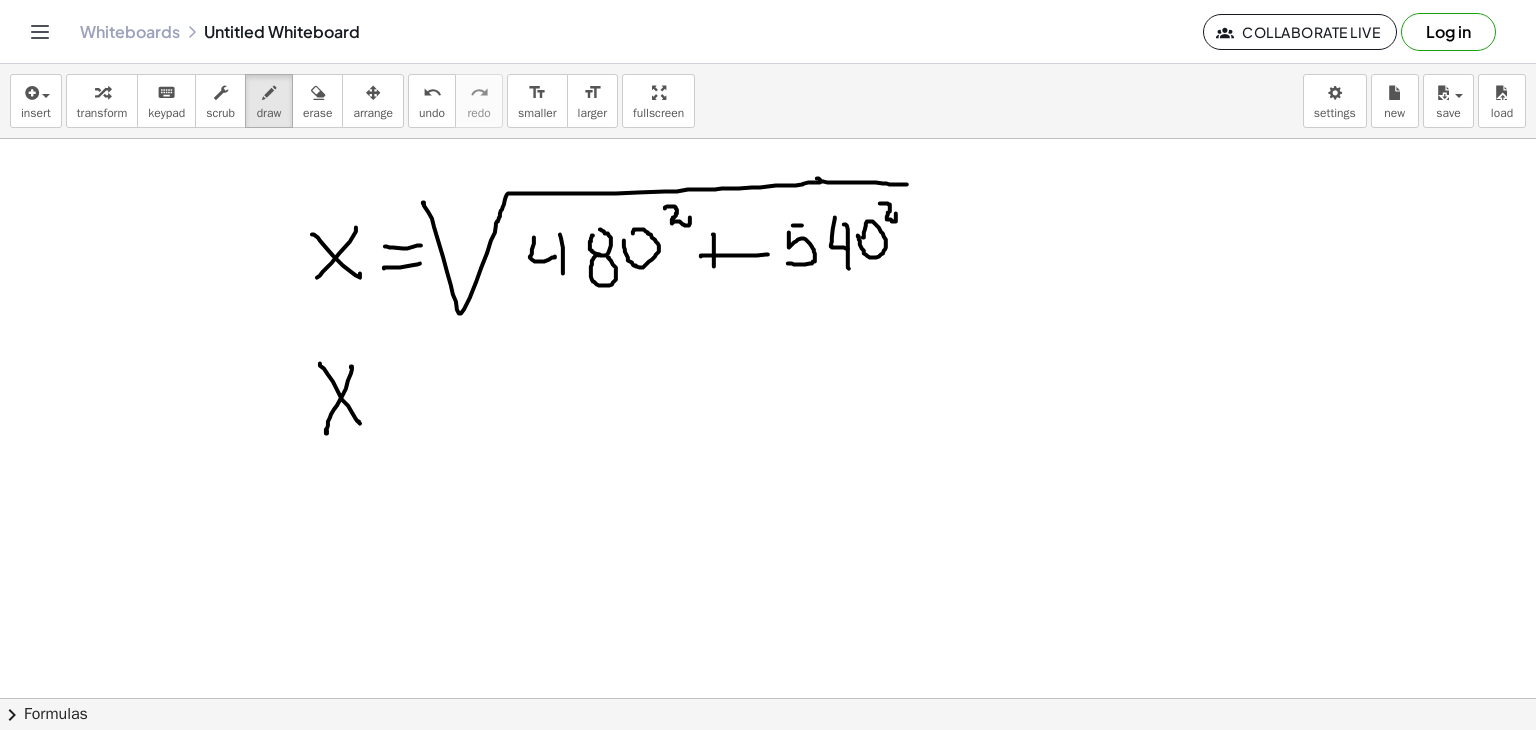 drag, startPoint x: 320, startPoint y: 363, endPoint x: 361, endPoint y: 426, distance: 75.16648 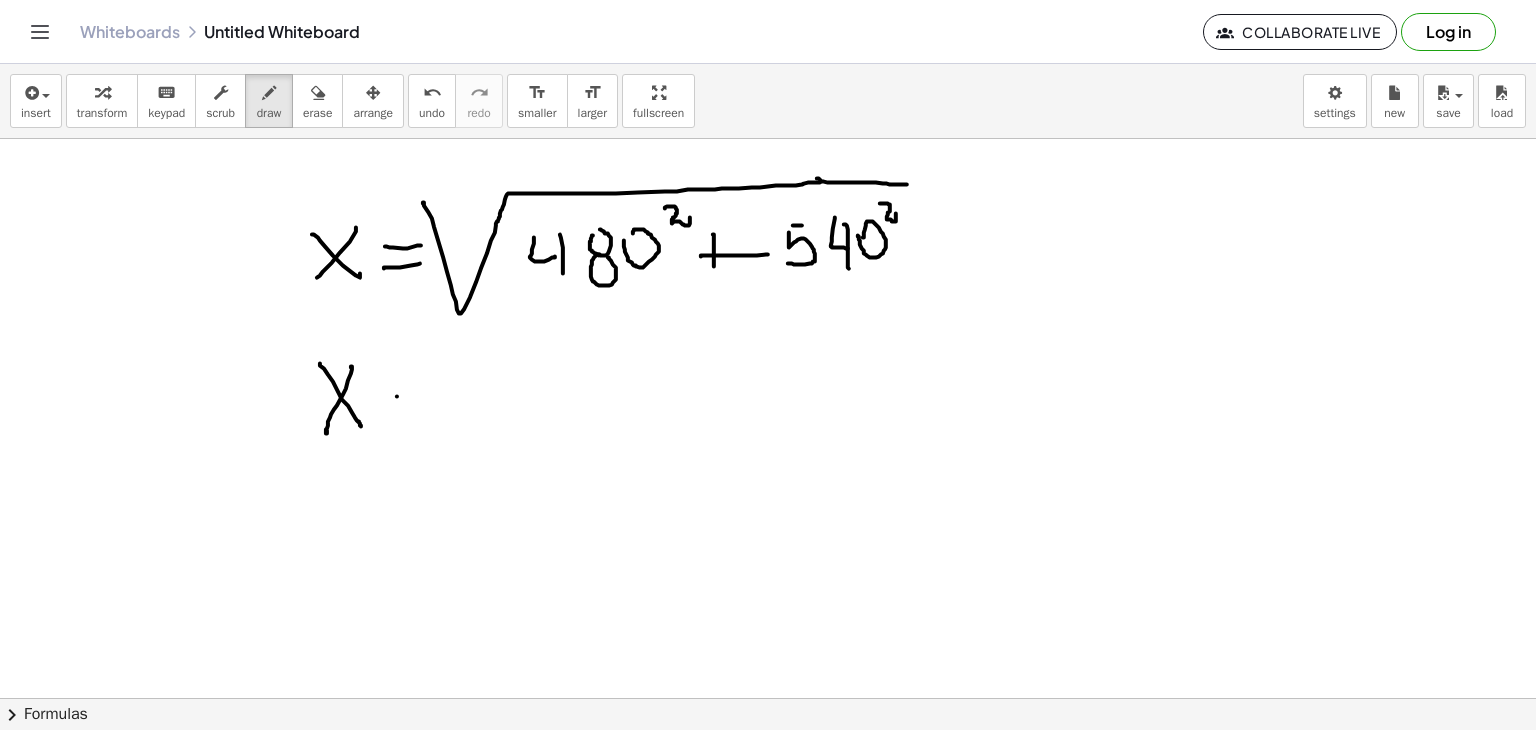 drag, startPoint x: 397, startPoint y: 396, endPoint x: 422, endPoint y: 394, distance: 25.079872 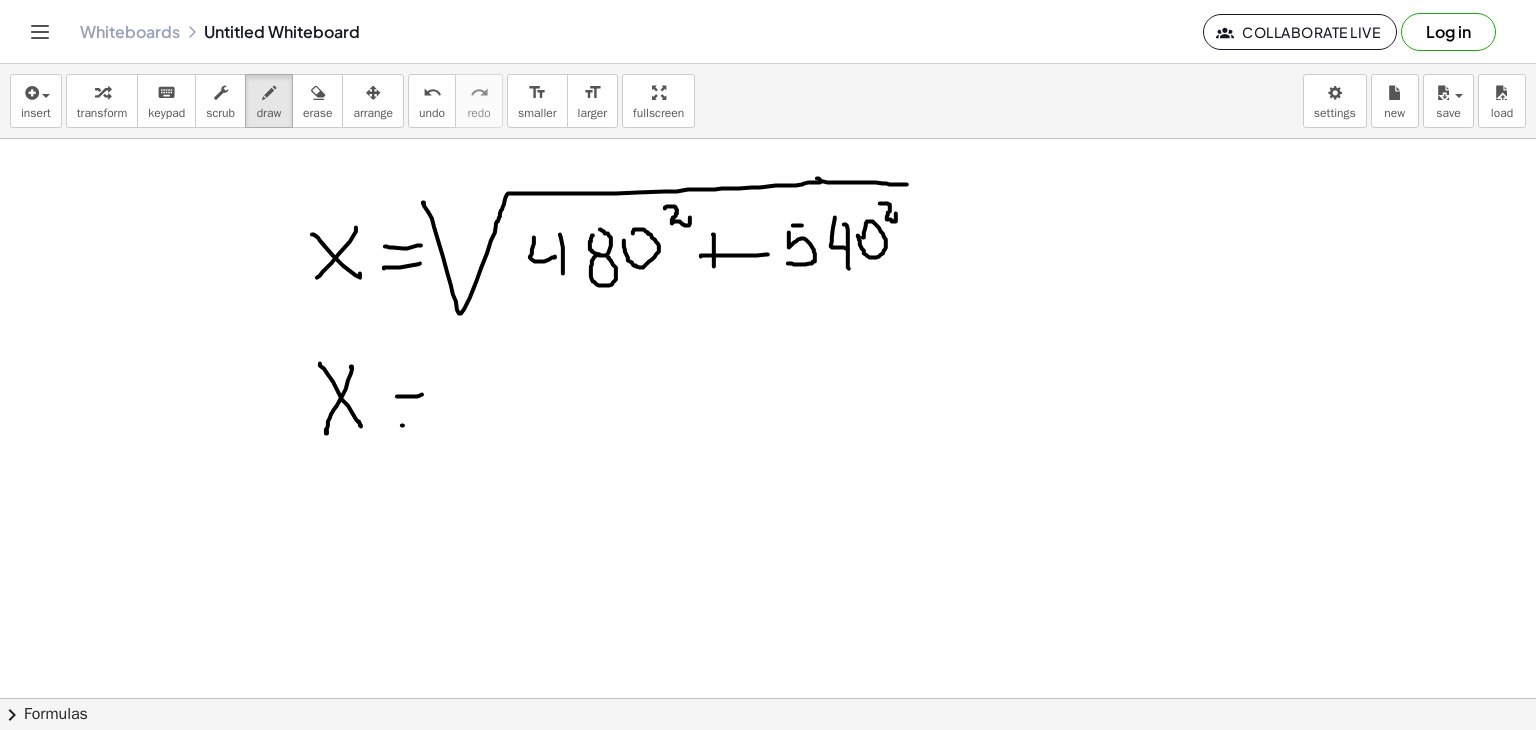 drag, startPoint x: 402, startPoint y: 425, endPoint x: 425, endPoint y: 425, distance: 23 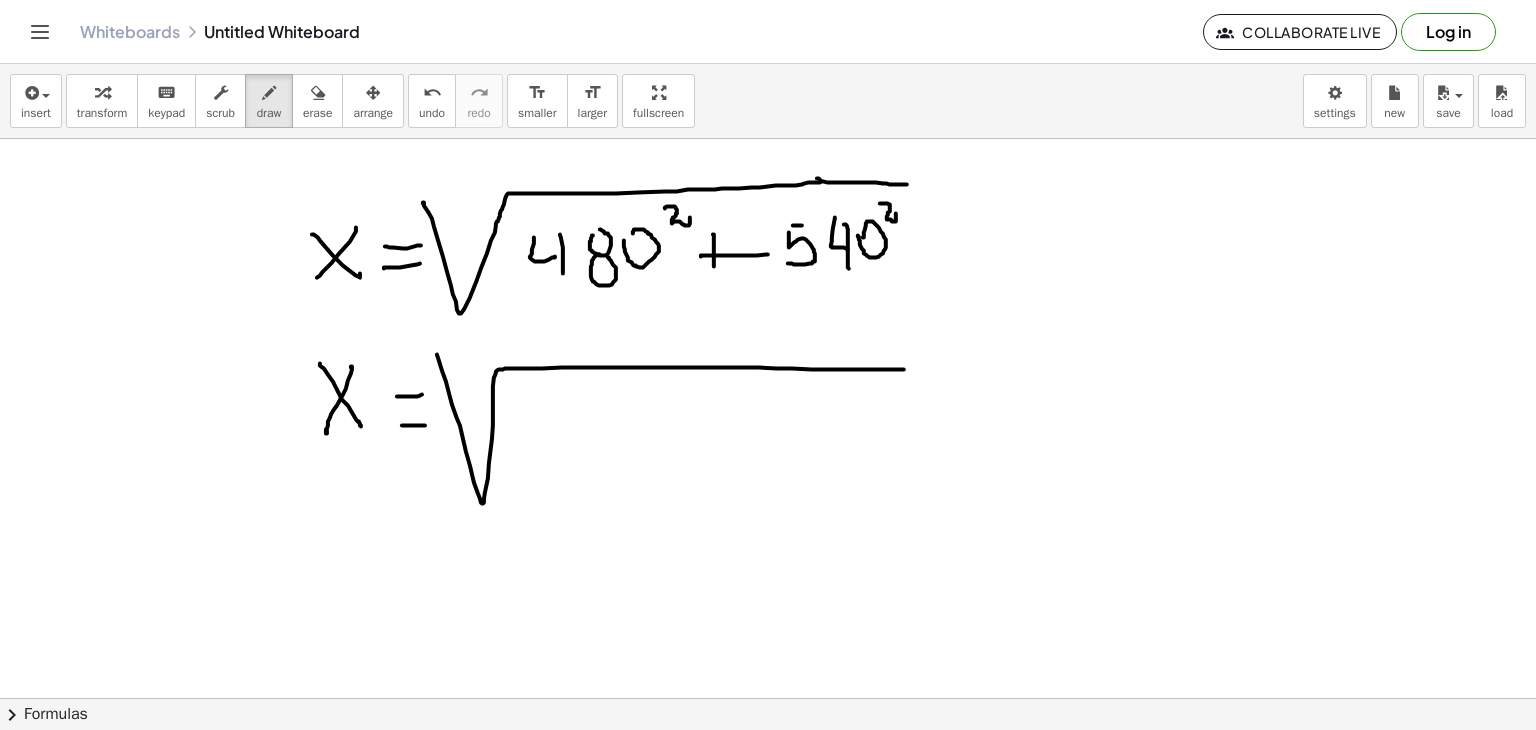drag, startPoint x: 437, startPoint y: 354, endPoint x: 940, endPoint y: 370, distance: 503.2544 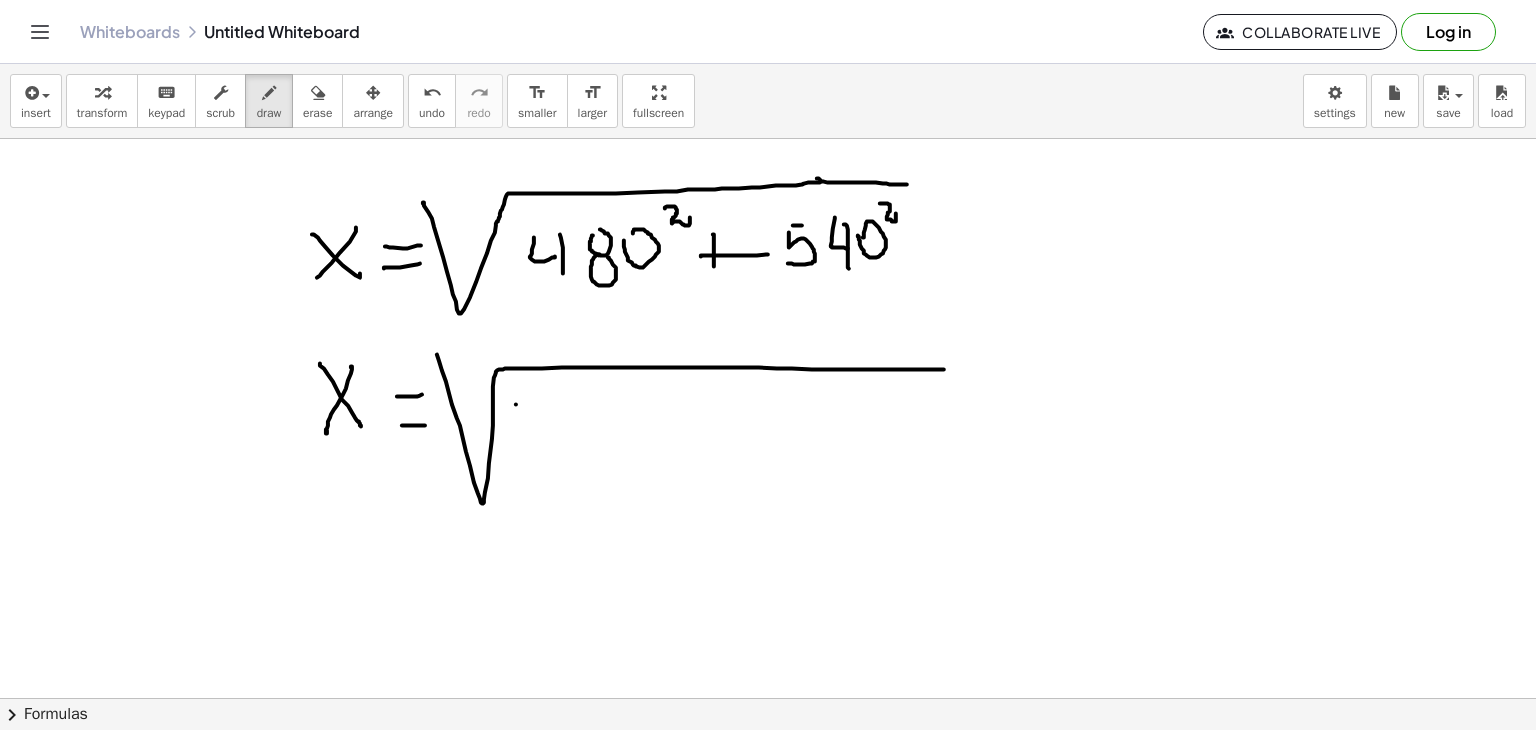 click at bounding box center [768, 698] 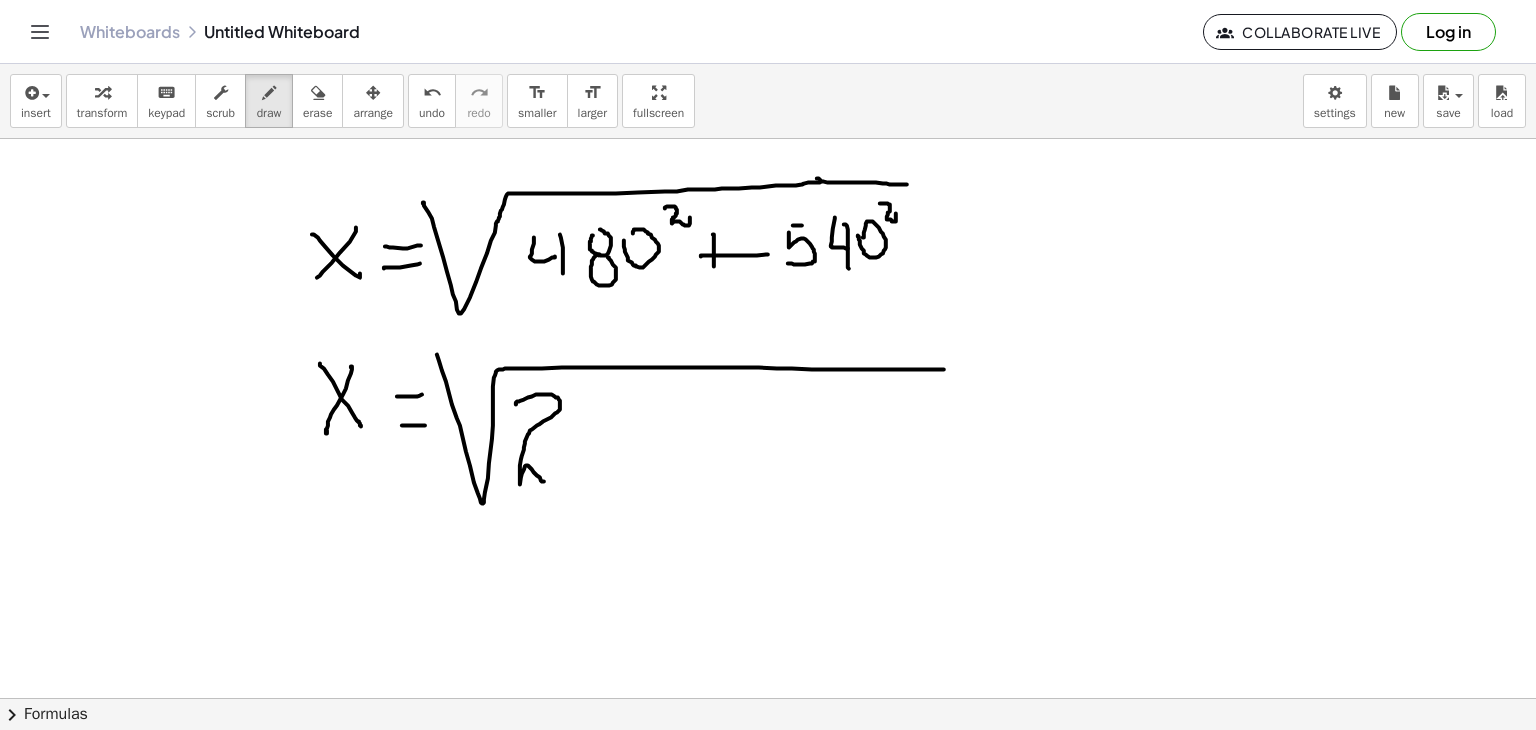 drag, startPoint x: 528, startPoint y: 397, endPoint x: 557, endPoint y: 452, distance: 62.177166 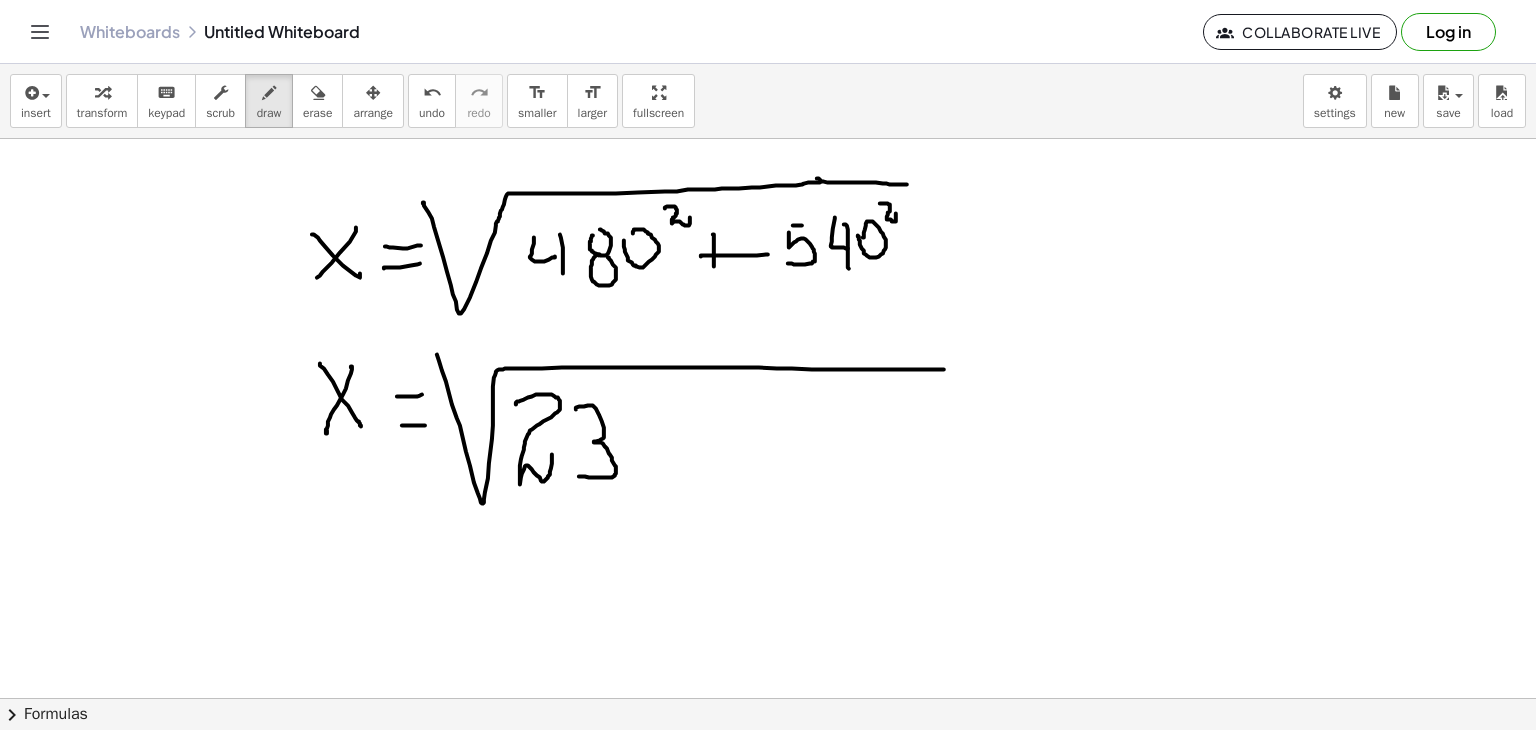 drag, startPoint x: 579, startPoint y: 406, endPoint x: 647, endPoint y: 449, distance: 80.454956 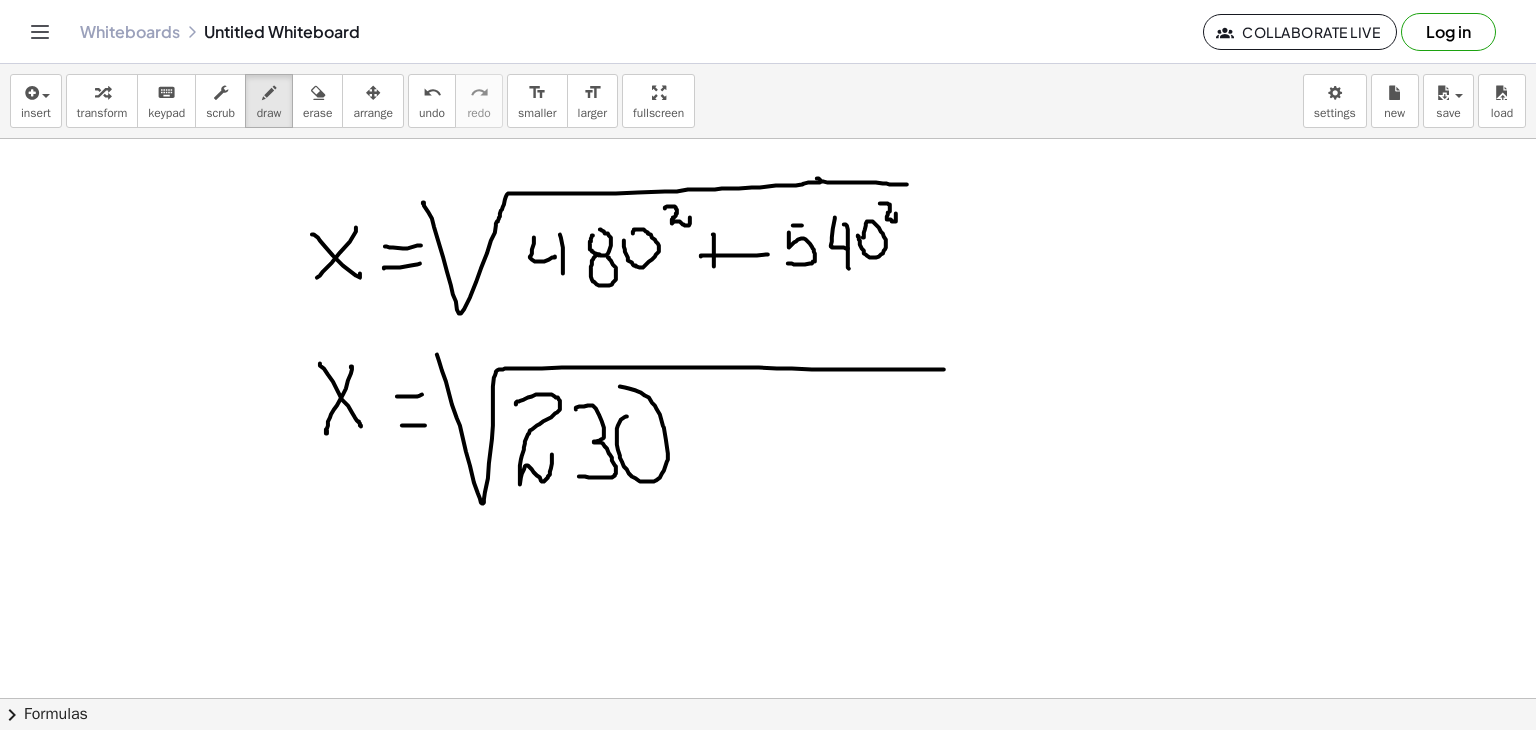 drag, startPoint x: 627, startPoint y: 416, endPoint x: 642, endPoint y: 413, distance: 15.297058 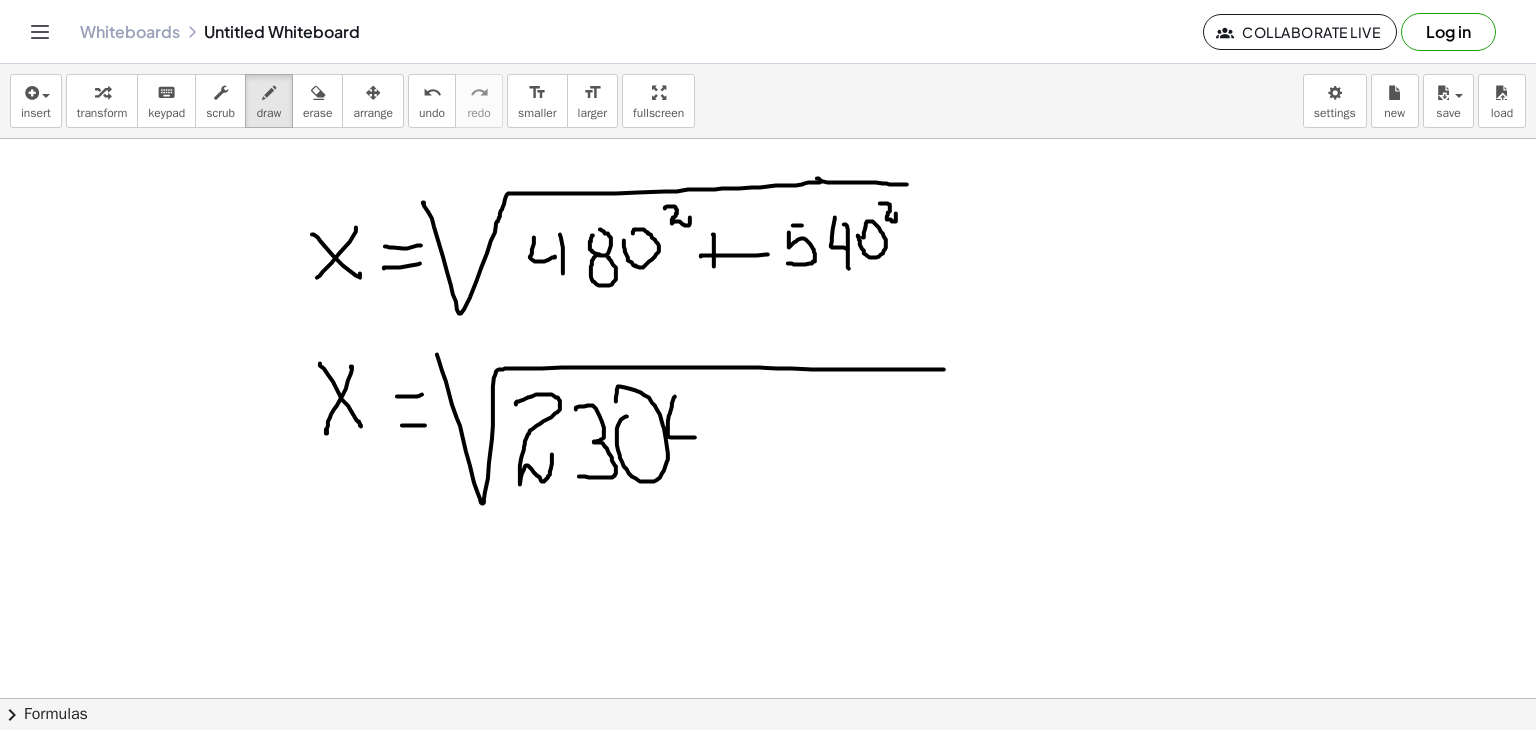 drag 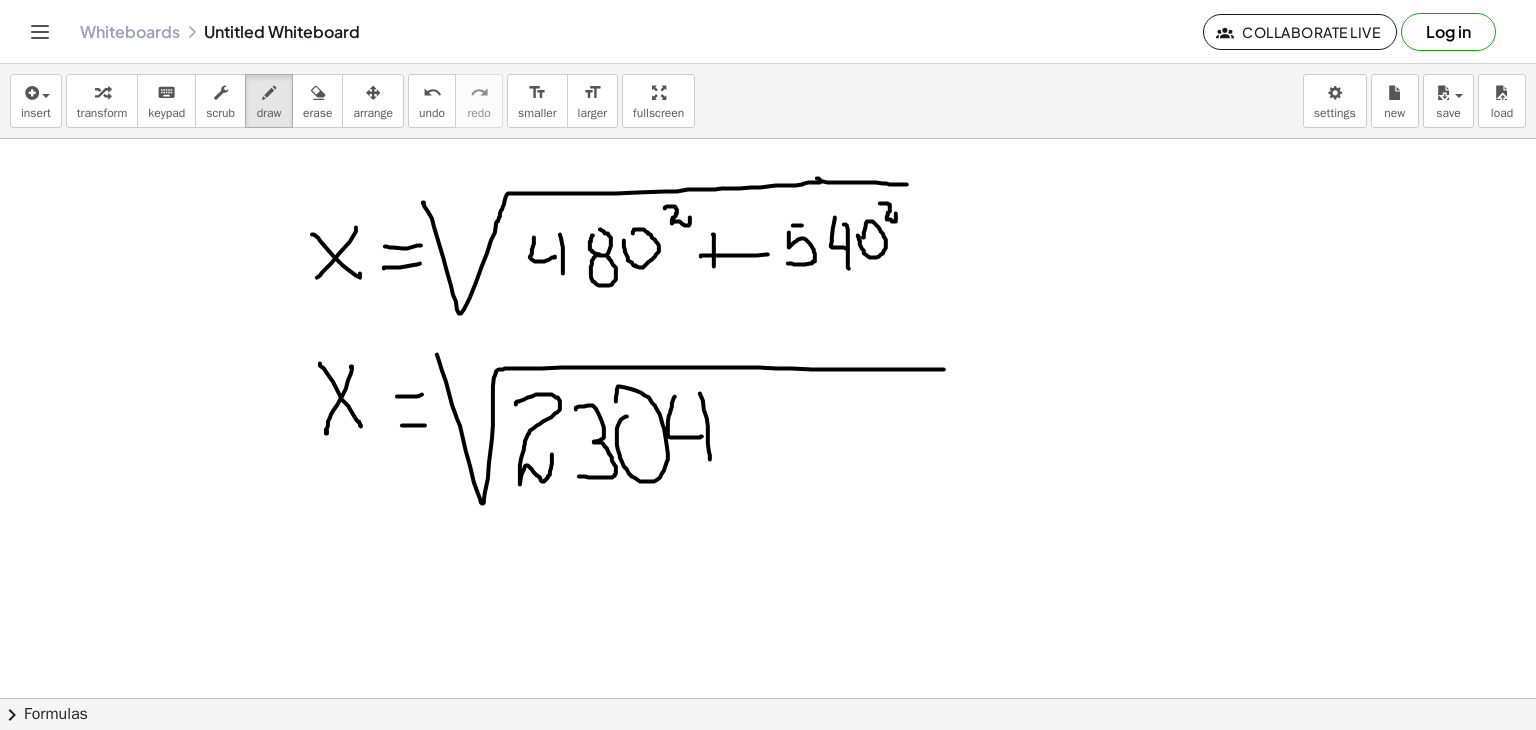 drag, startPoint x: 703, startPoint y: 400, endPoint x: 710, endPoint y: 459, distance: 59.413803 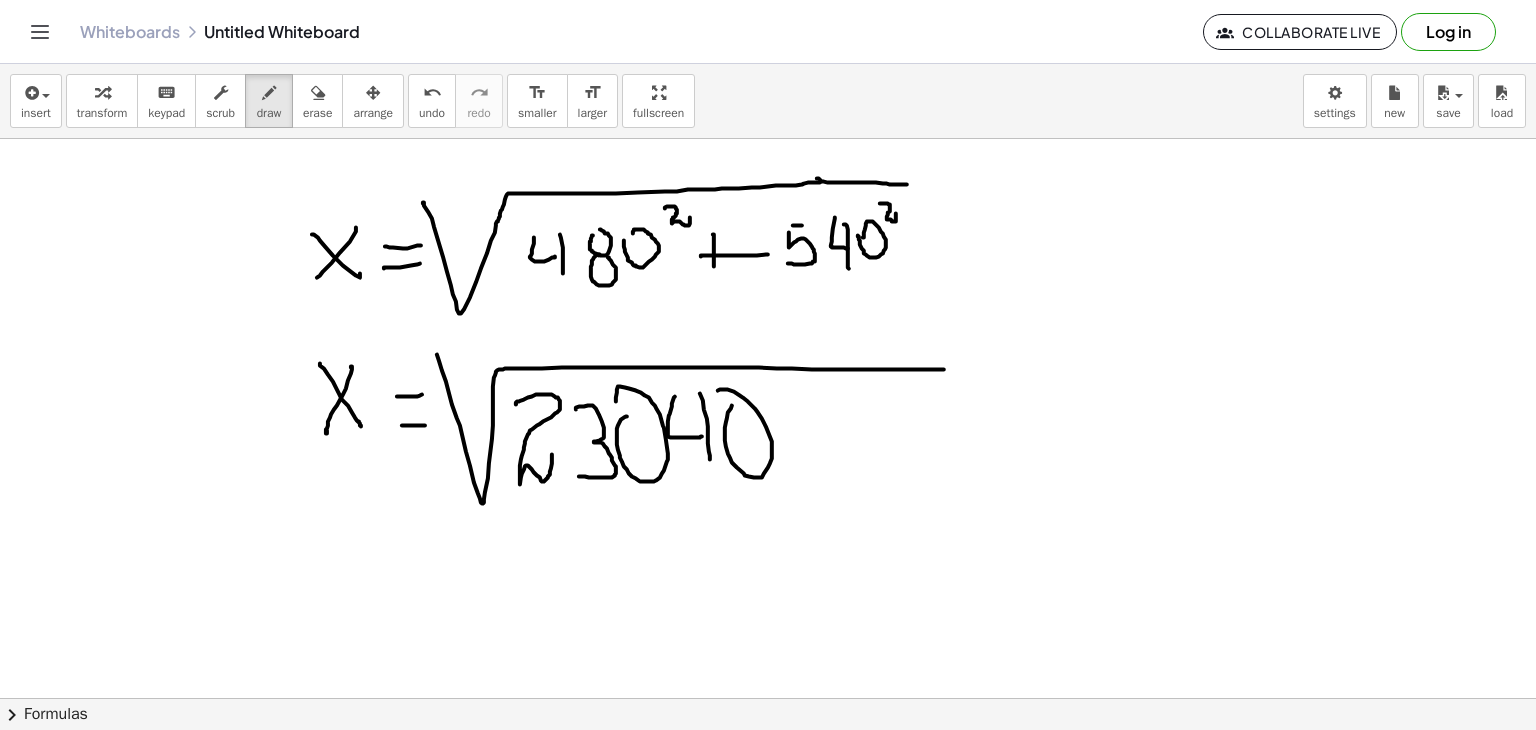 drag, startPoint x: 731, startPoint y: 408, endPoint x: 719, endPoint y: 415, distance: 13.892444 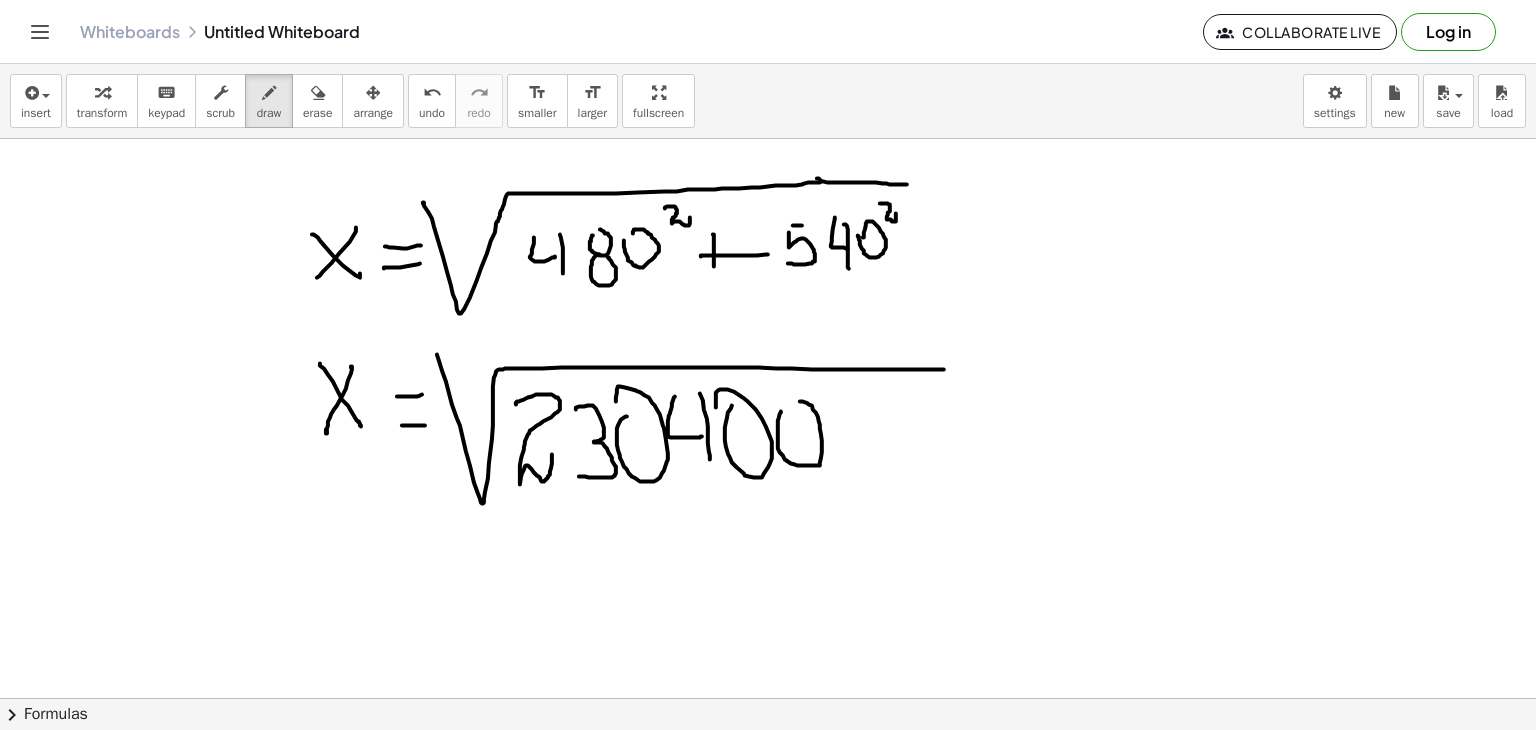 drag, startPoint x: 778, startPoint y: 429, endPoint x: 779, endPoint y: 408, distance: 21.023796 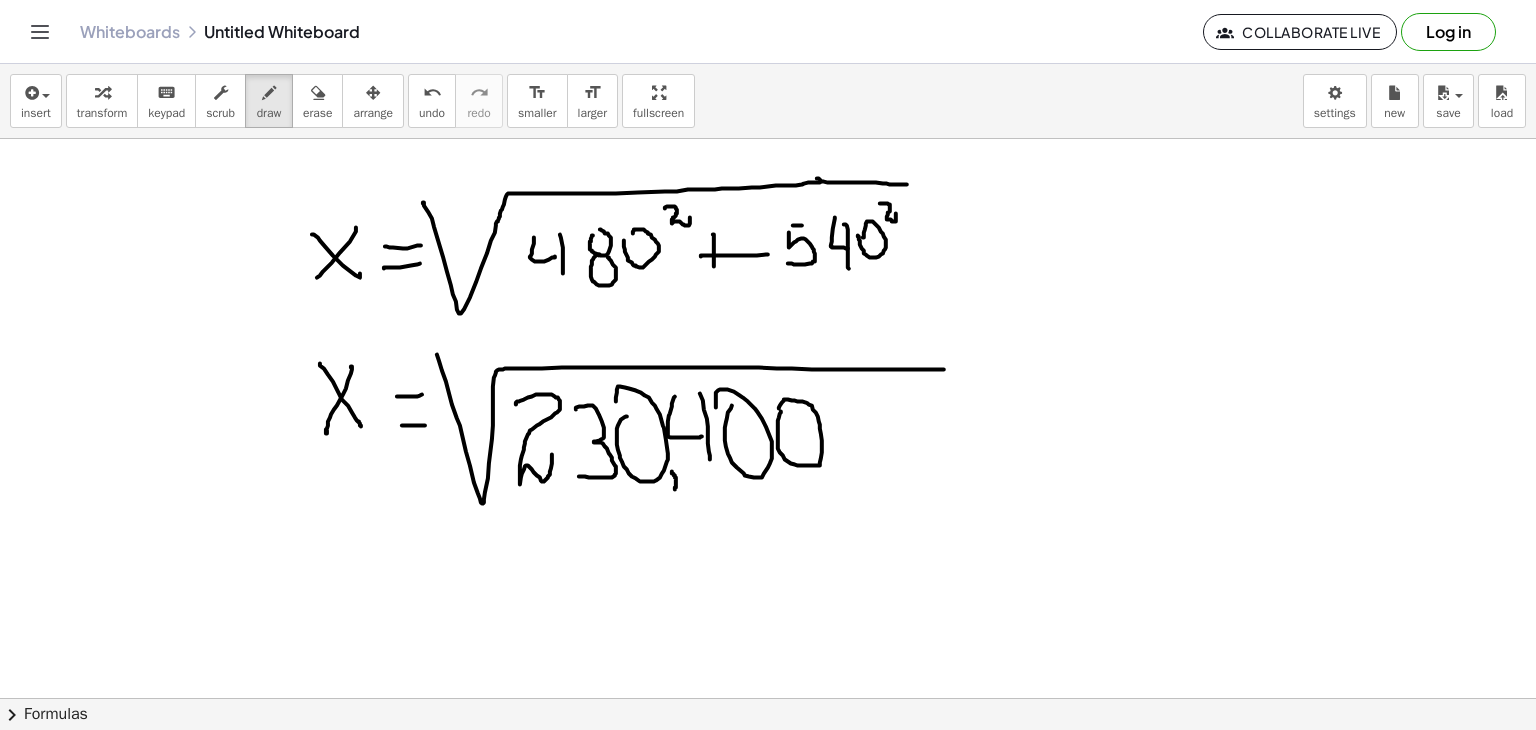 drag, startPoint x: 672, startPoint y: 472, endPoint x: 675, endPoint y: 489, distance: 17.262676 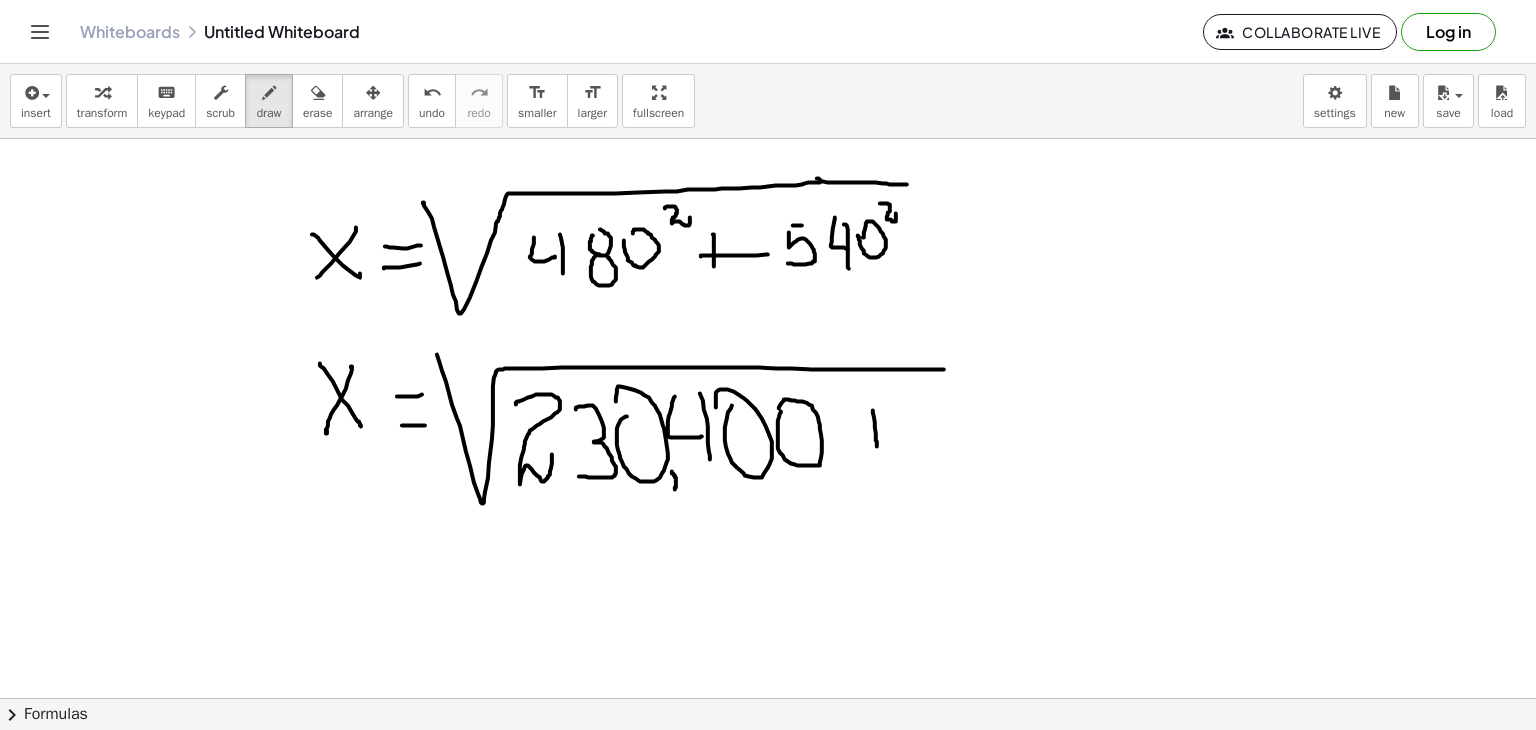 click at bounding box center [768, 698] 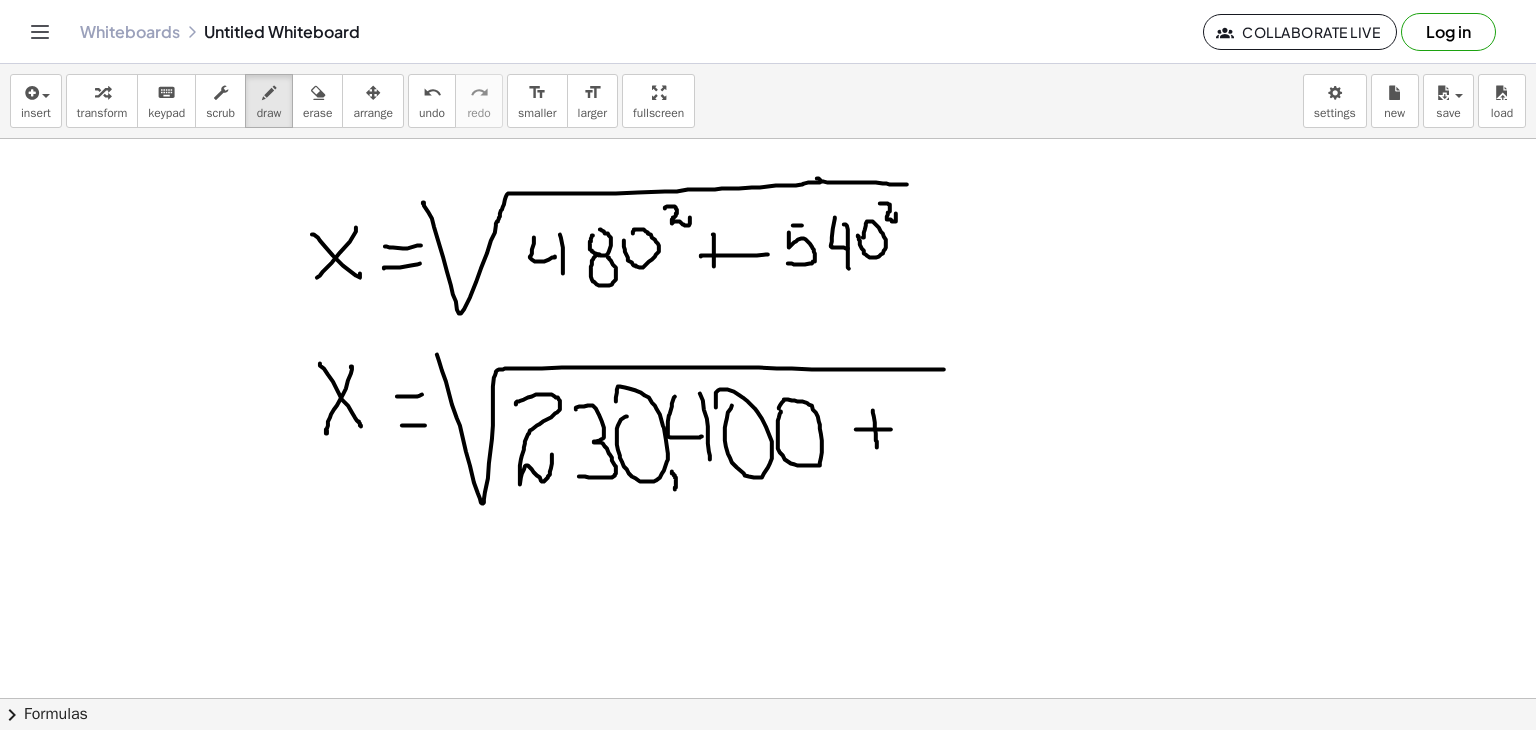 click at bounding box center [768, 698] 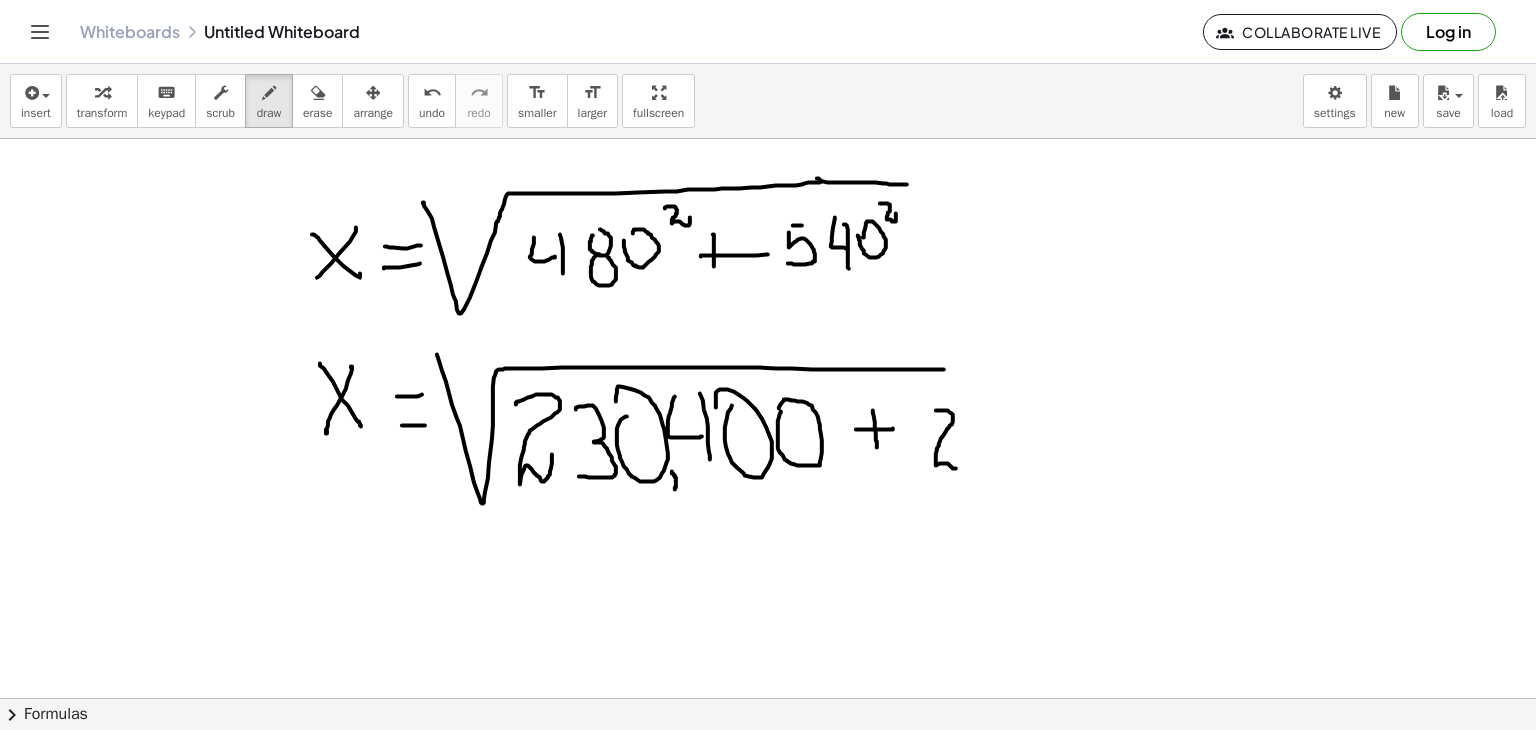 drag, startPoint x: 936, startPoint y: 410, endPoint x: 963, endPoint y: 453, distance: 50.77401 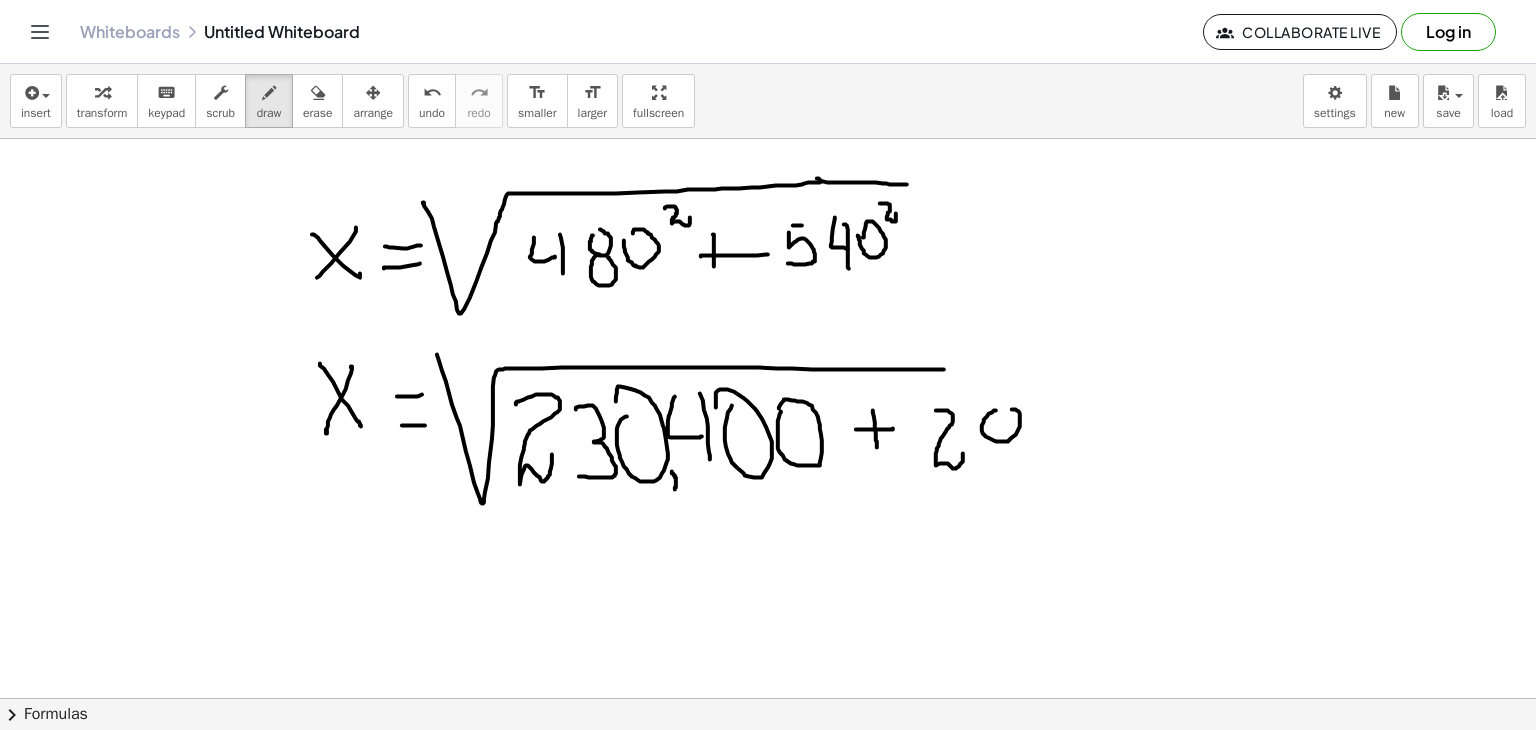drag, startPoint x: 996, startPoint y: 410, endPoint x: 1004, endPoint y: 419, distance: 12.0415945 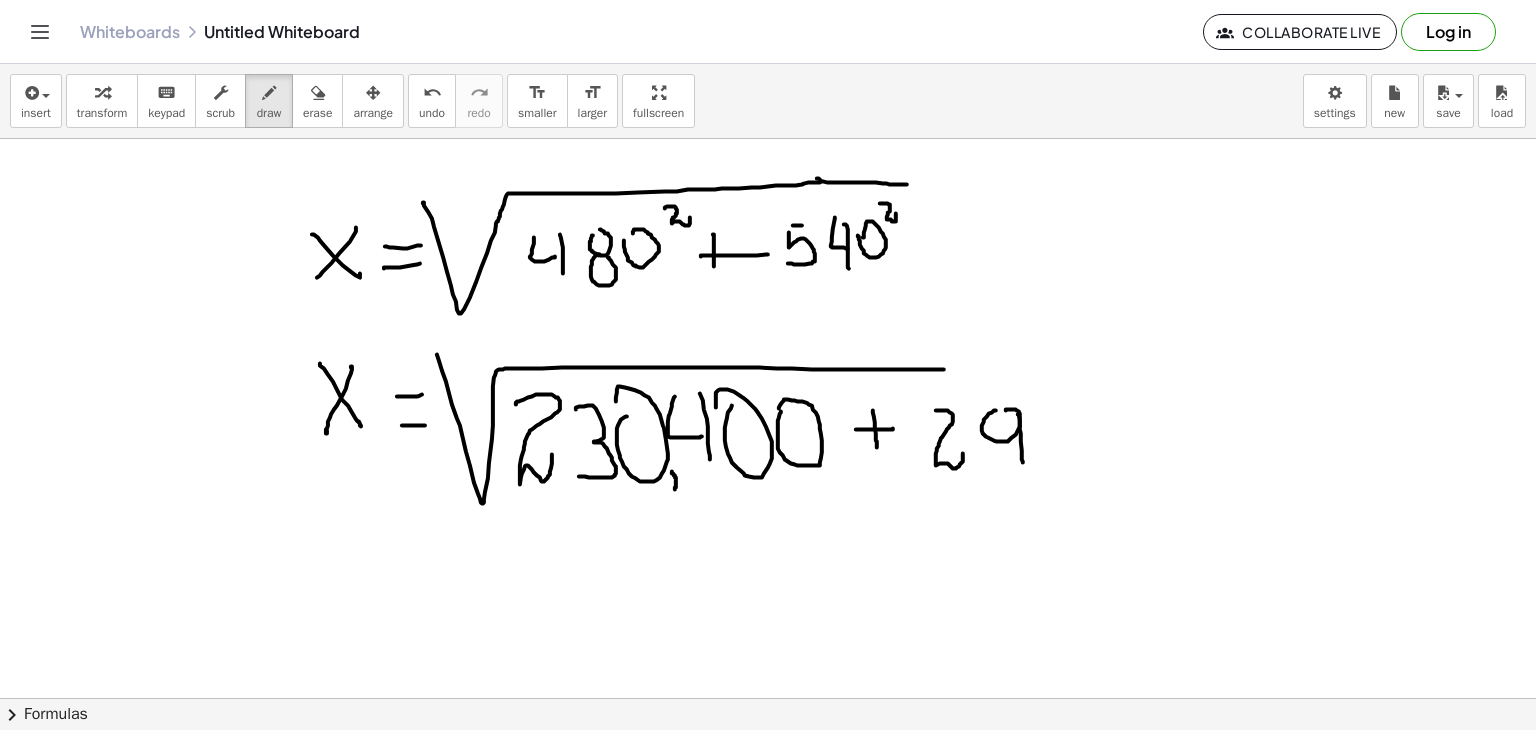 drag, startPoint x: 1018, startPoint y: 414, endPoint x: 1028, endPoint y: 441, distance: 28.79236 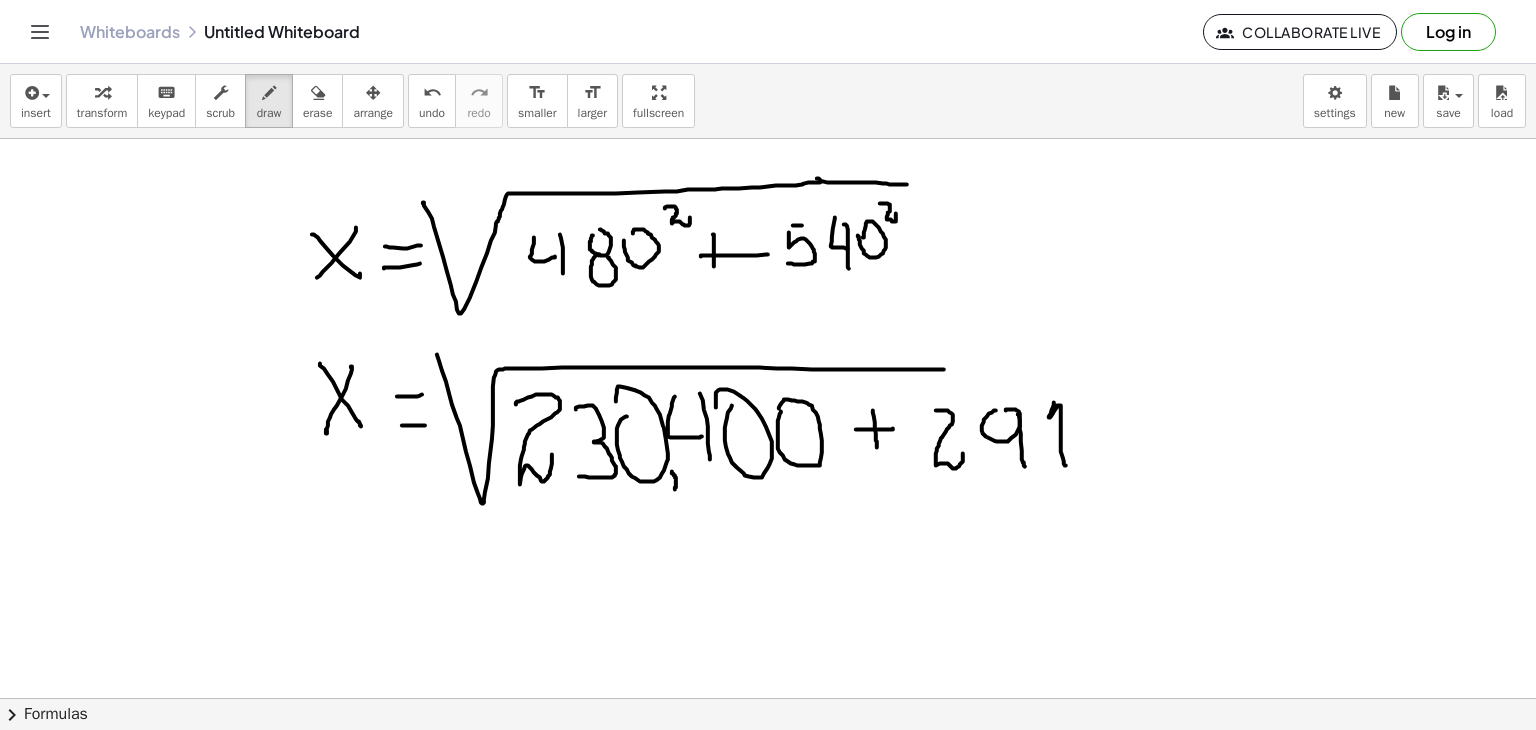 drag, startPoint x: 1053, startPoint y: 407, endPoint x: 1066, endPoint y: 465, distance: 59.439045 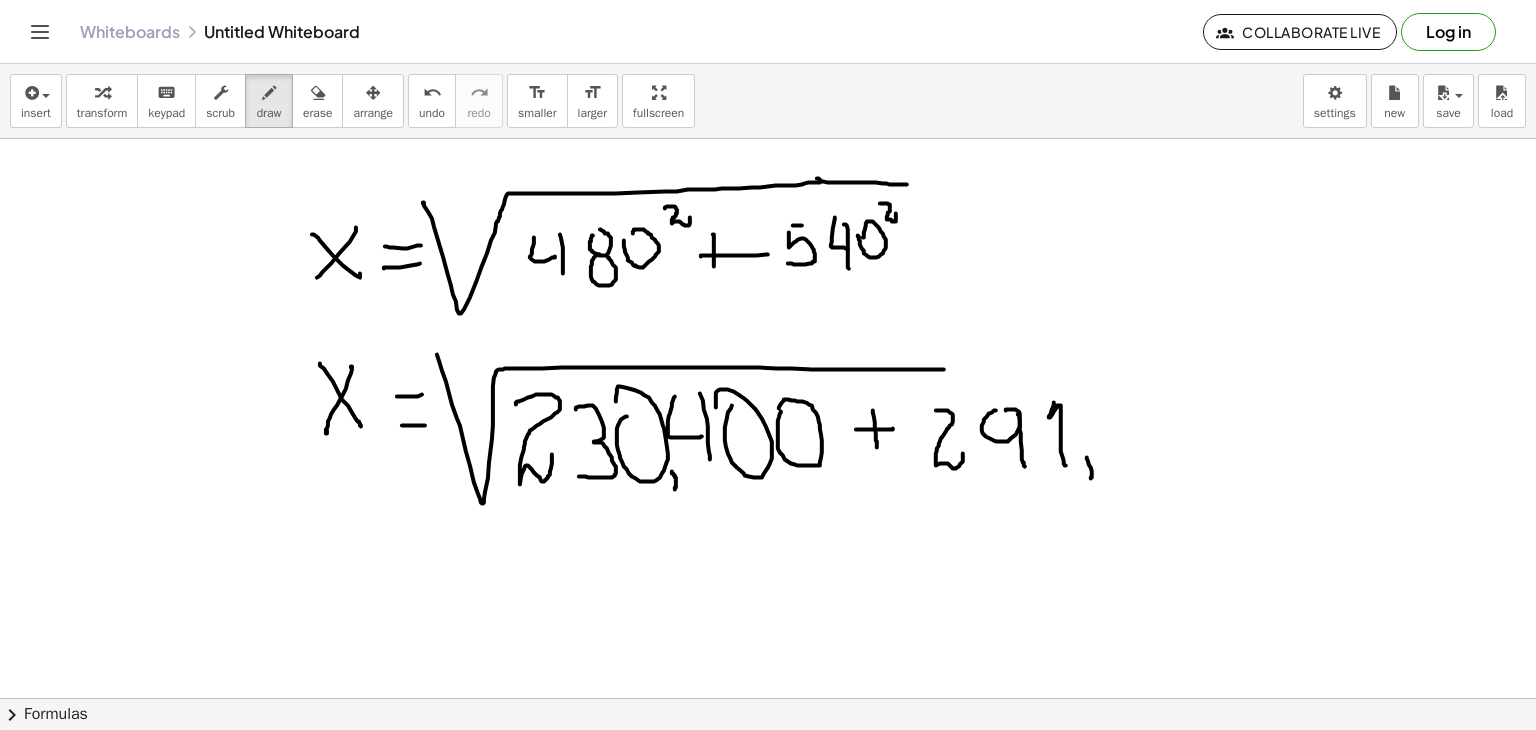 drag, startPoint x: 1087, startPoint y: 457, endPoint x: 1098, endPoint y: 461, distance: 11.7046995 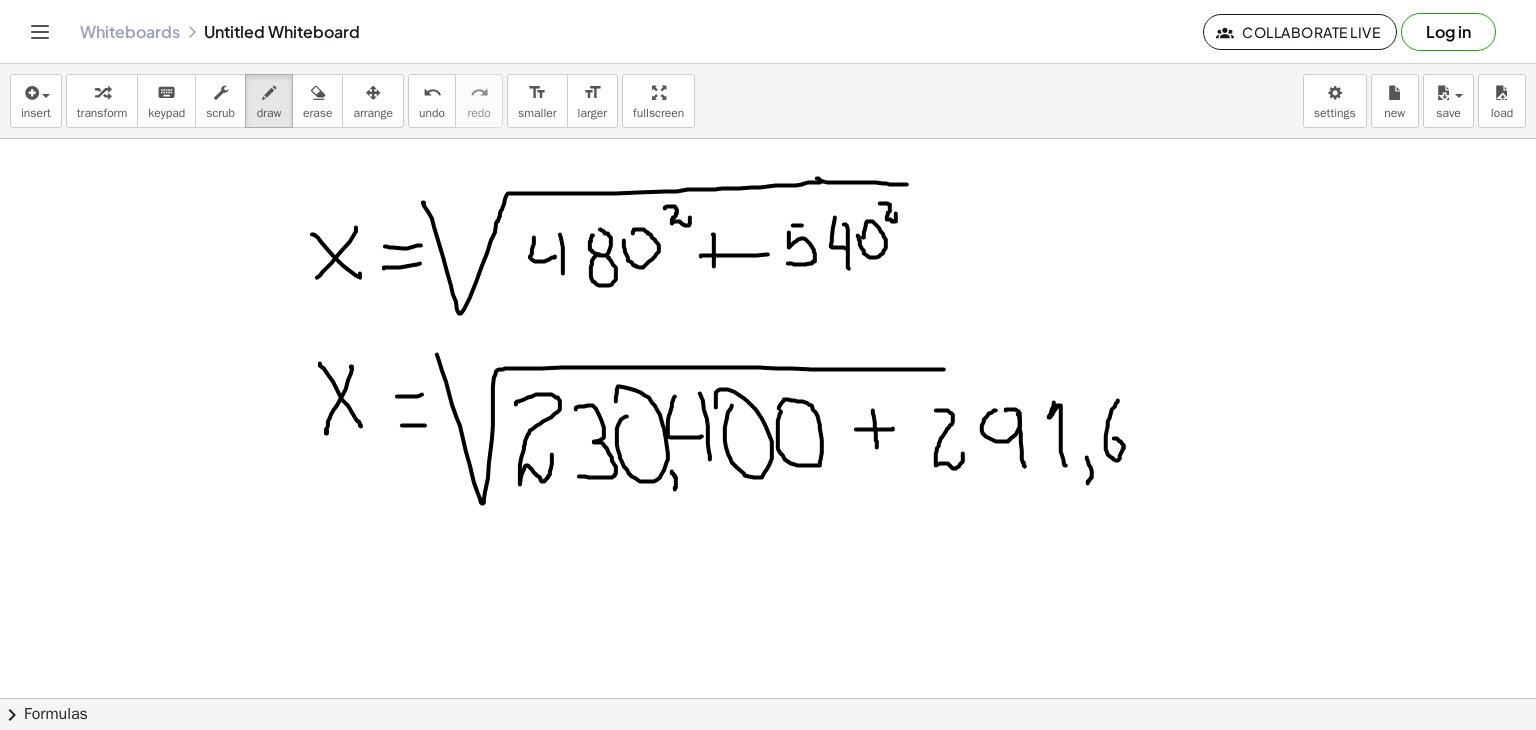 click at bounding box center (768, 698) 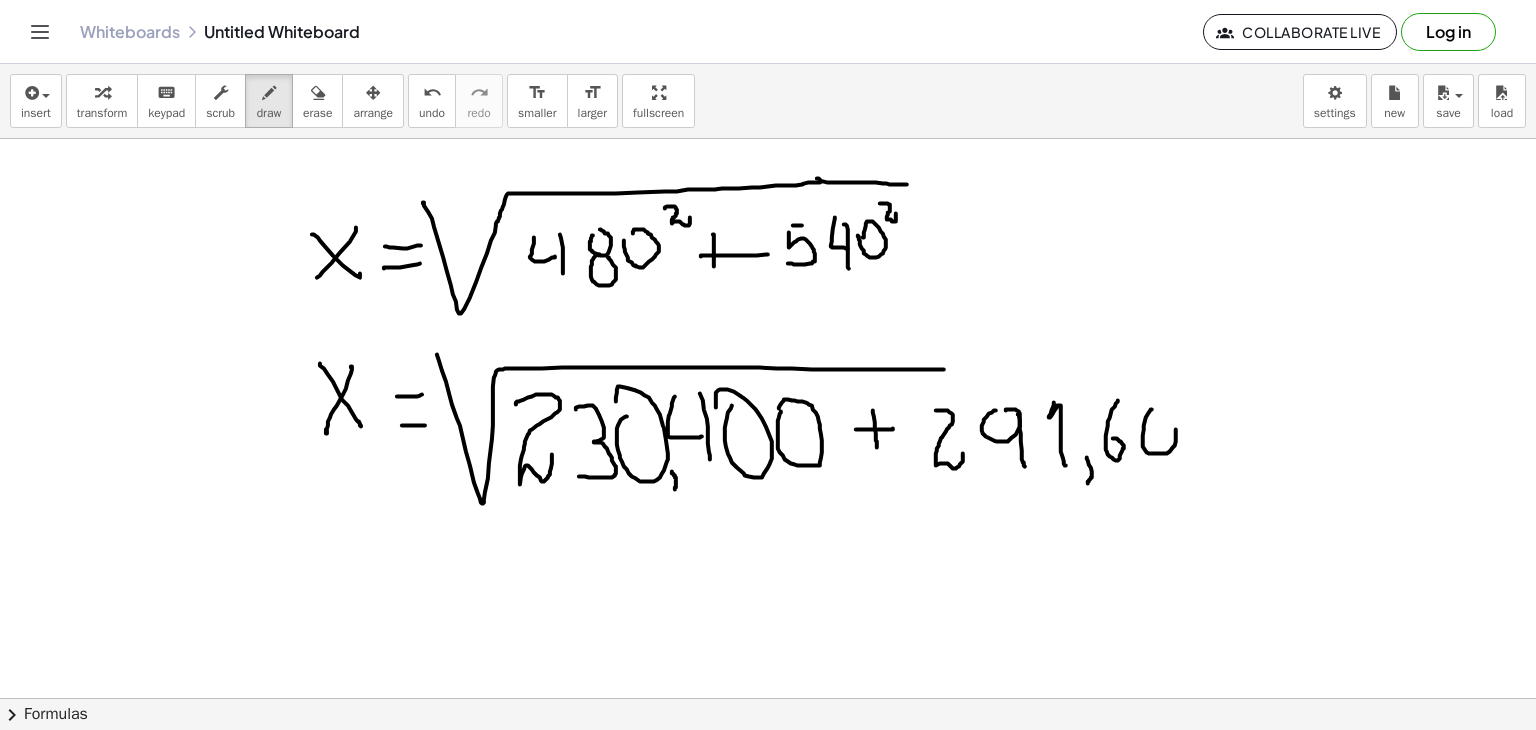 click at bounding box center [768, 698] 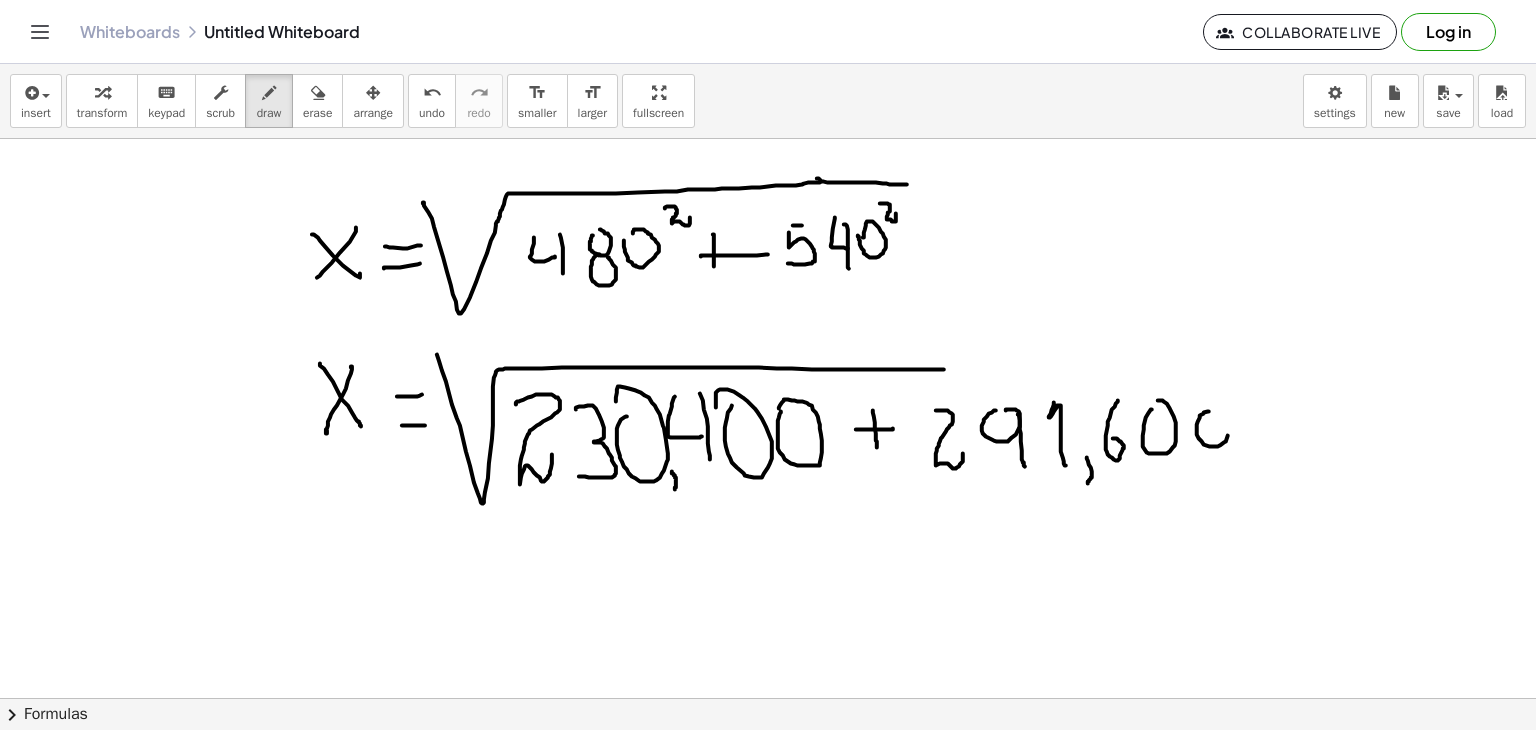 click at bounding box center [768, 698] 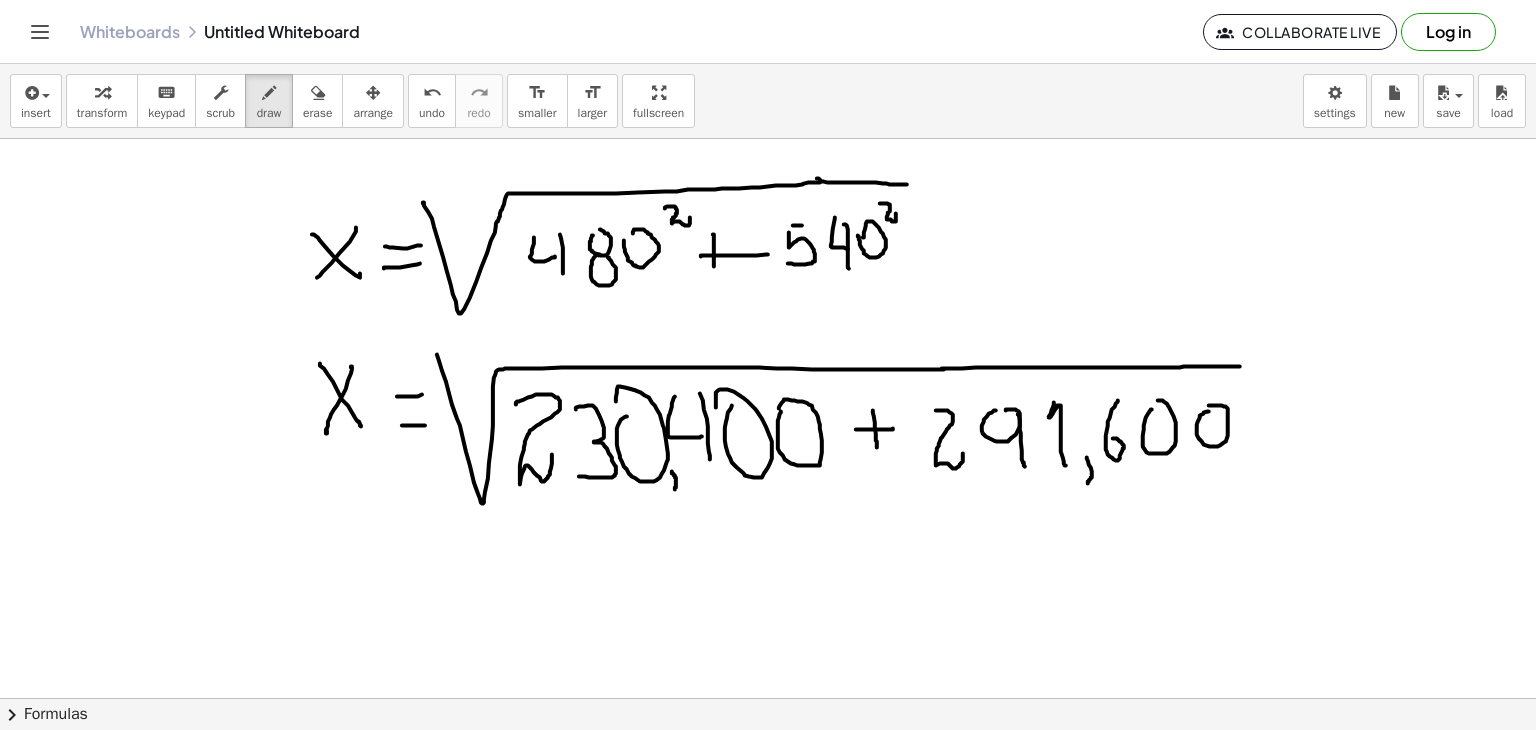 drag, startPoint x: 945, startPoint y: 368, endPoint x: 1242, endPoint y: 366, distance: 297.00674 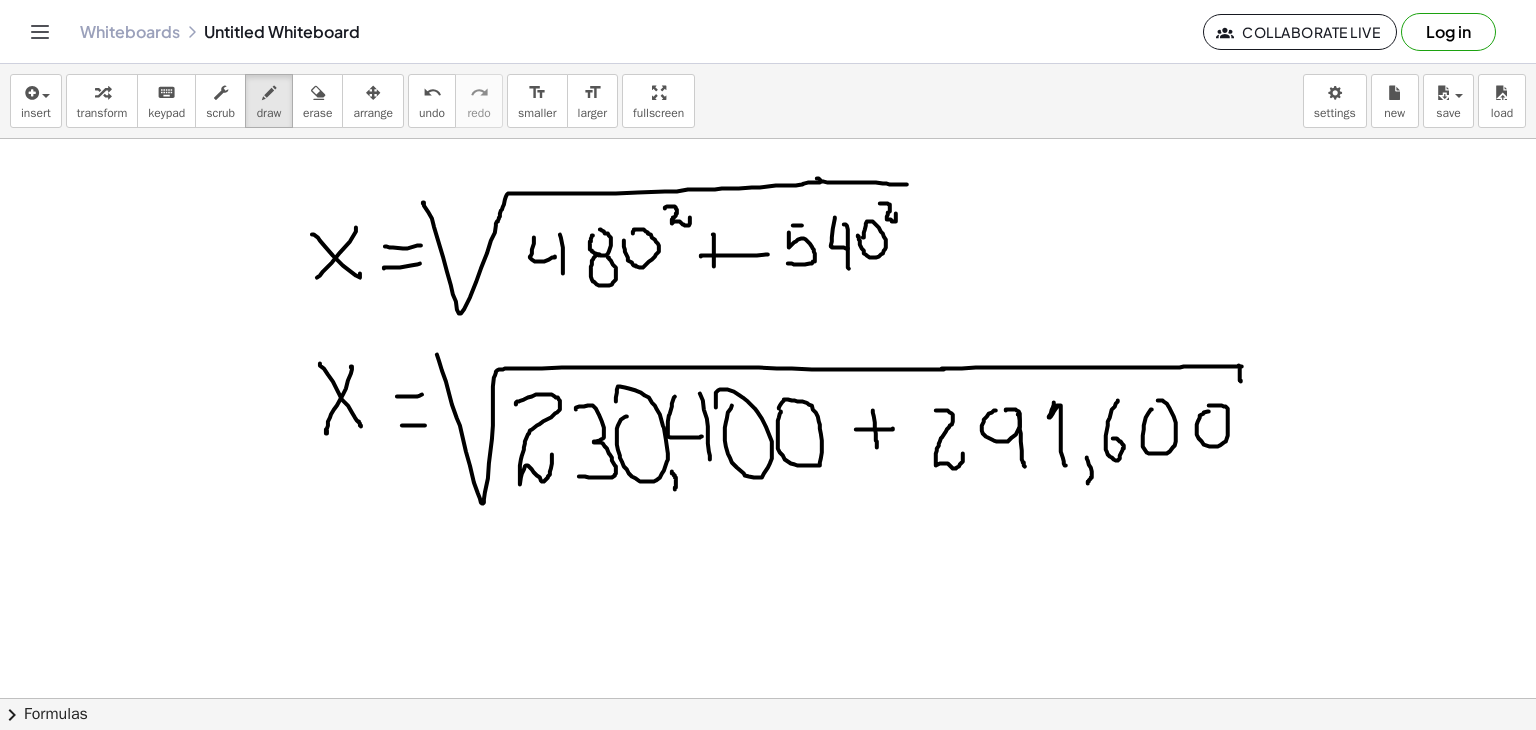 drag, startPoint x: 1239, startPoint y: 365, endPoint x: 1238, endPoint y: 381, distance: 16.03122 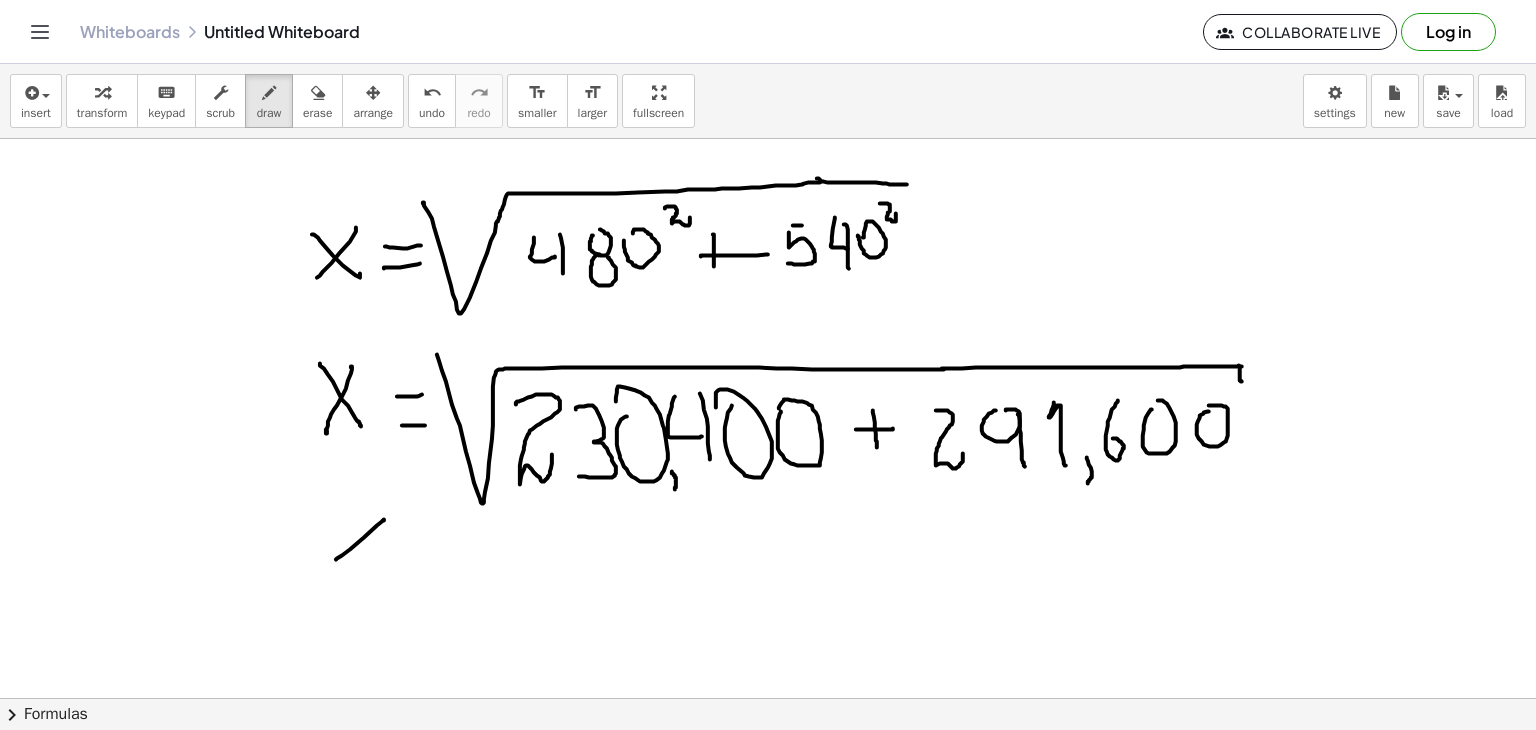 drag, startPoint x: 384, startPoint y: 519, endPoint x: 336, endPoint y: 559, distance: 62.482 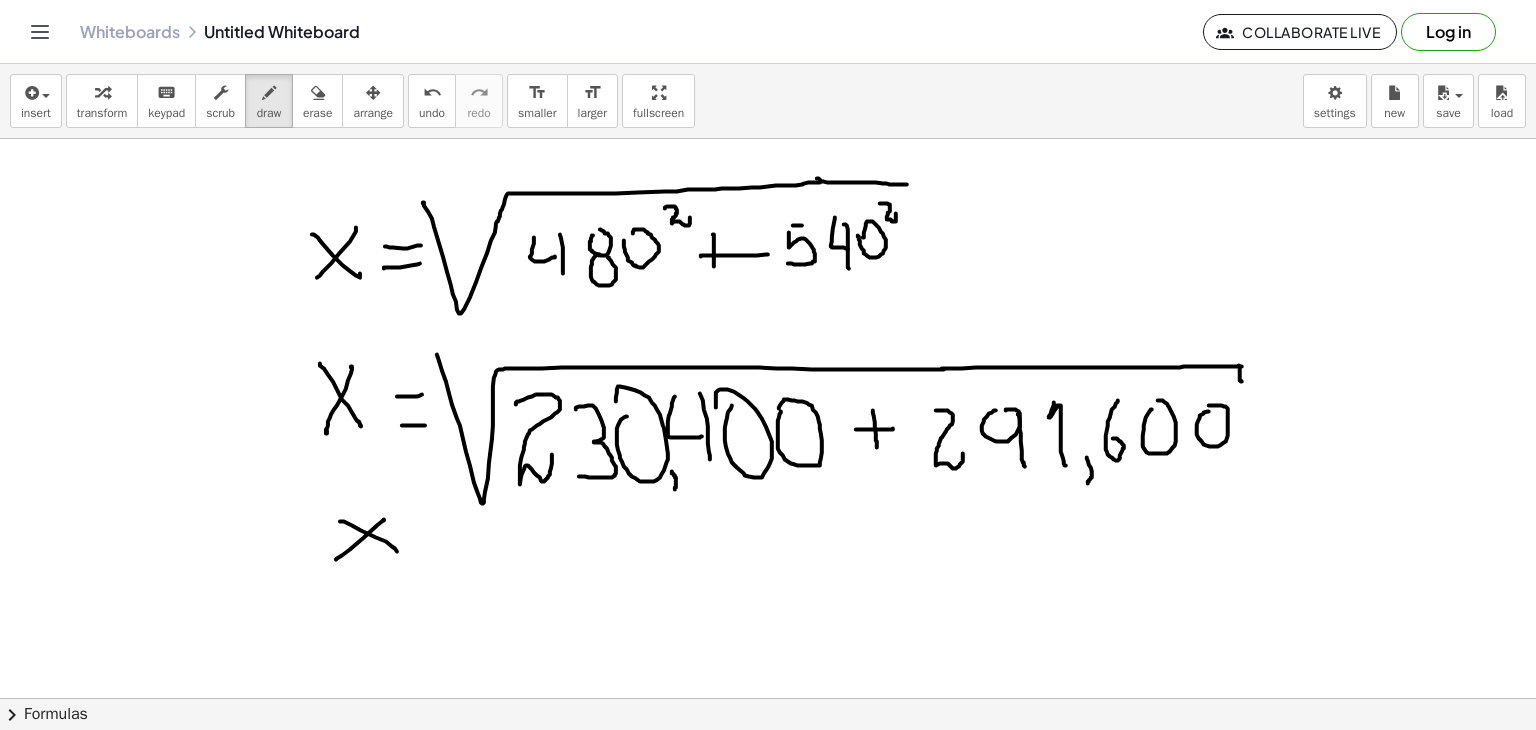 drag, startPoint x: 386, startPoint y: 541, endPoint x: 416, endPoint y: 571, distance: 42.426407 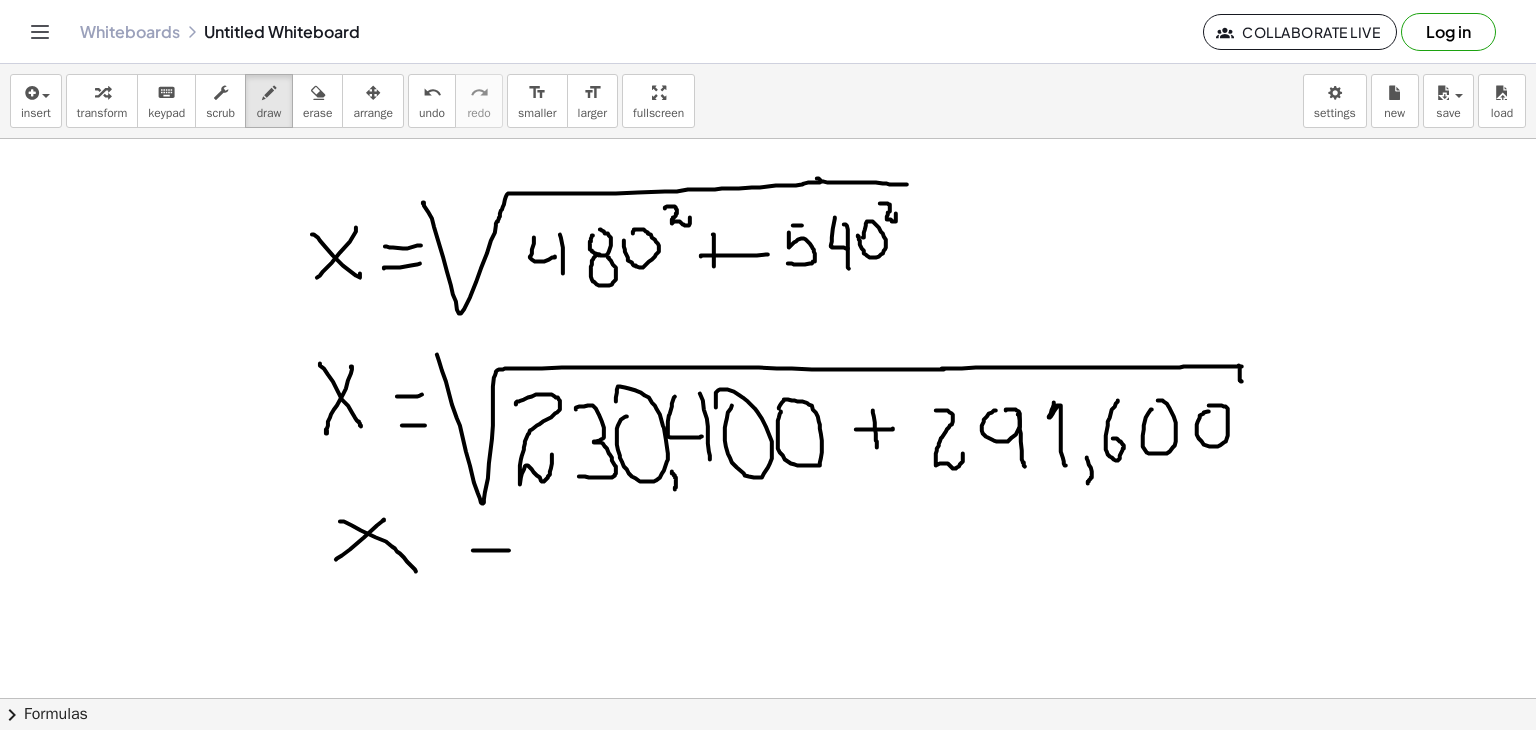 click at bounding box center (768, 698) 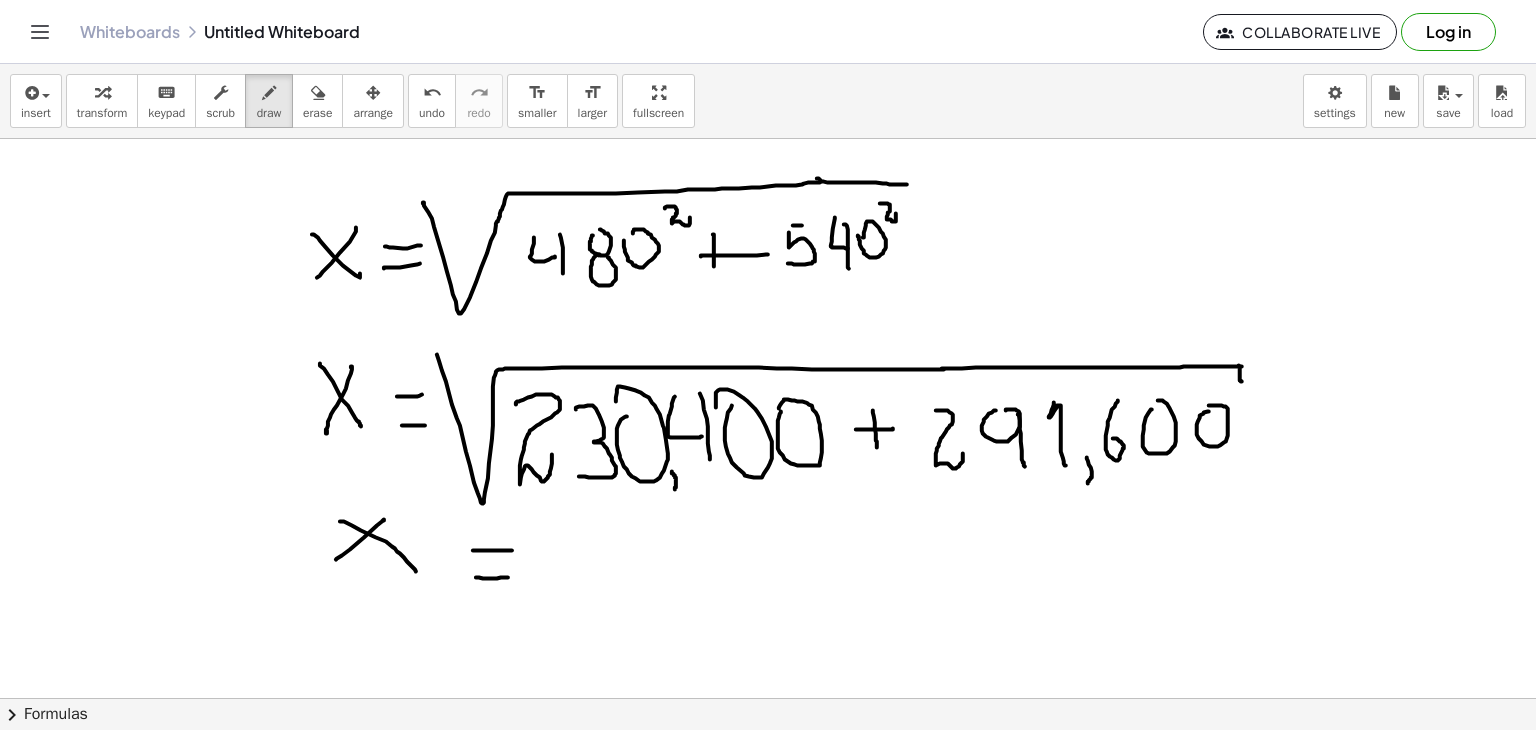 drag, startPoint x: 483, startPoint y: 578, endPoint x: 508, endPoint y: 577, distance: 25.019993 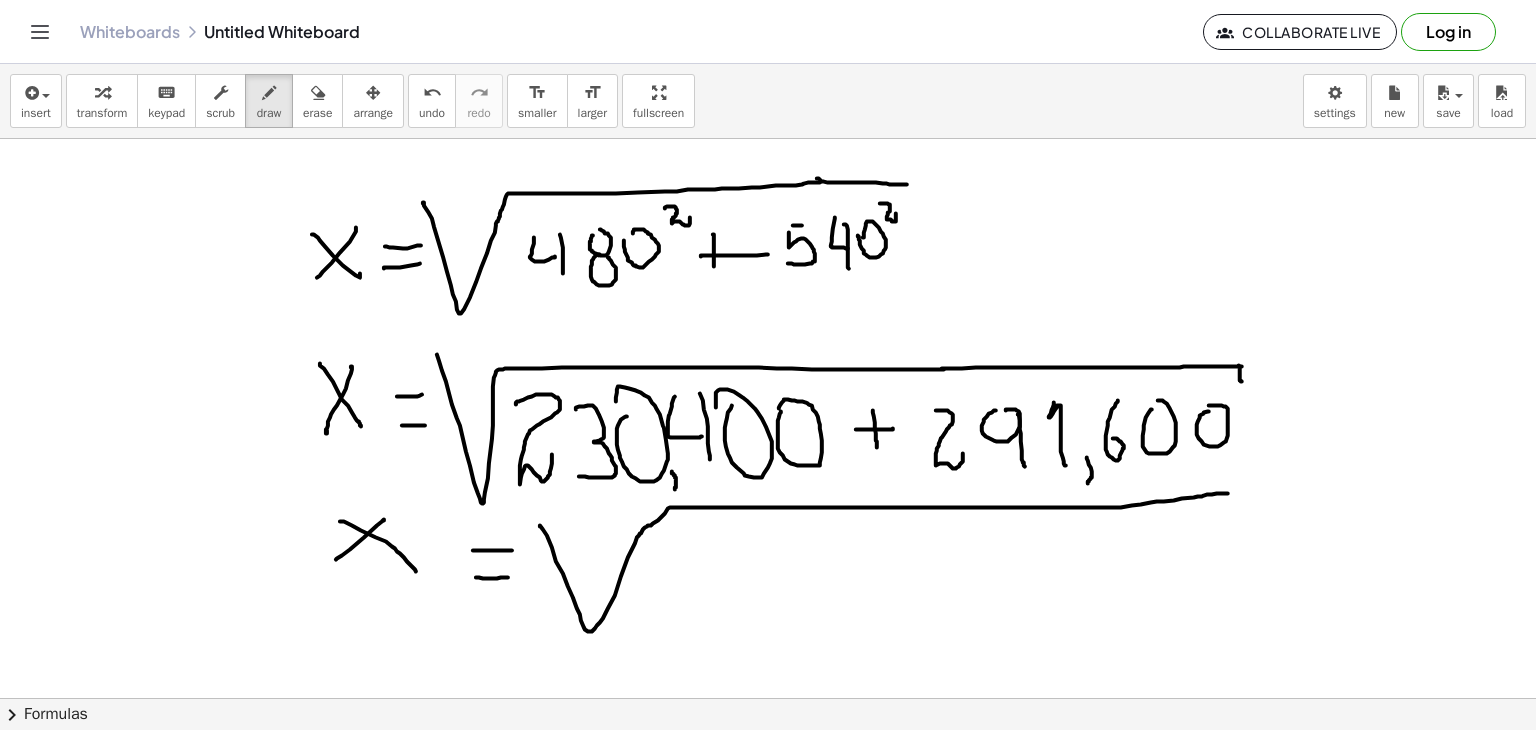 drag, startPoint x: 543, startPoint y: 529, endPoint x: 1228, endPoint y: 493, distance: 685.9453 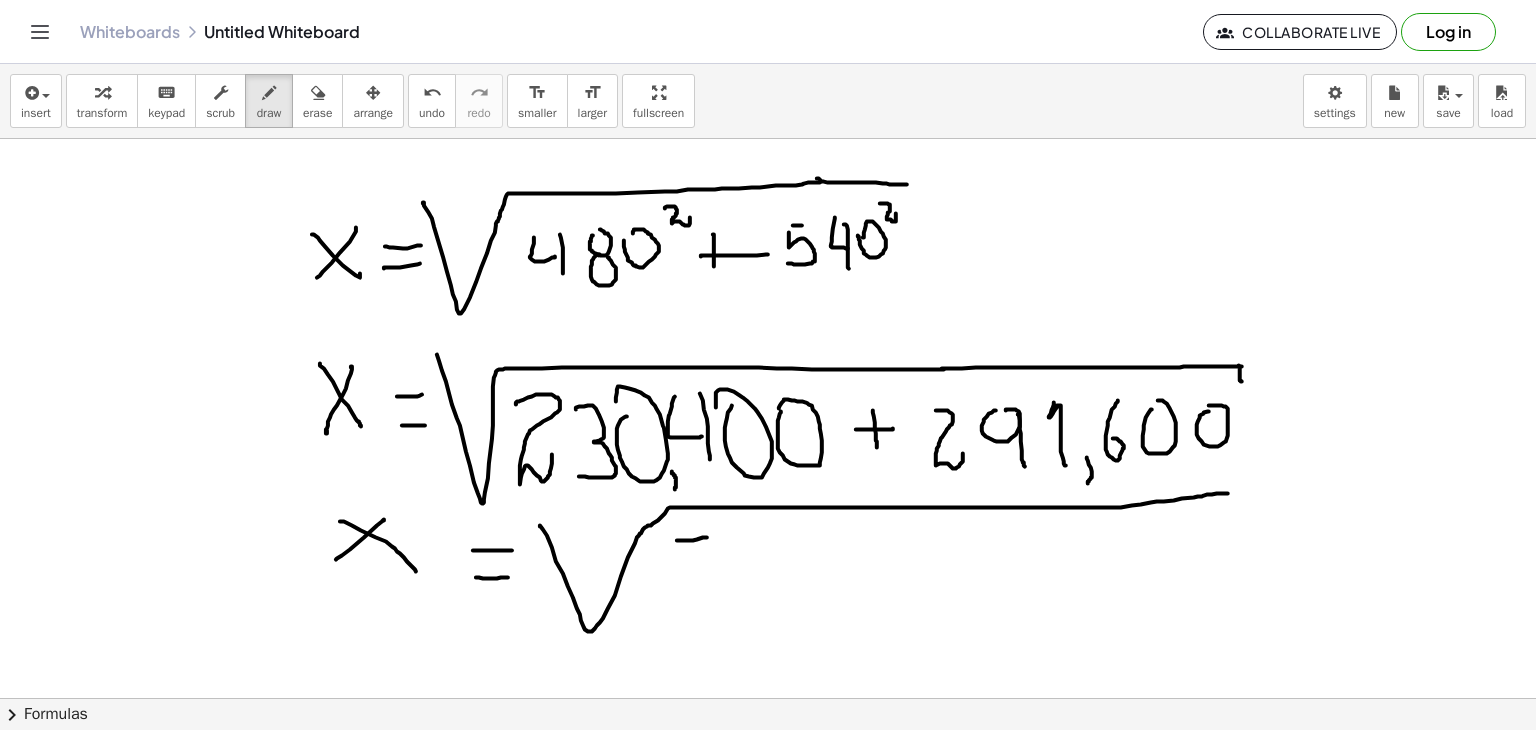 click at bounding box center (768, 698) 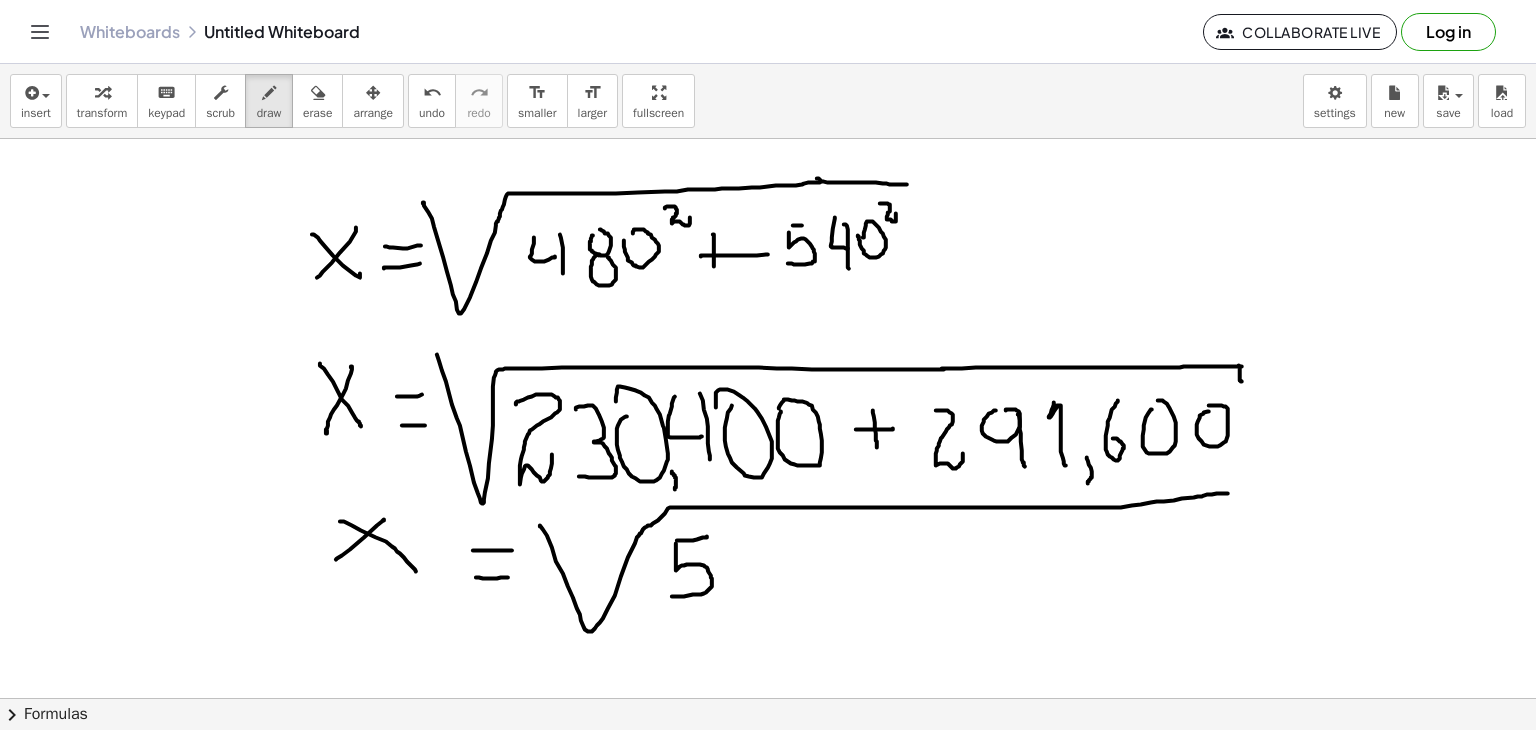 drag, startPoint x: 676, startPoint y: 554, endPoint x: 672, endPoint y: 596, distance: 42.190044 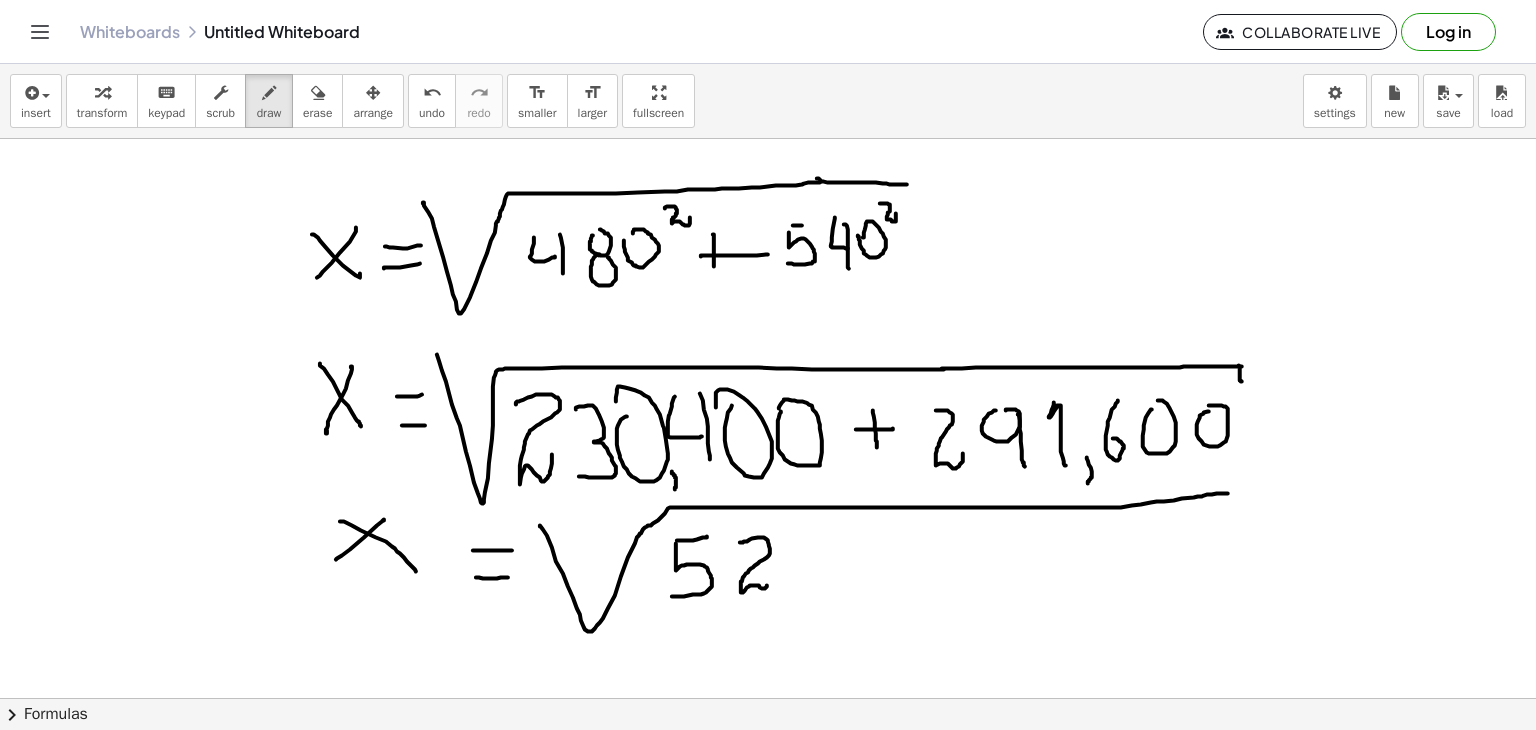 drag, startPoint x: 747, startPoint y: 541, endPoint x: 771, endPoint y: 577, distance: 43.266617 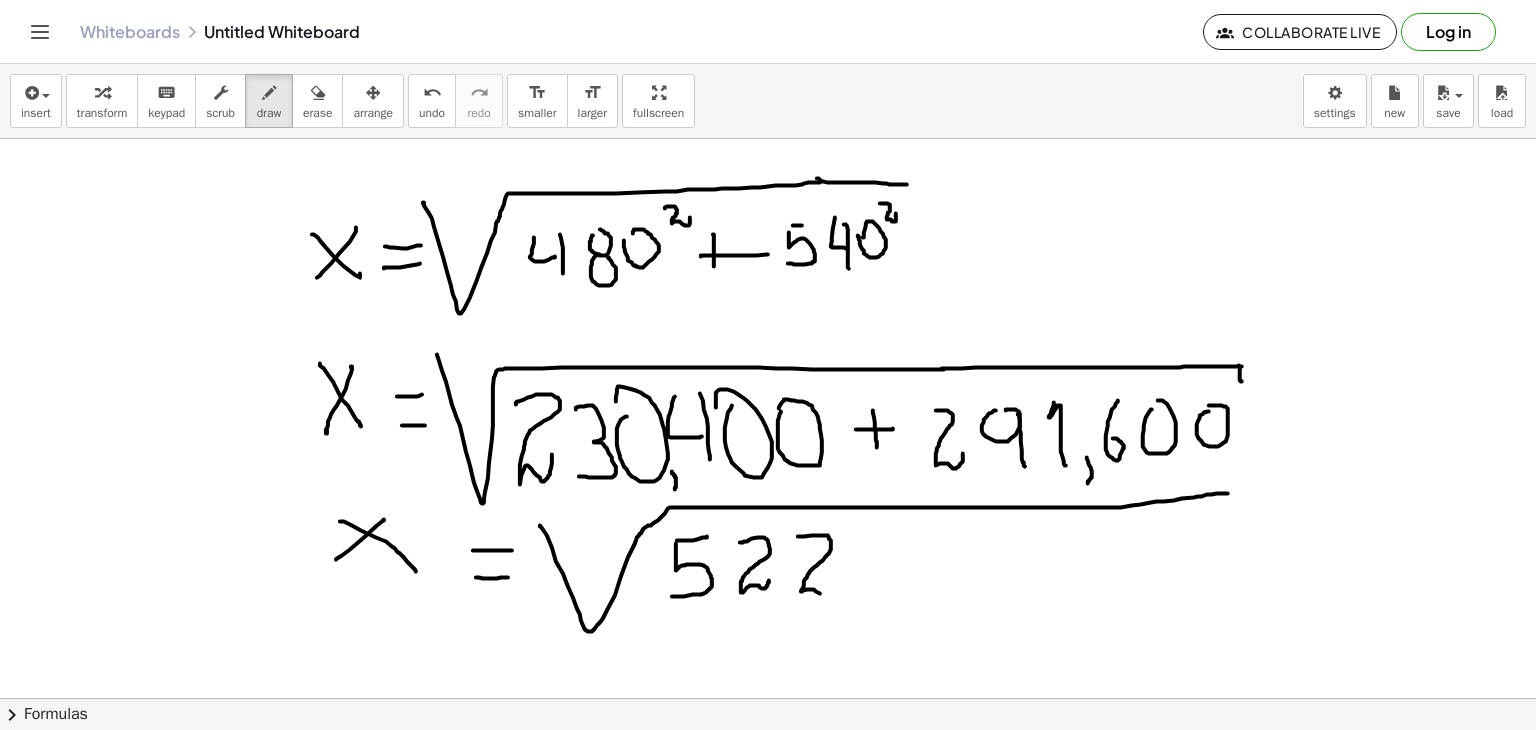 drag, startPoint x: 802, startPoint y: 536, endPoint x: 828, endPoint y: 581, distance: 51.971146 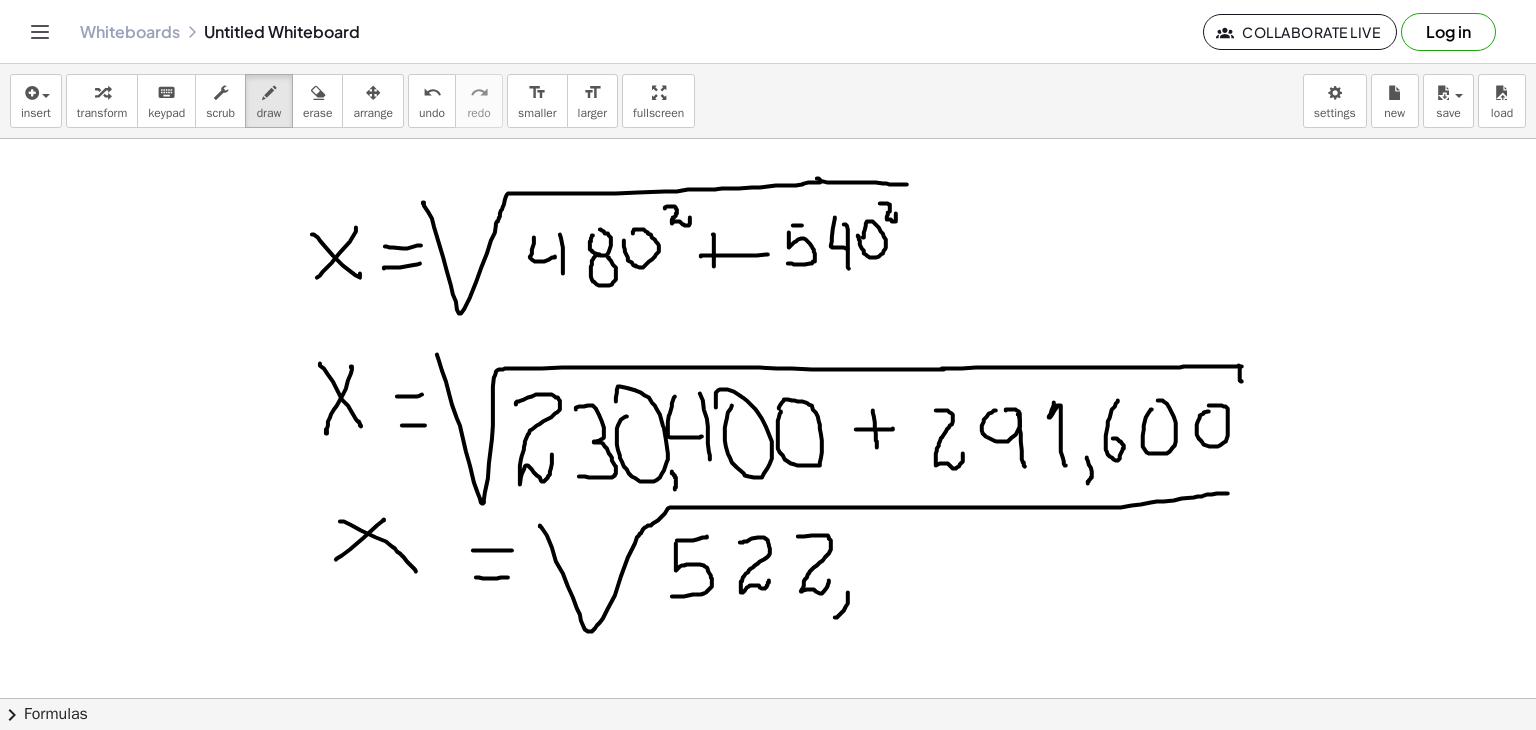 drag, startPoint x: 848, startPoint y: 592, endPoint x: 848, endPoint y: 608, distance: 16 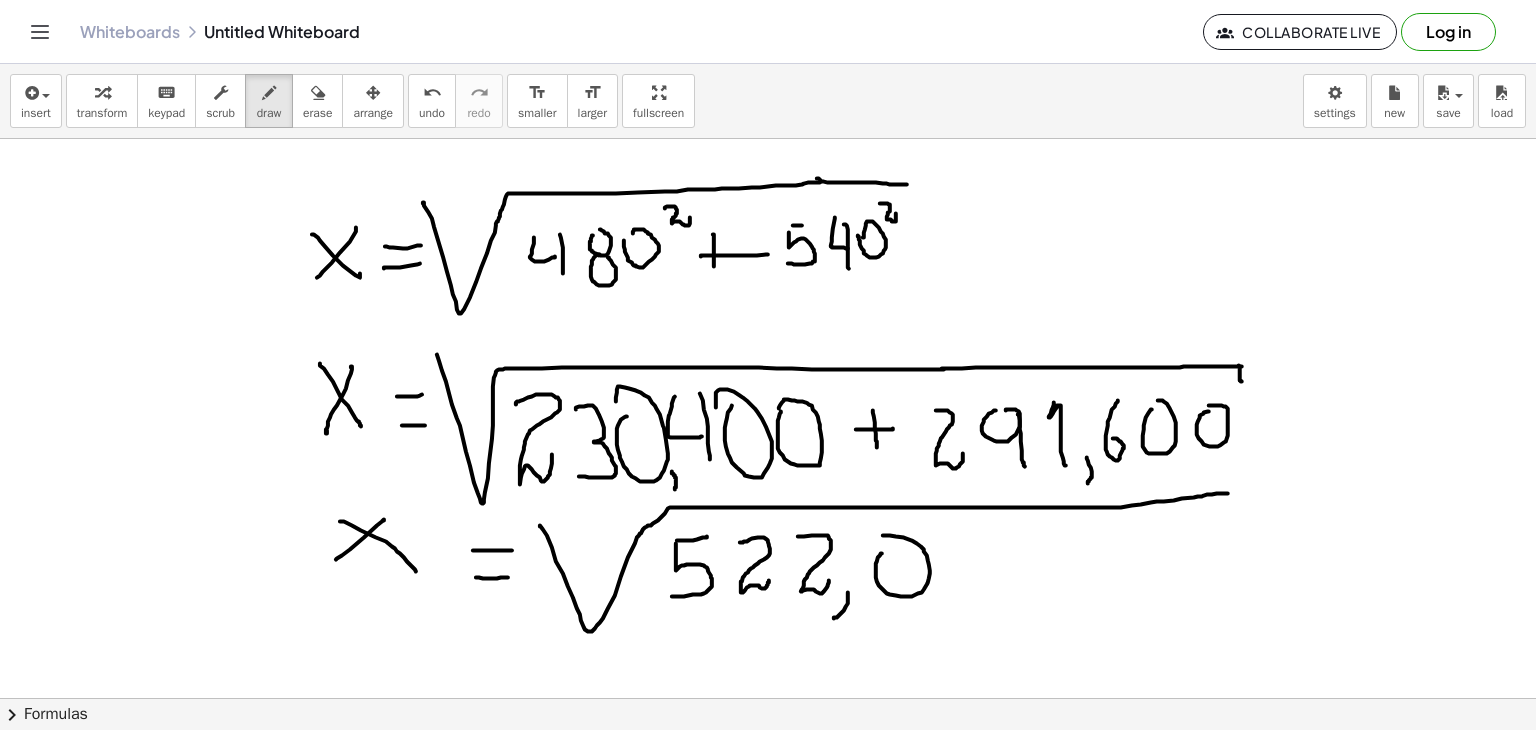click at bounding box center (768, 698) 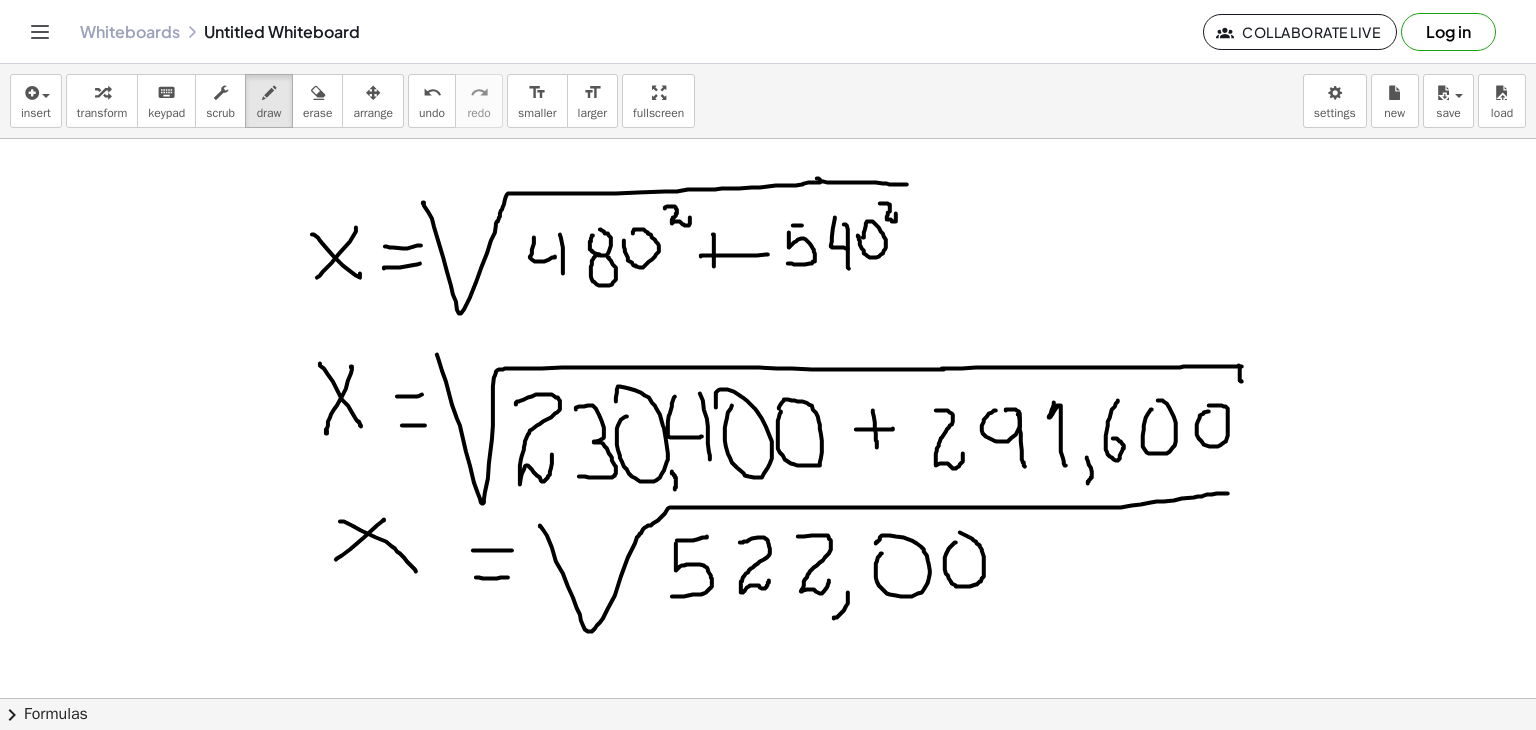 click at bounding box center (768, 698) 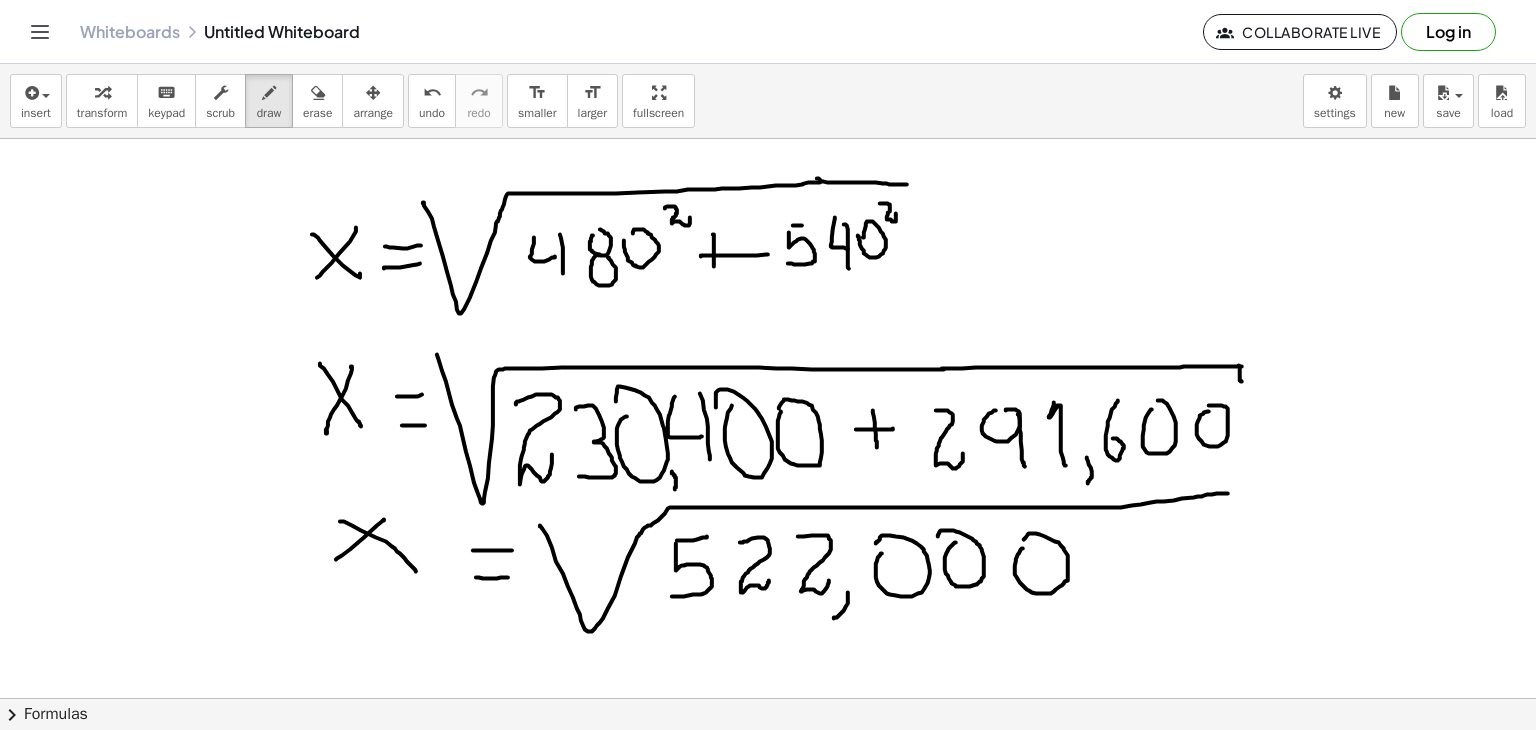 click at bounding box center [768, 698] 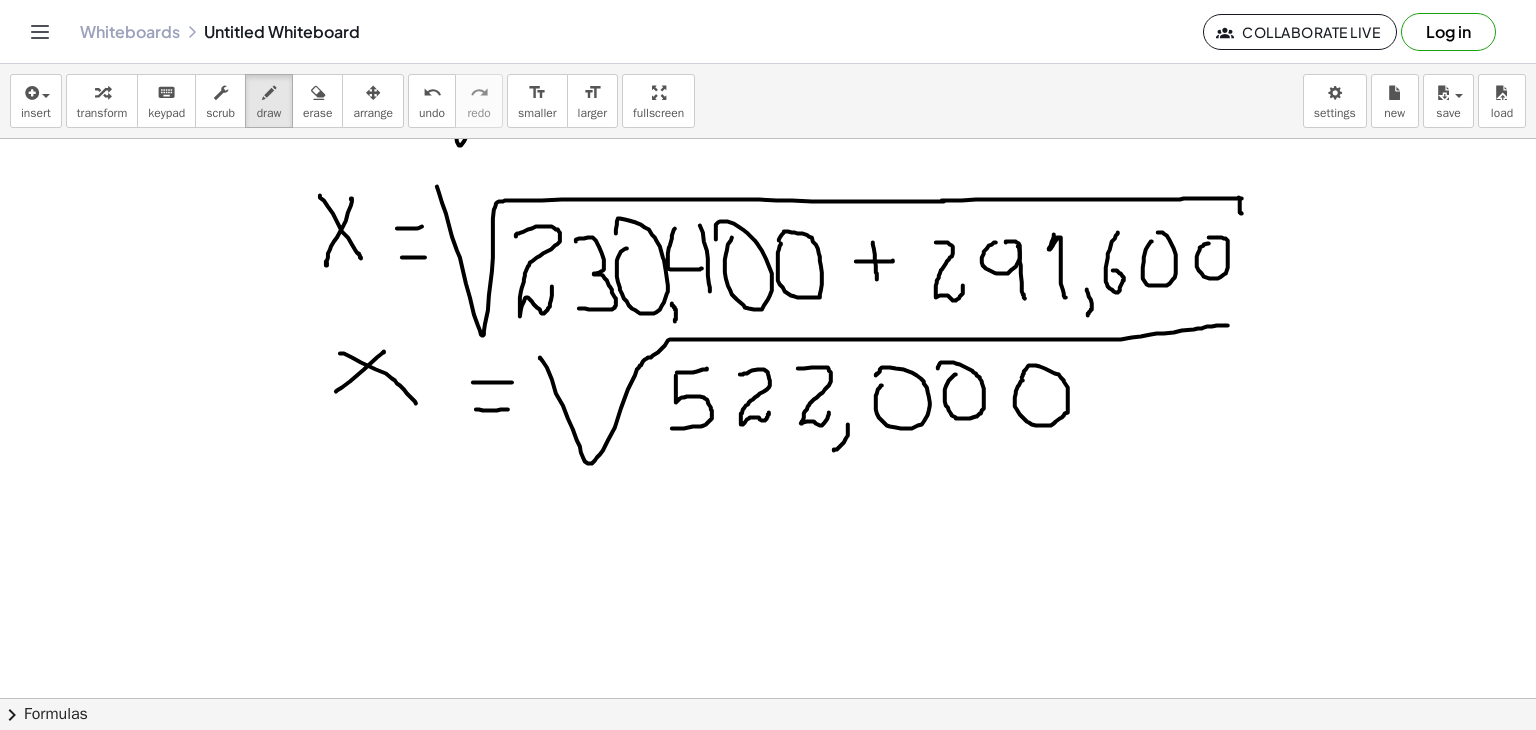 scroll, scrollTop: 186, scrollLeft: 0, axis: vertical 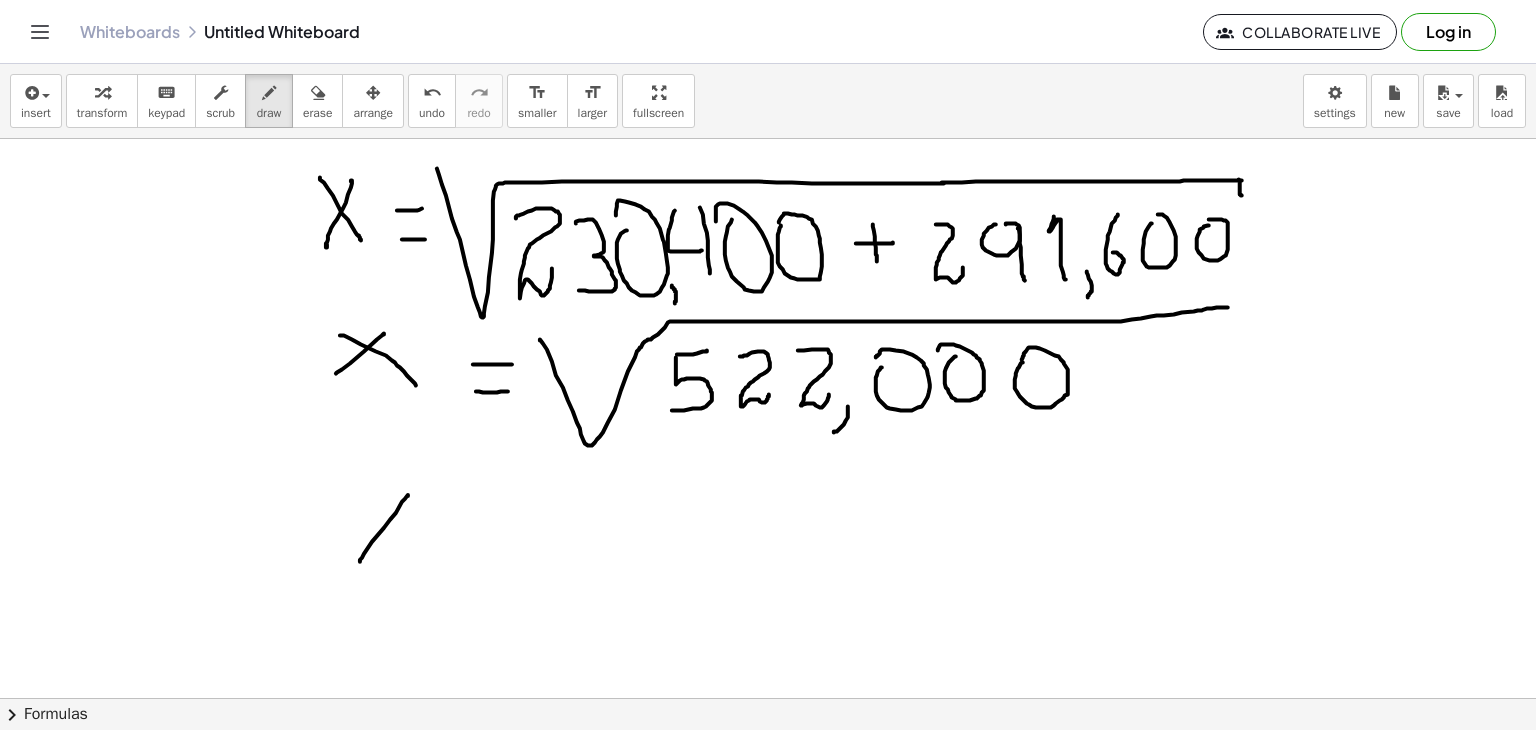 drag, startPoint x: 408, startPoint y: 495, endPoint x: 358, endPoint y: 563, distance: 84.40379 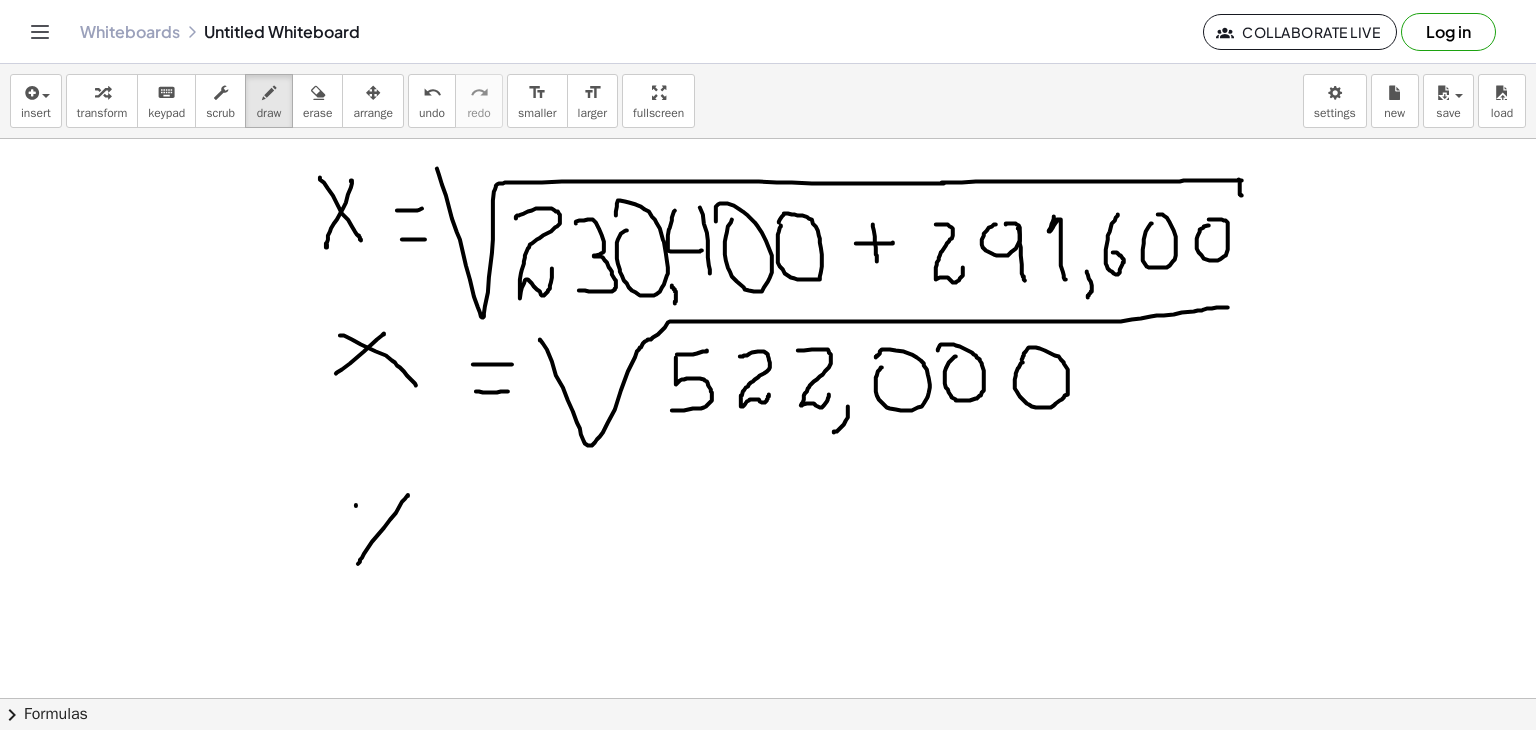 drag, startPoint x: 356, startPoint y: 505, endPoint x: 440, endPoint y: 557, distance: 98.79271 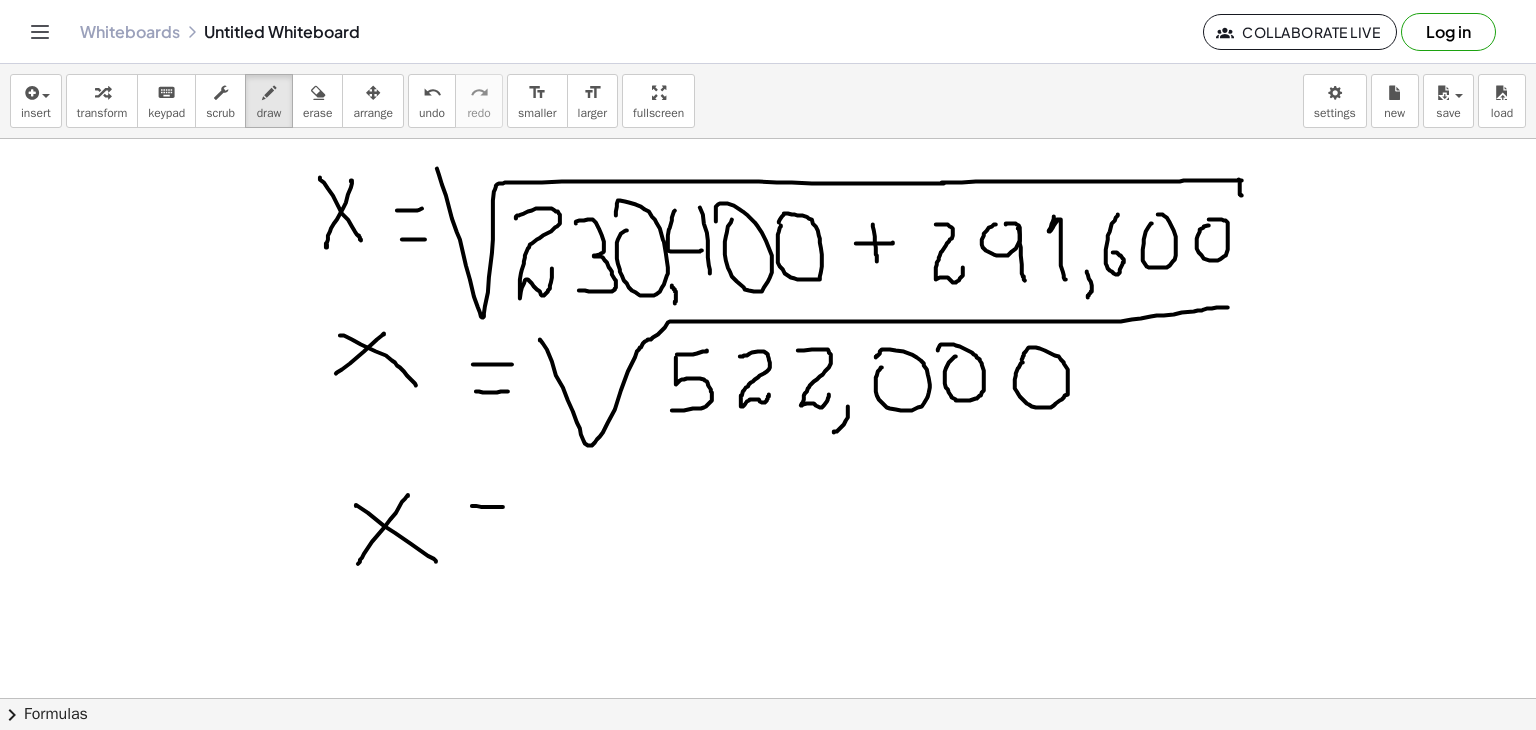 drag, startPoint x: 472, startPoint y: 505, endPoint x: 503, endPoint y: 506, distance: 31.016125 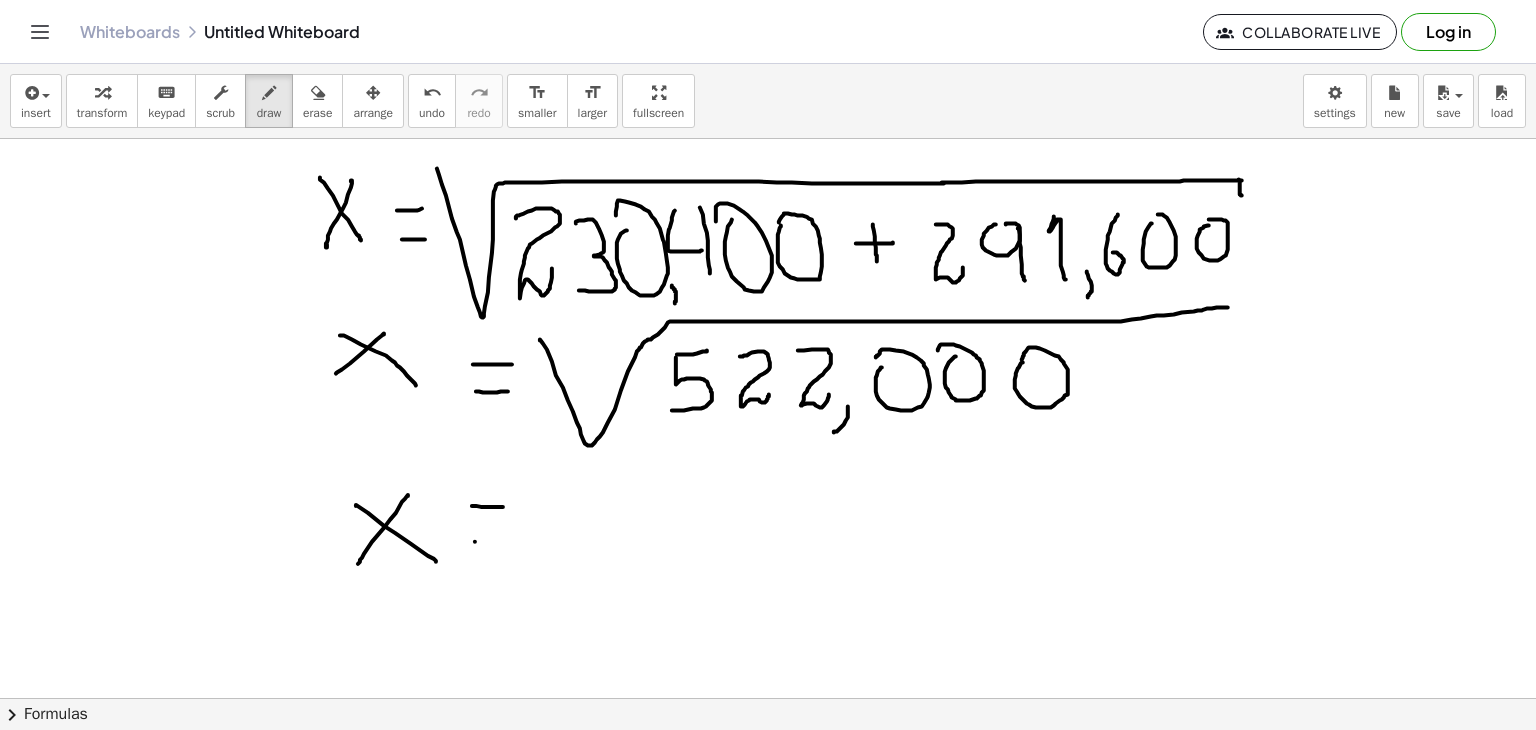 drag, startPoint x: 475, startPoint y: 541, endPoint x: 534, endPoint y: 539, distance: 59.03389 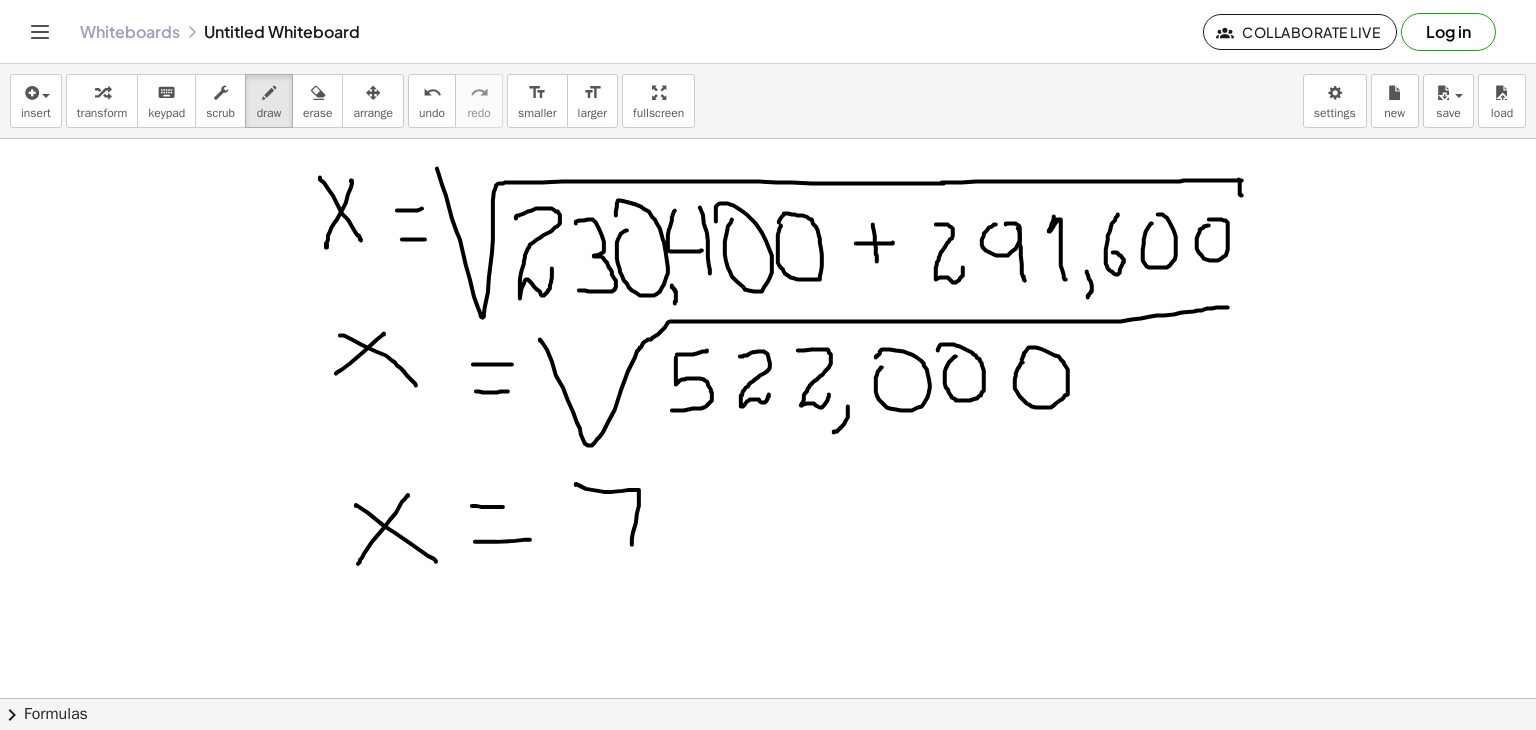 drag, startPoint x: 576, startPoint y: 484, endPoint x: 632, endPoint y: 554, distance: 89.64374 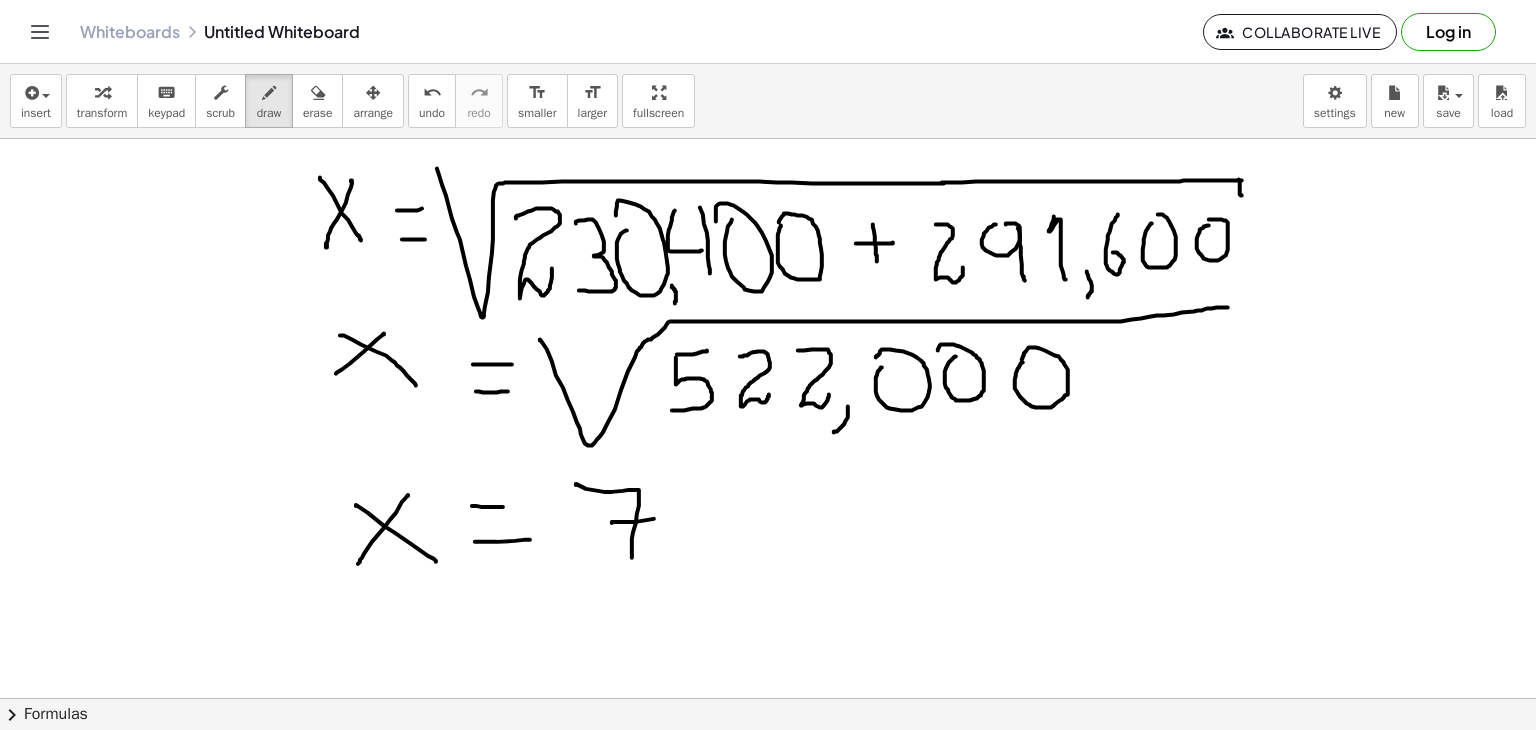 drag, startPoint x: 612, startPoint y: 521, endPoint x: 676, endPoint y: 514, distance: 64.381676 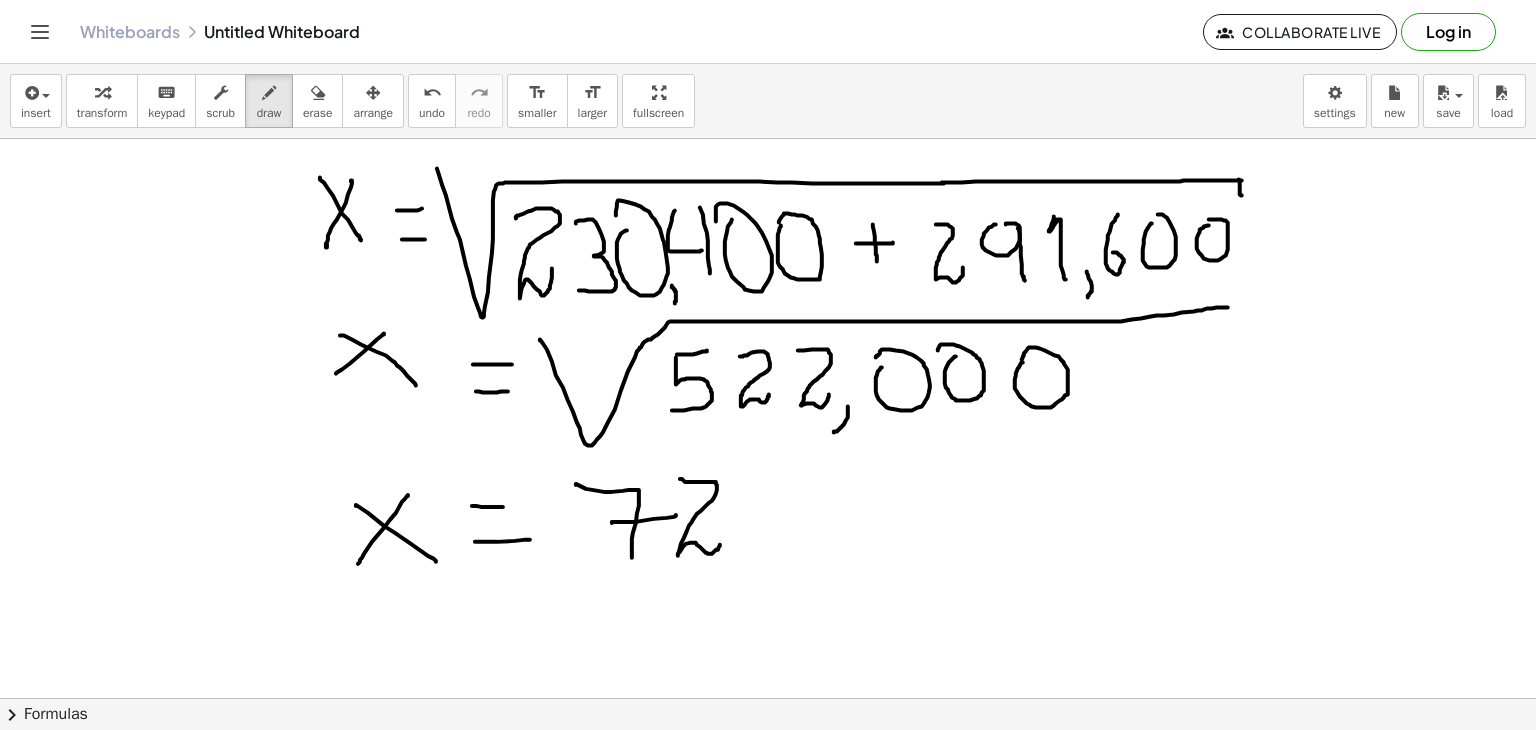 drag, startPoint x: 680, startPoint y: 478, endPoint x: 720, endPoint y: 544, distance: 77.175125 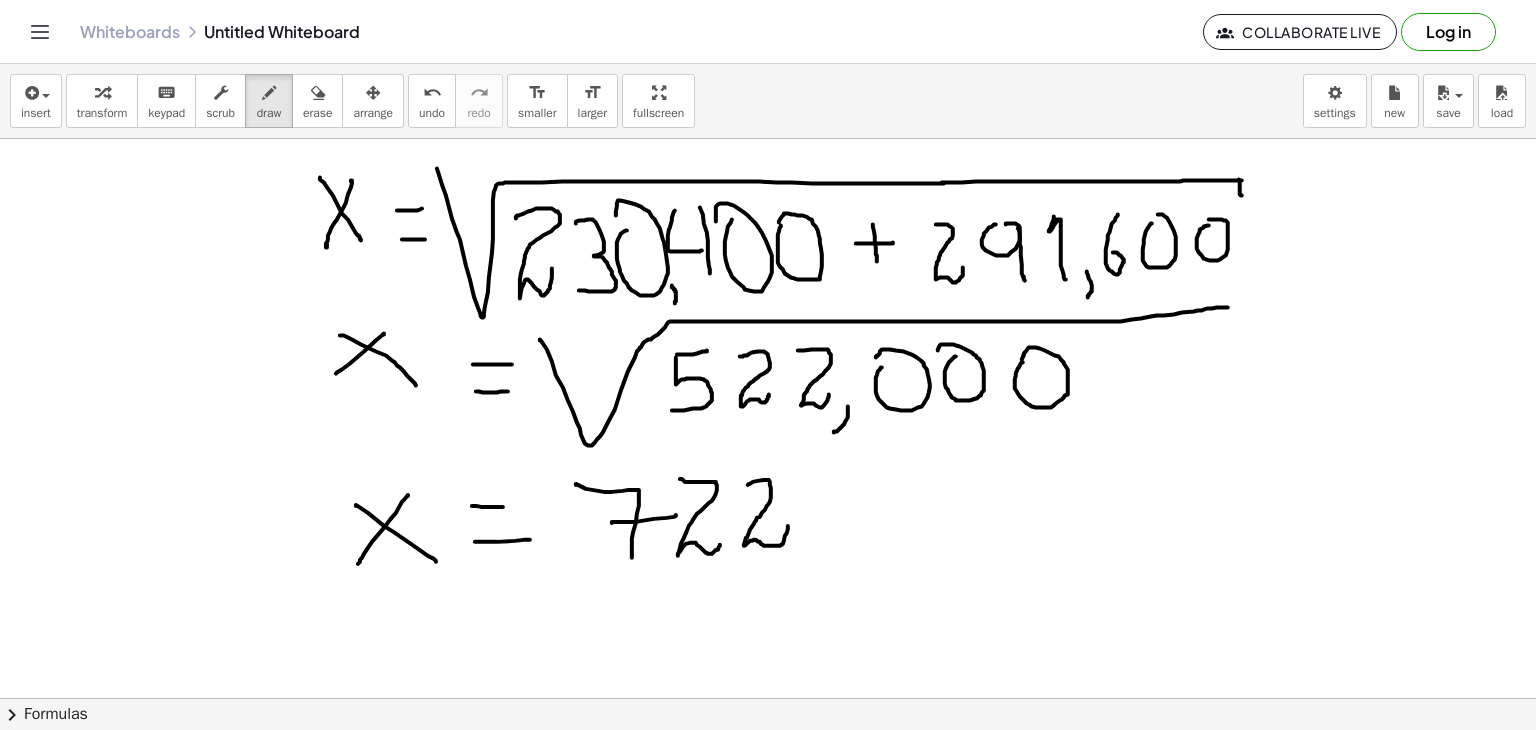 drag, startPoint x: 748, startPoint y: 484, endPoint x: 788, endPoint y: 525, distance: 57.280014 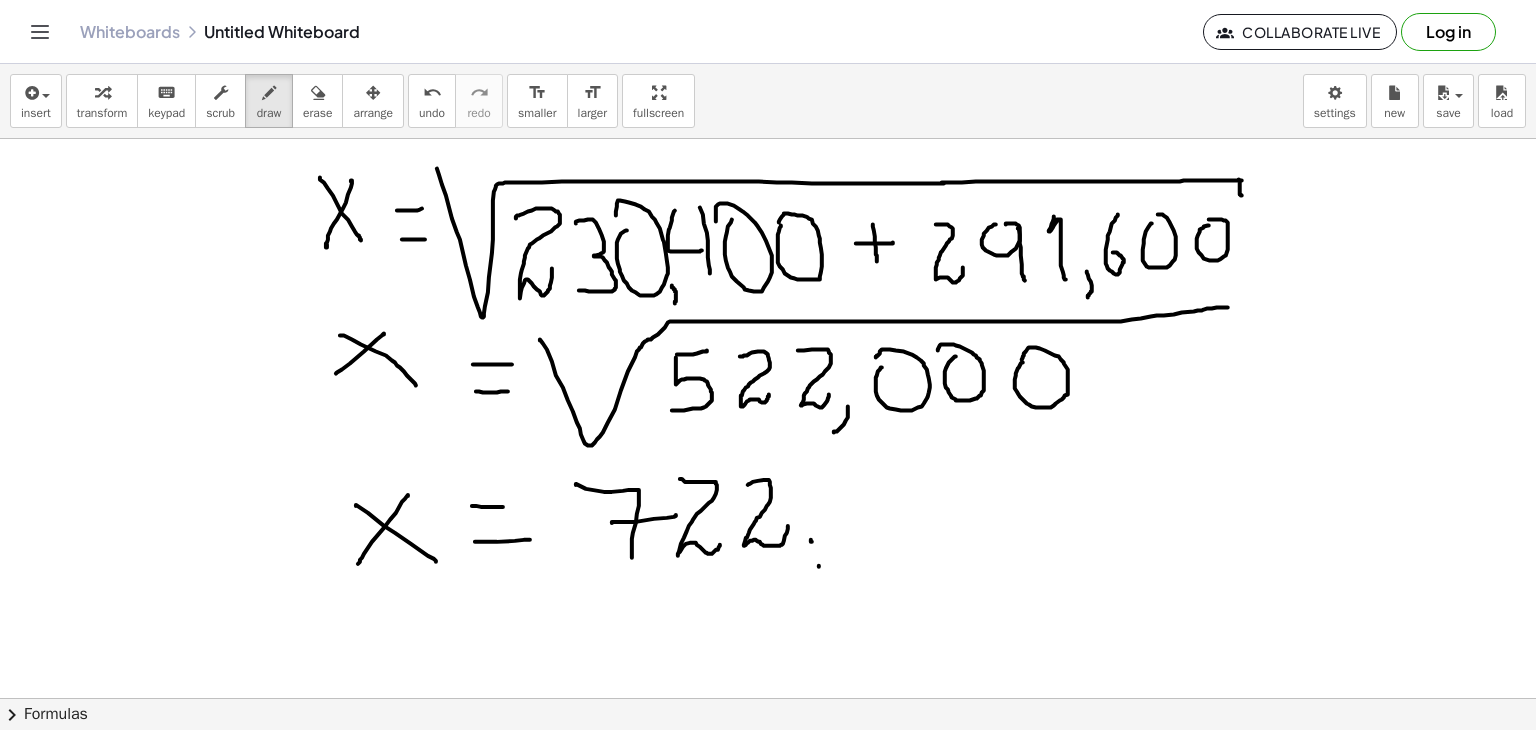 click at bounding box center (768, 512) 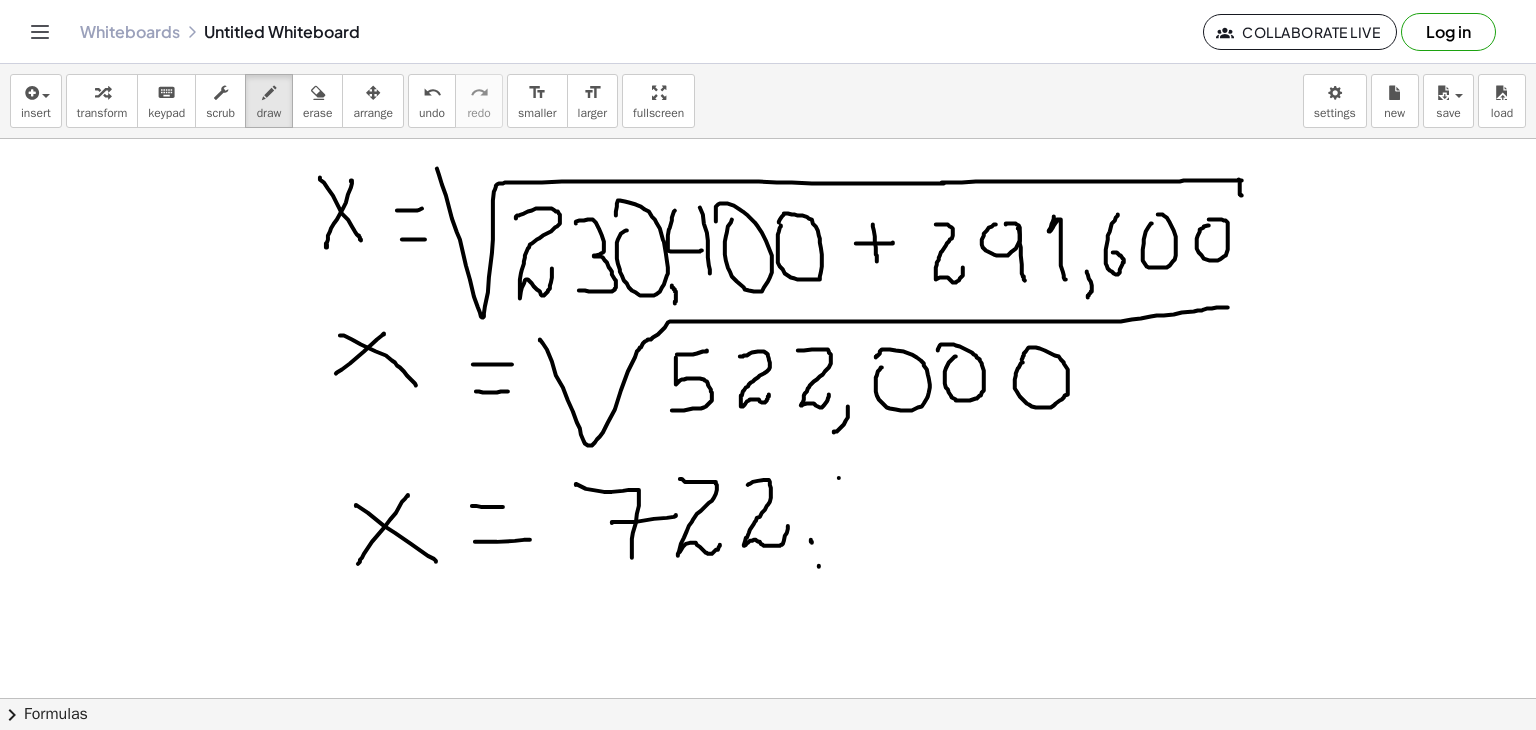 drag, startPoint x: 839, startPoint y: 477, endPoint x: 860, endPoint y: 471, distance: 21.84033 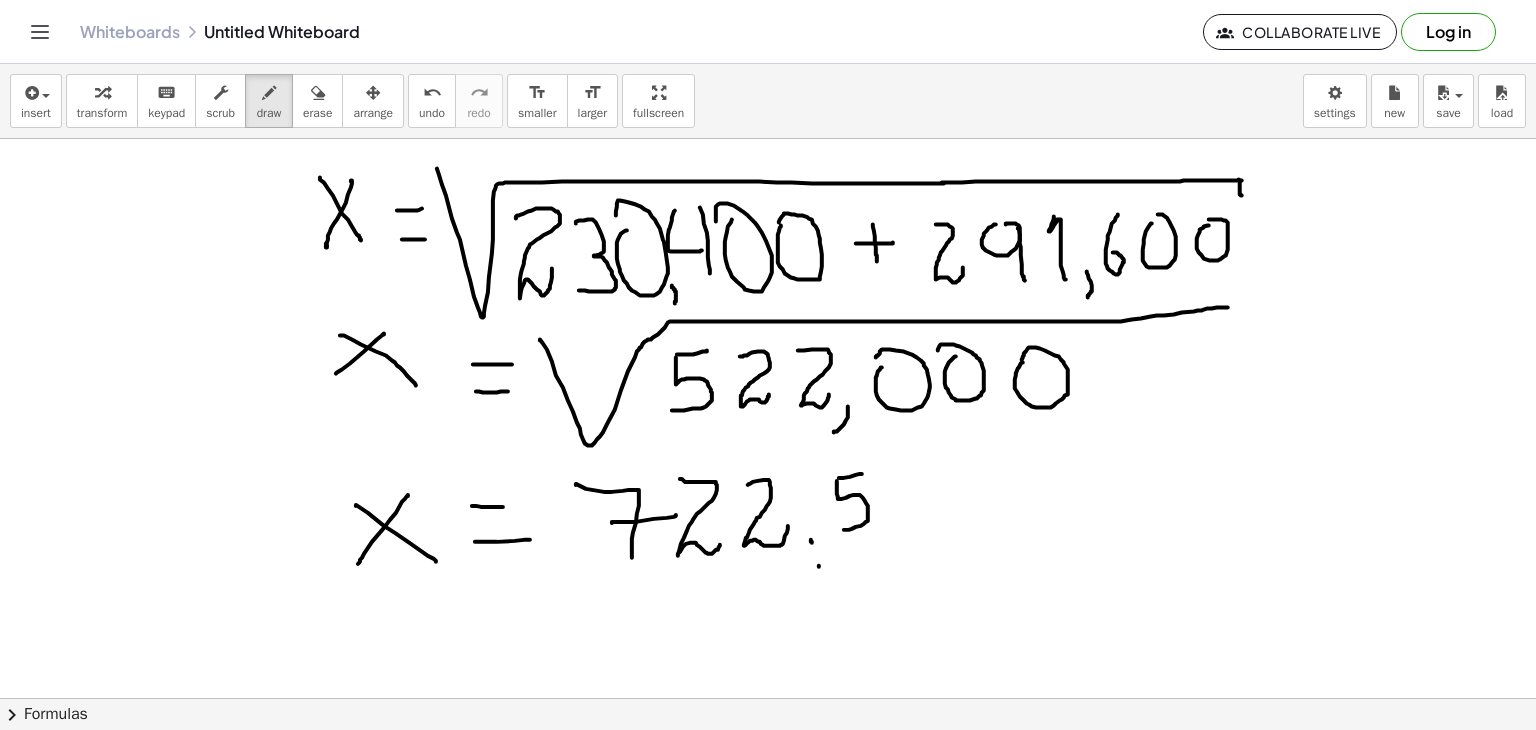 drag, startPoint x: 837, startPoint y: 481, endPoint x: 844, endPoint y: 529, distance: 48.507732 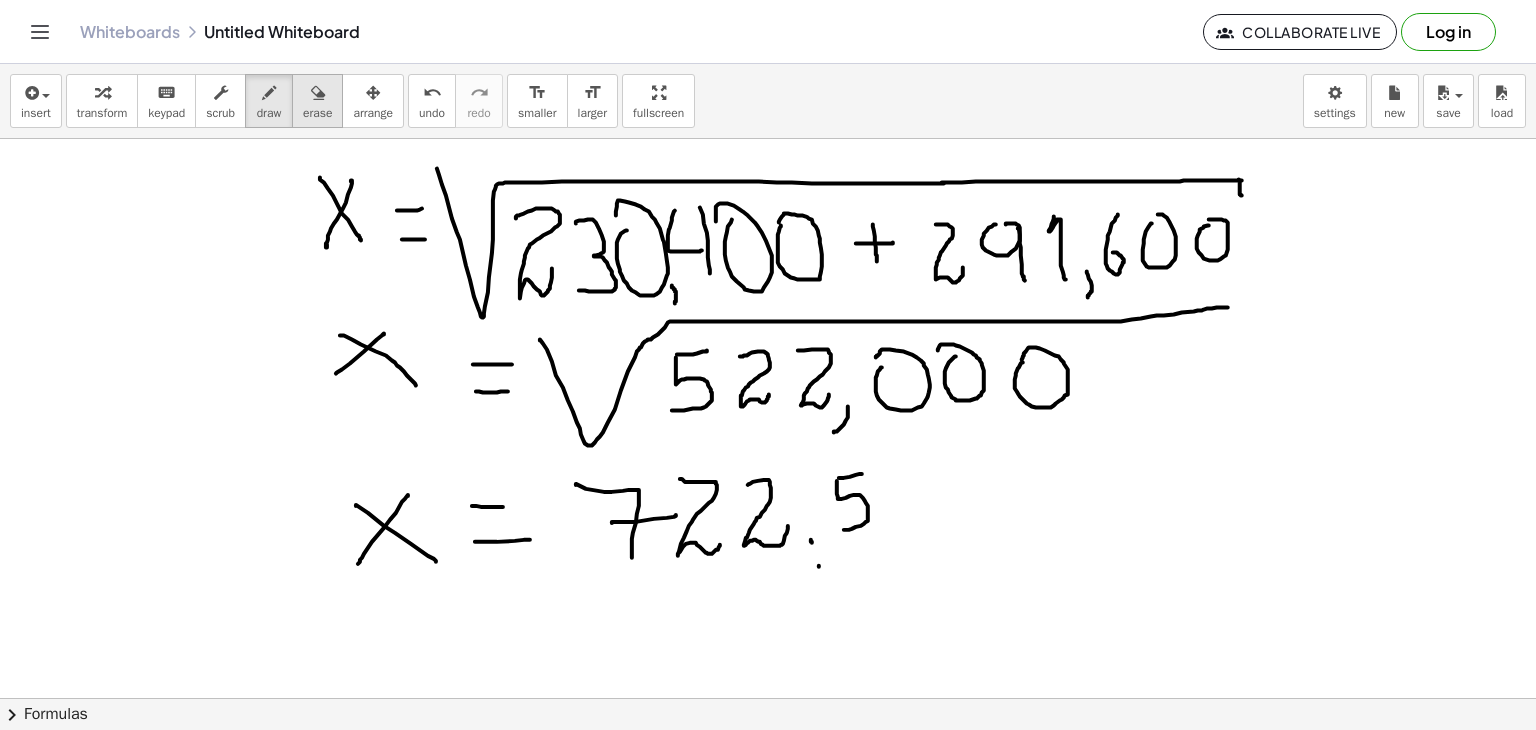 click on "erase" at bounding box center (317, 113) 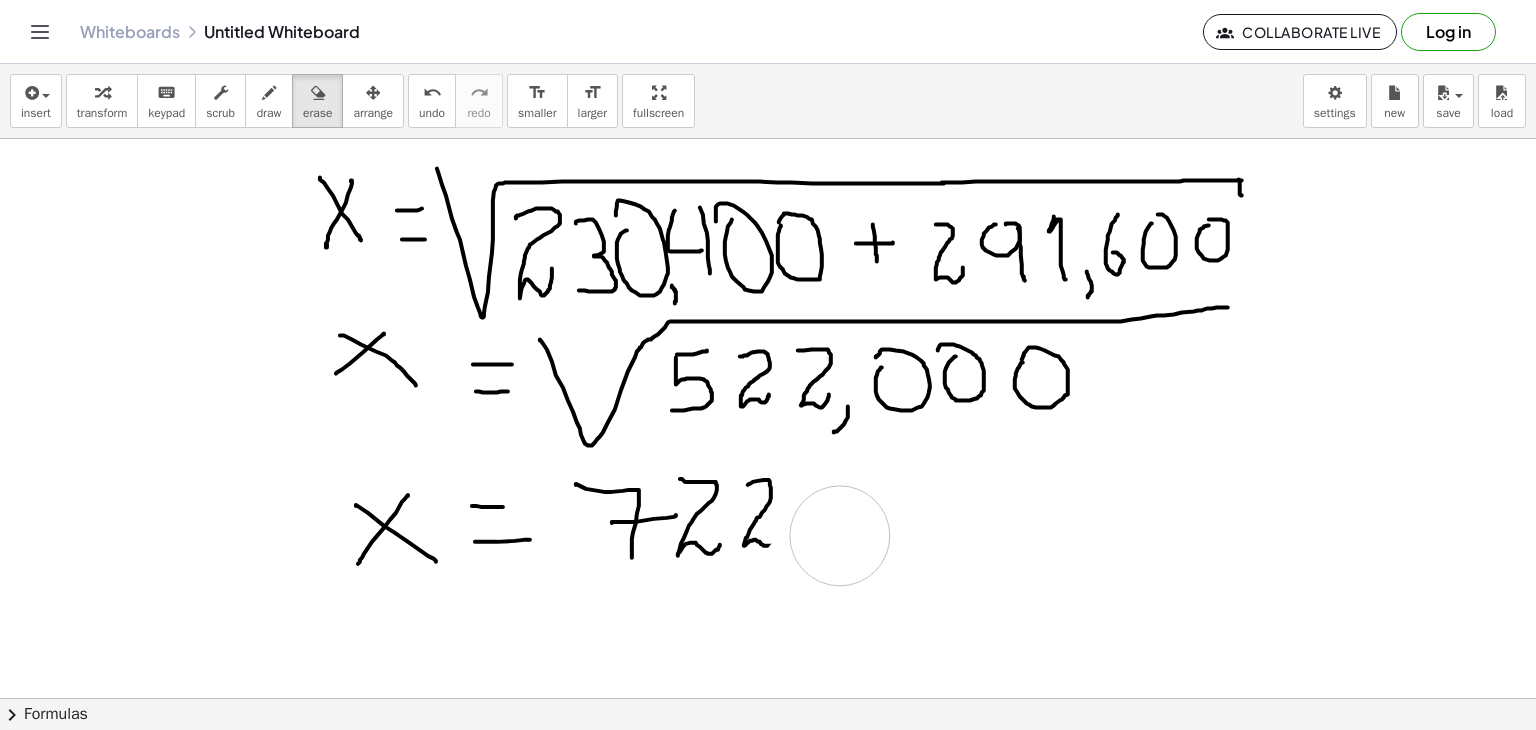 drag, startPoint x: 809, startPoint y: 576, endPoint x: 844, endPoint y: 539, distance: 50.931328 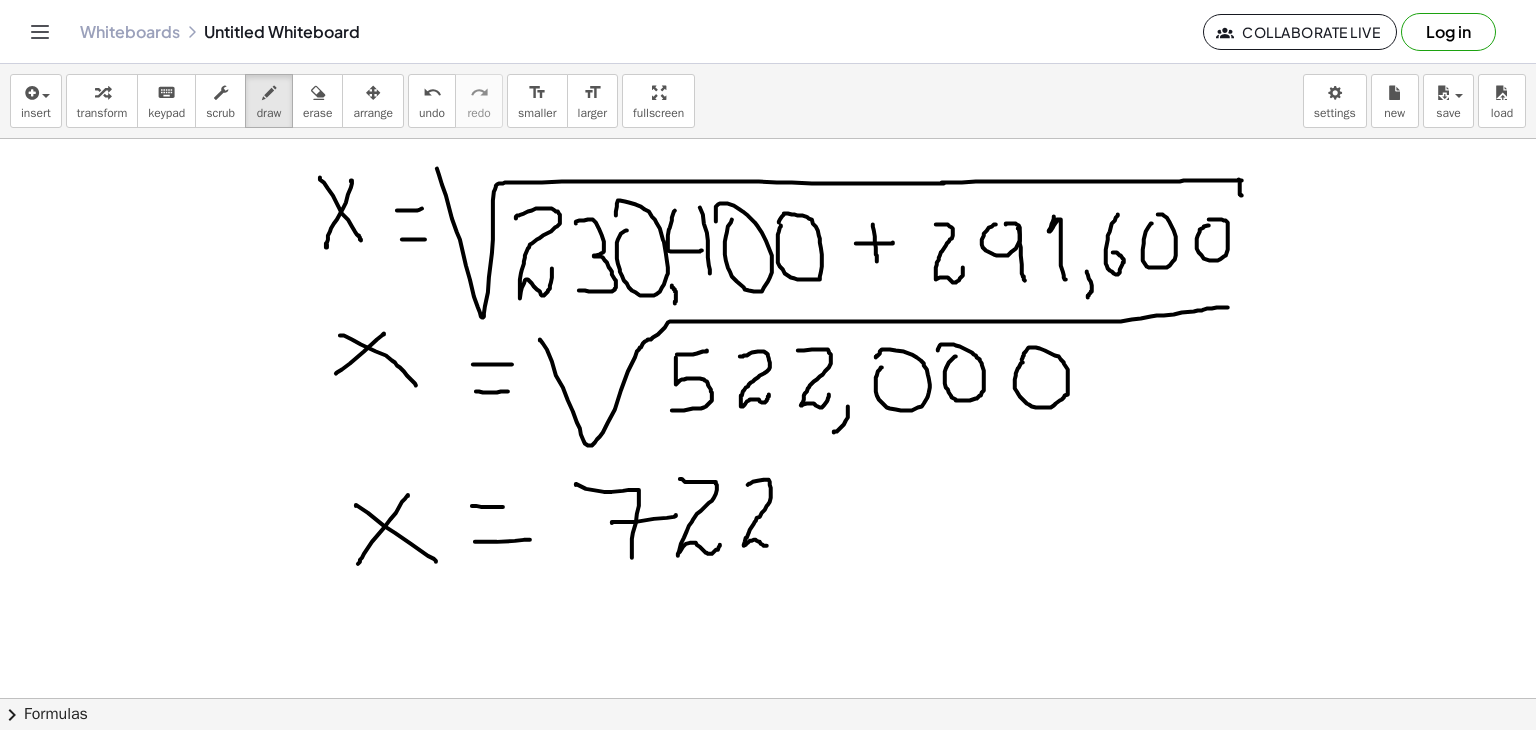 drag, startPoint x: 276, startPoint y: 107, endPoint x: 372, endPoint y: 162, distance: 110.63905 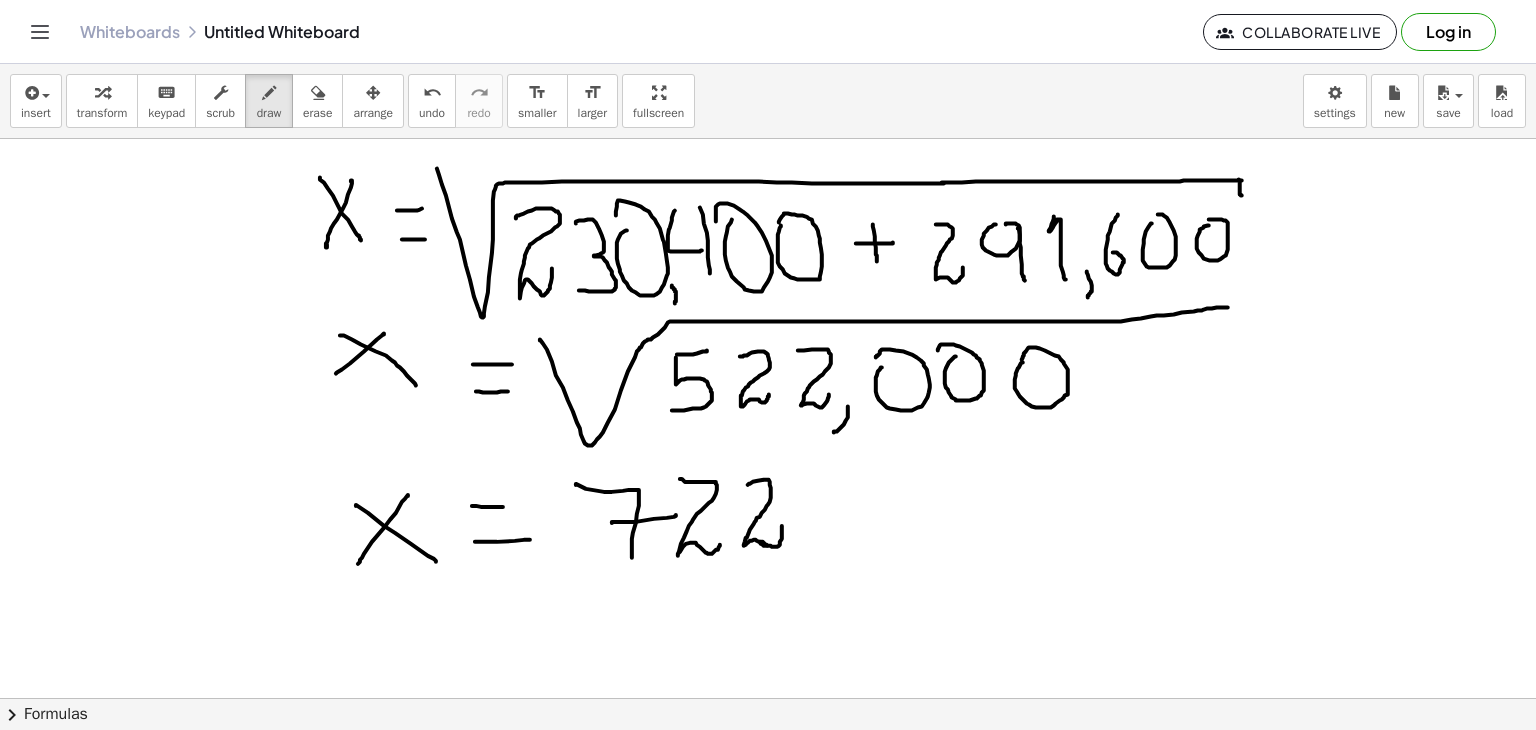 drag, startPoint x: 760, startPoint y: 541, endPoint x: 782, endPoint y: 524, distance: 27.802877 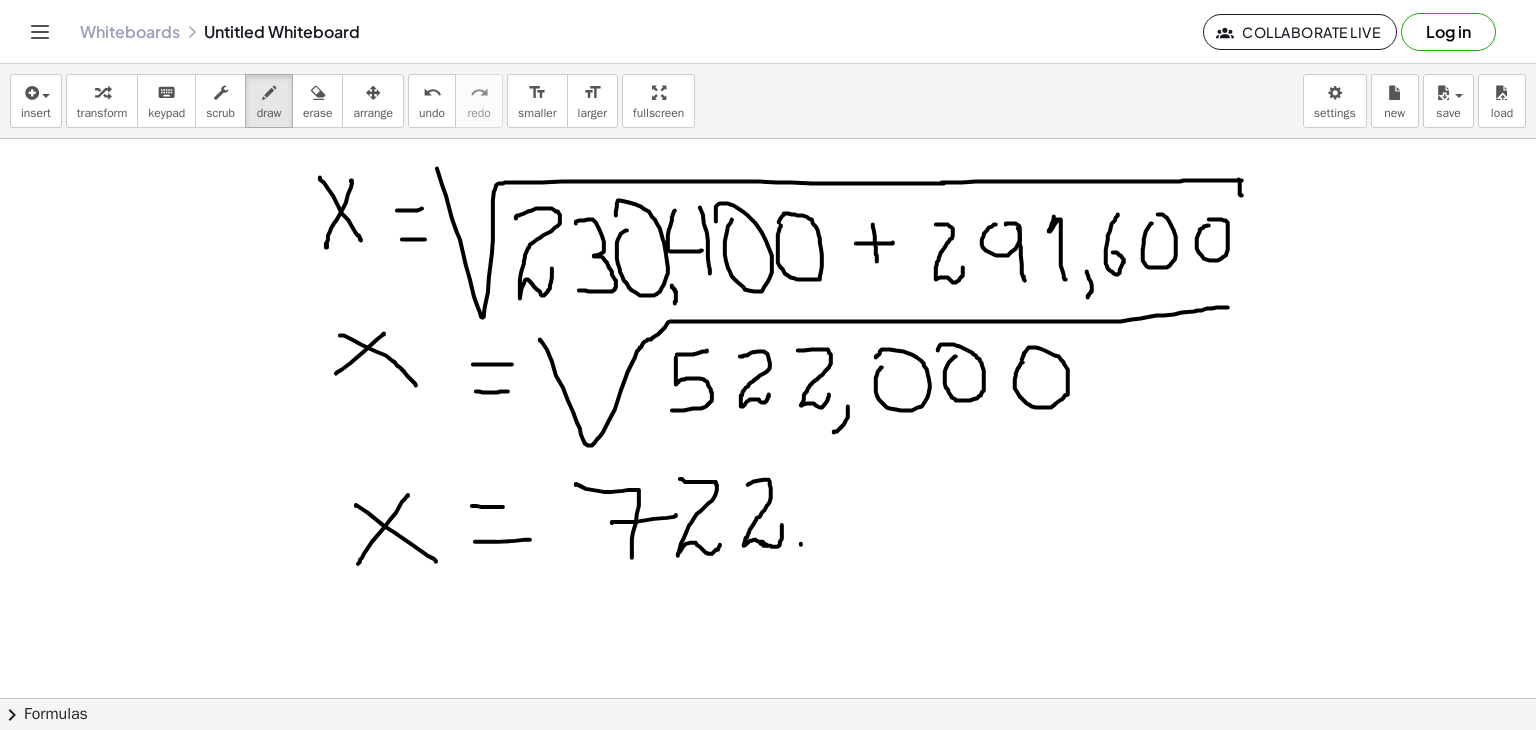 click at bounding box center (768, 512) 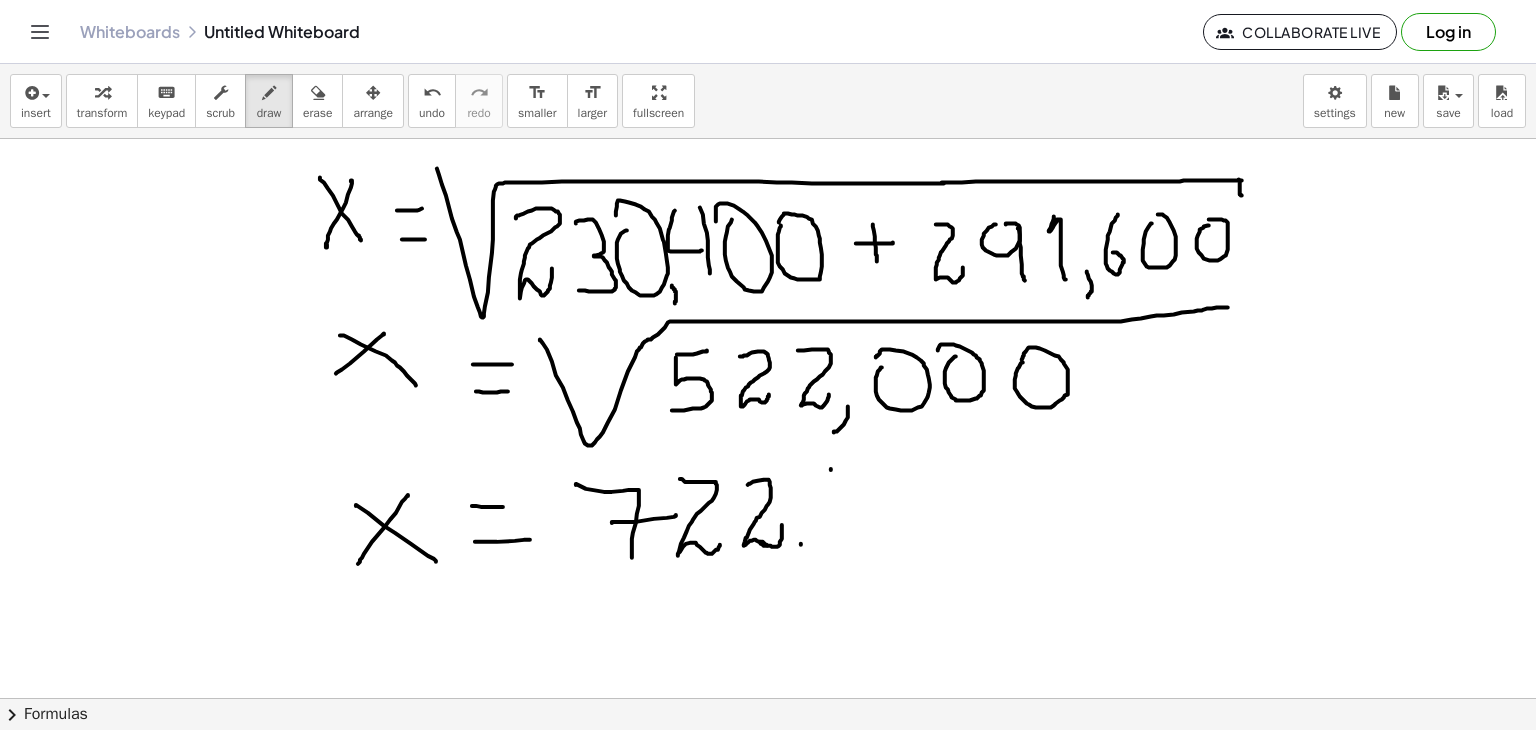 drag, startPoint x: 831, startPoint y: 469, endPoint x: 858, endPoint y: 469, distance: 27 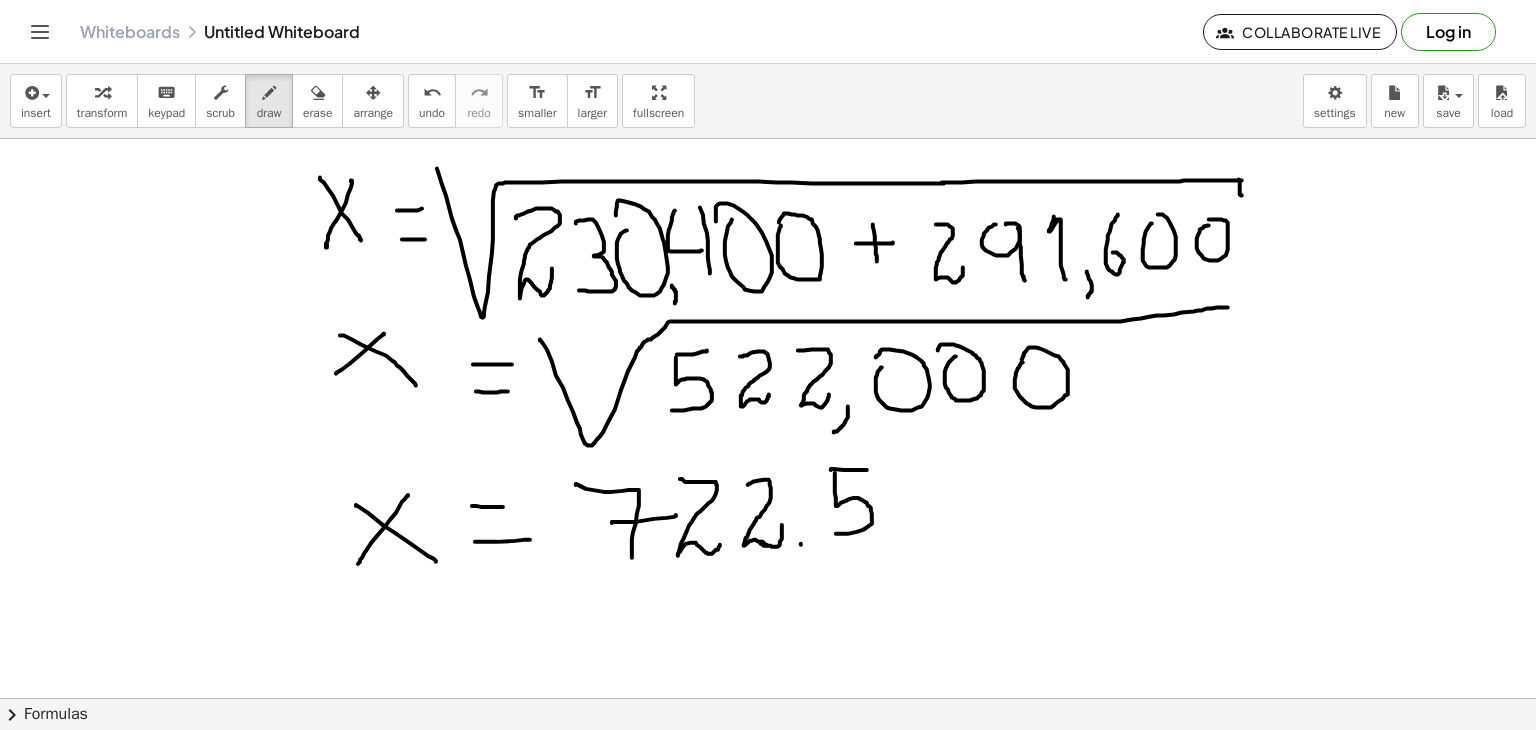 drag, startPoint x: 835, startPoint y: 472, endPoint x: 836, endPoint y: 533, distance: 61.008198 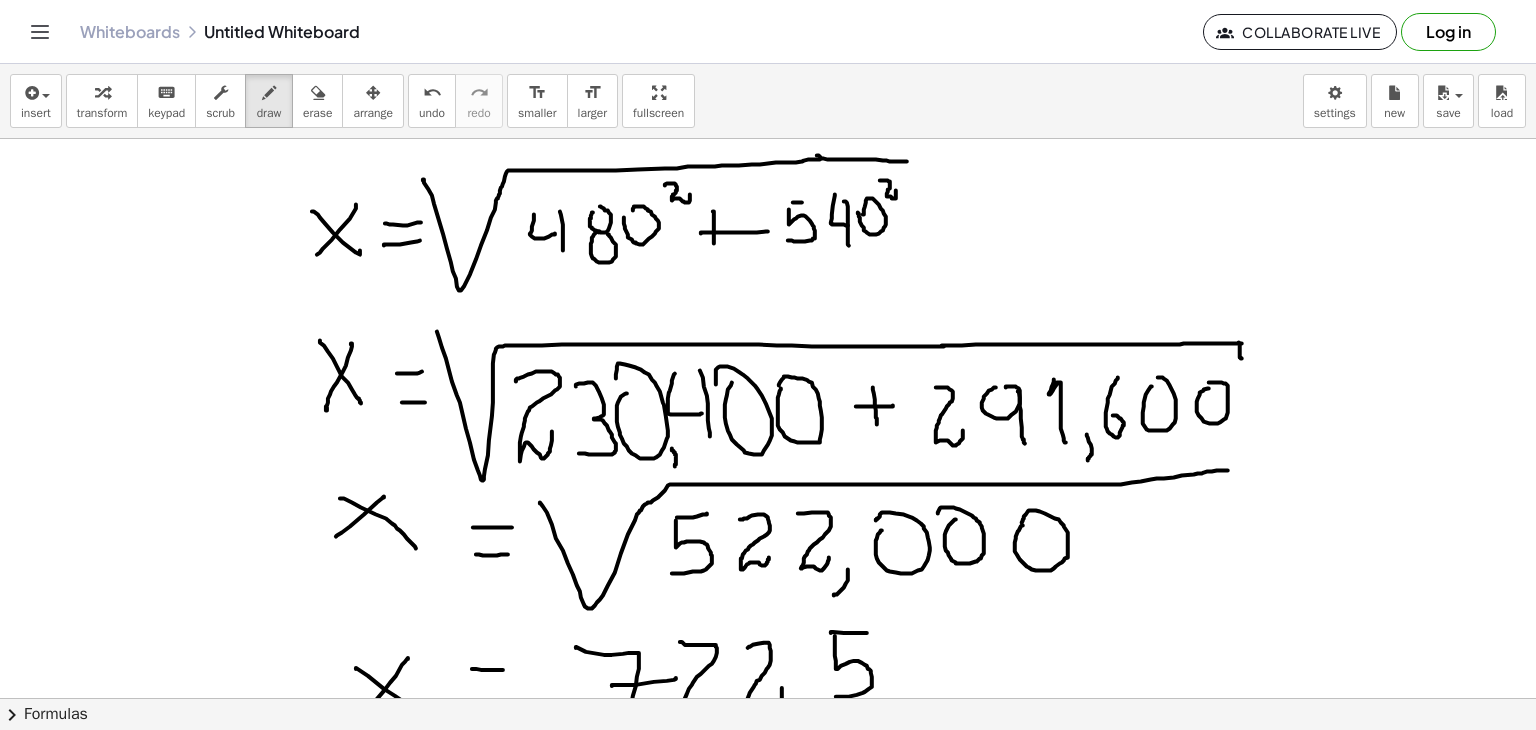 scroll, scrollTop: 12, scrollLeft: 0, axis: vertical 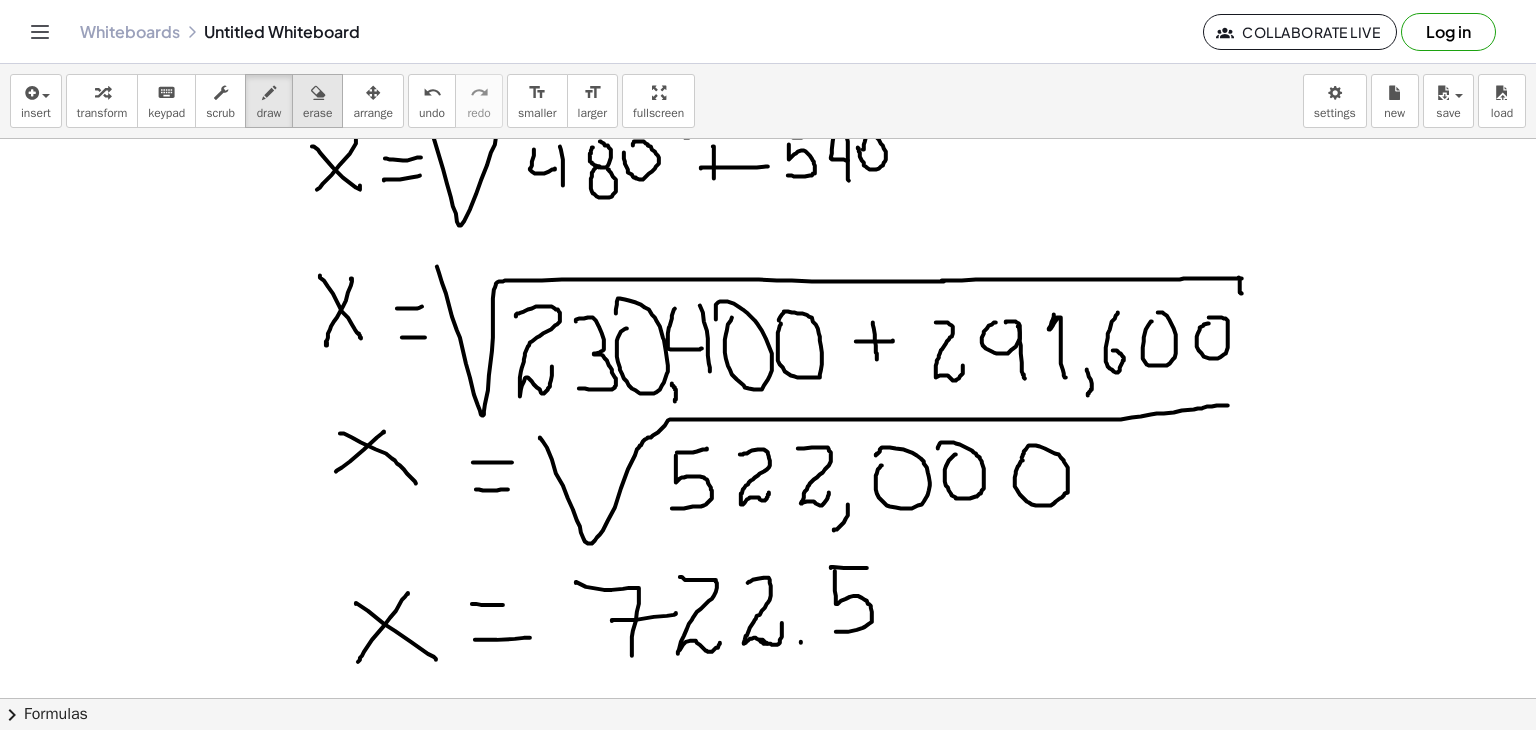 click at bounding box center (318, 93) 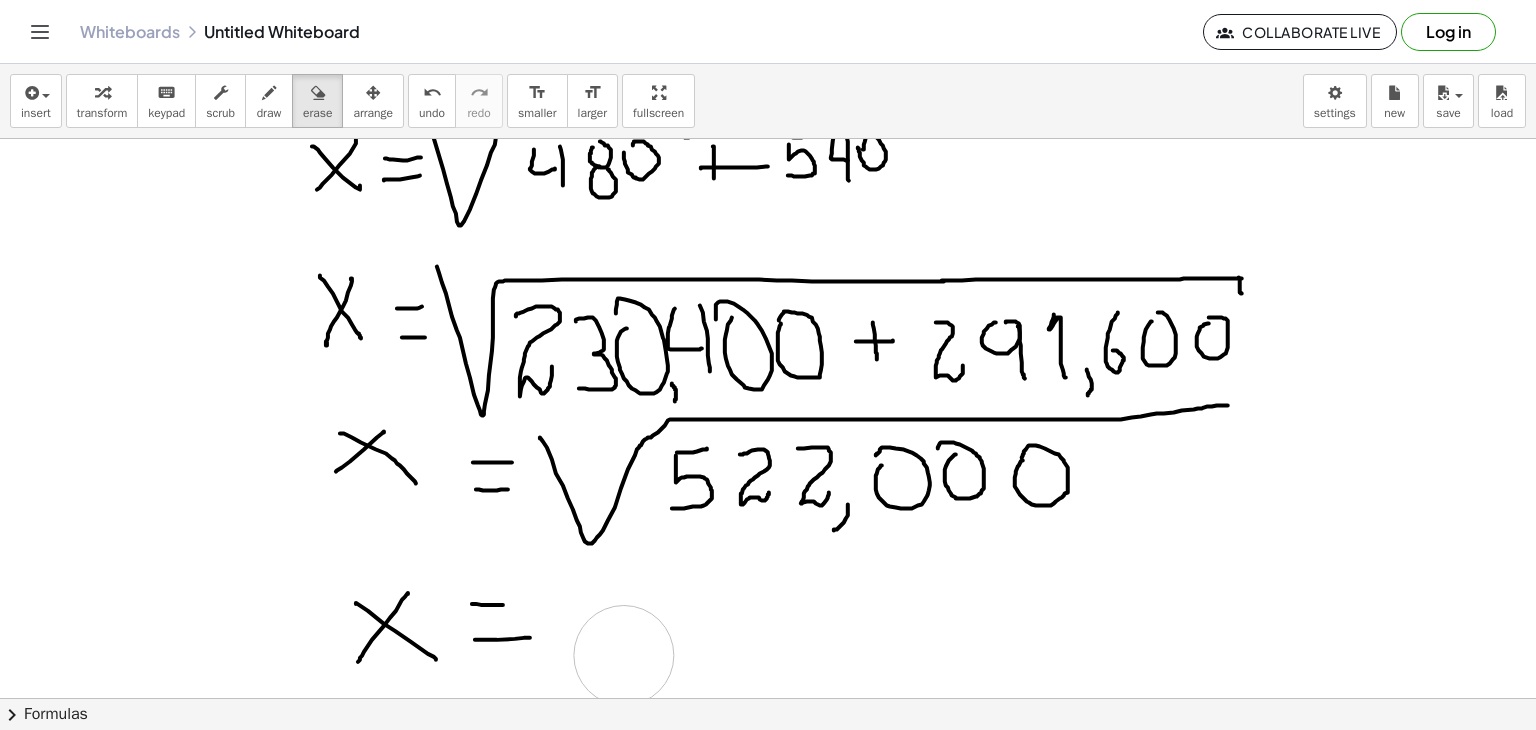 drag, startPoint x: 605, startPoint y: 597, endPoint x: 620, endPoint y: 655, distance: 59.908264 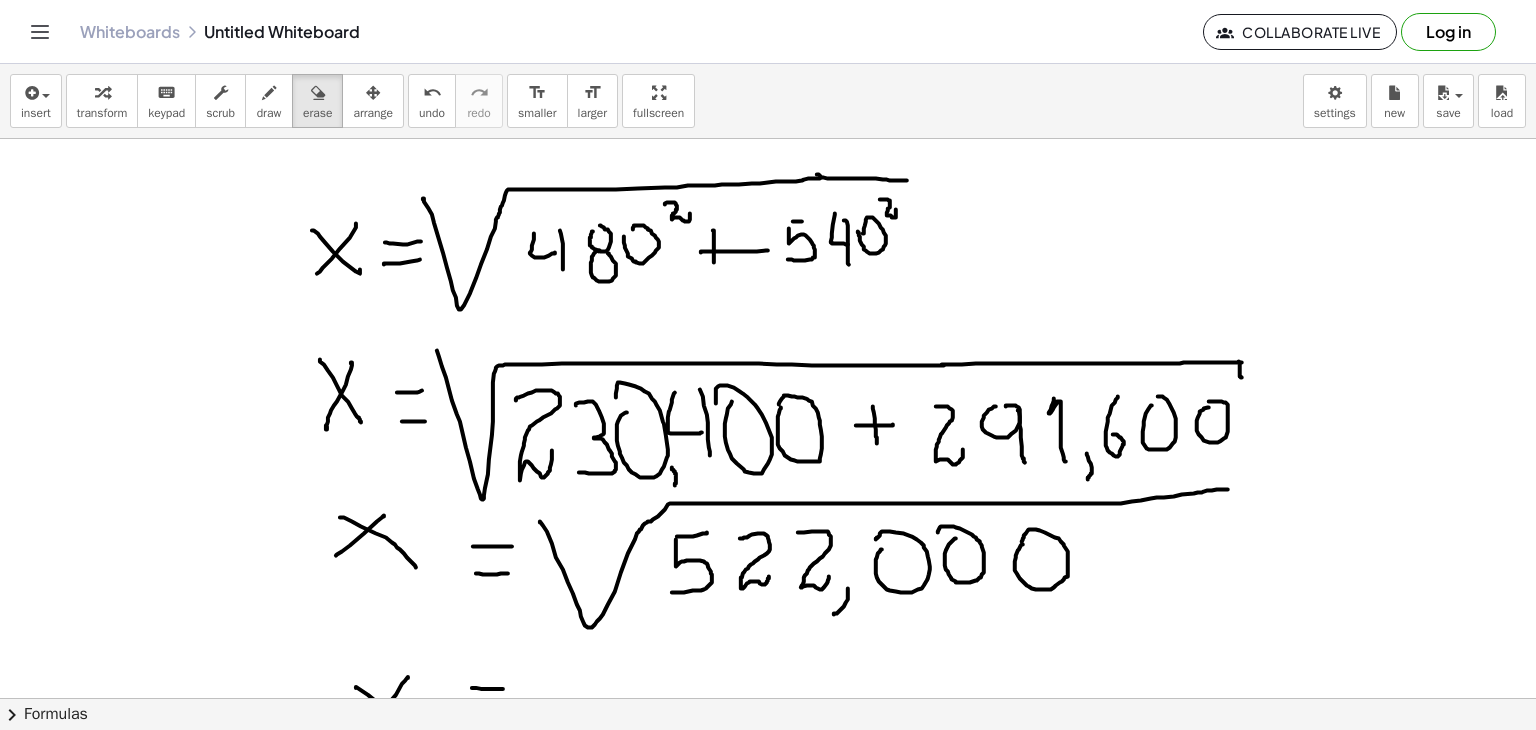 scroll, scrollTop: 0, scrollLeft: 0, axis: both 